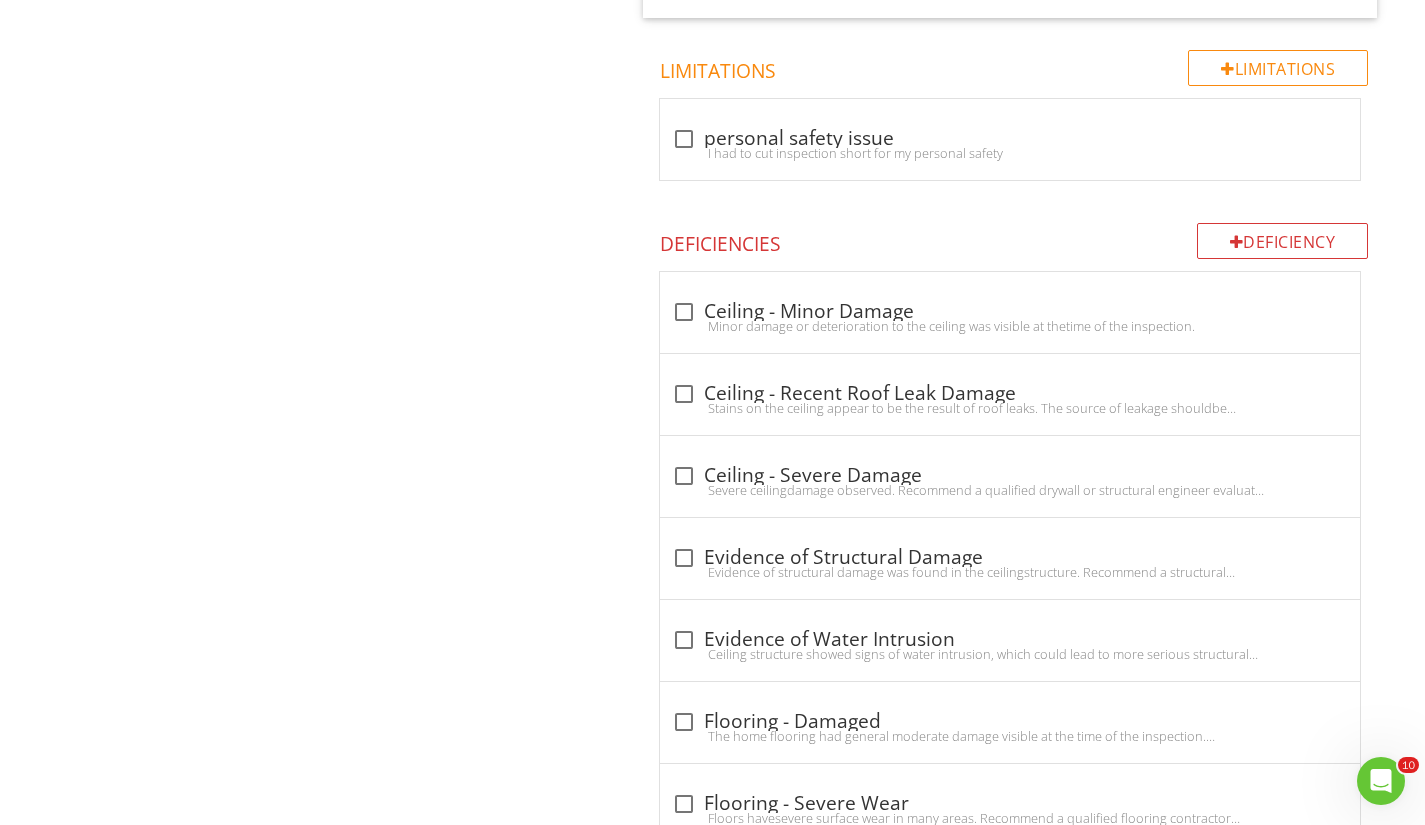 scroll, scrollTop: 0, scrollLeft: 0, axis: both 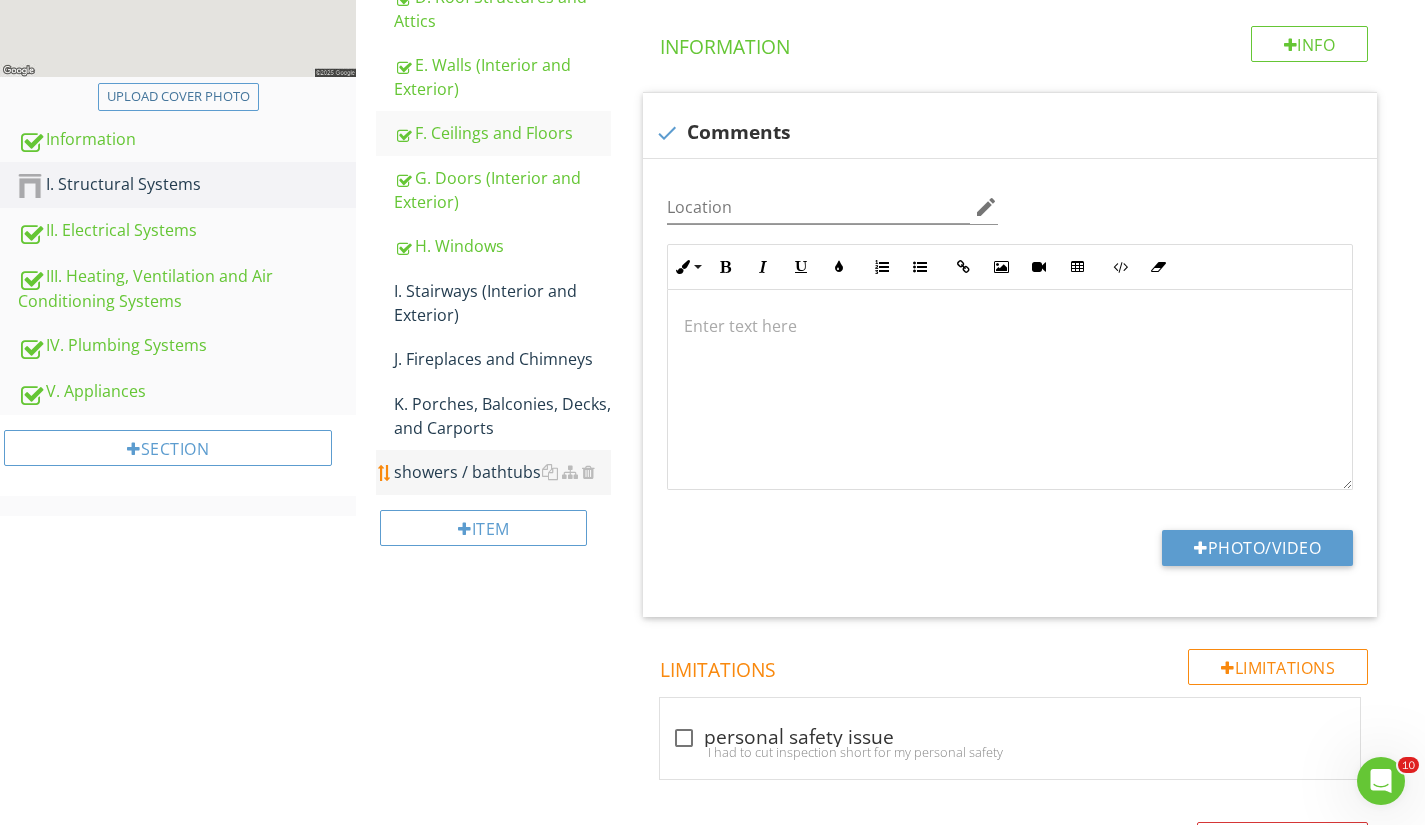 click on "showers / bathtubs" at bounding box center (502, 472) 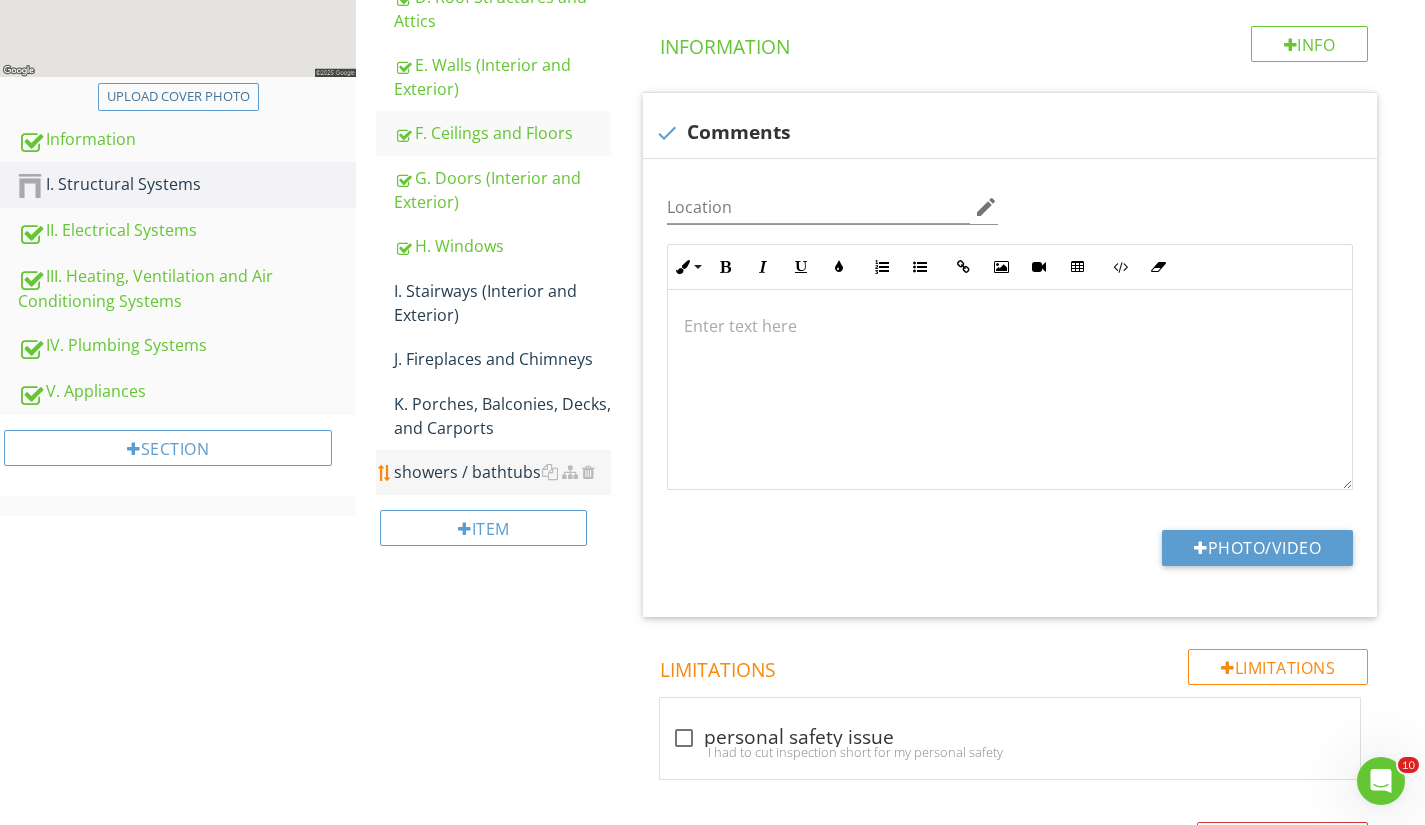 click on "showers / bathtubs" at bounding box center (502, 472) 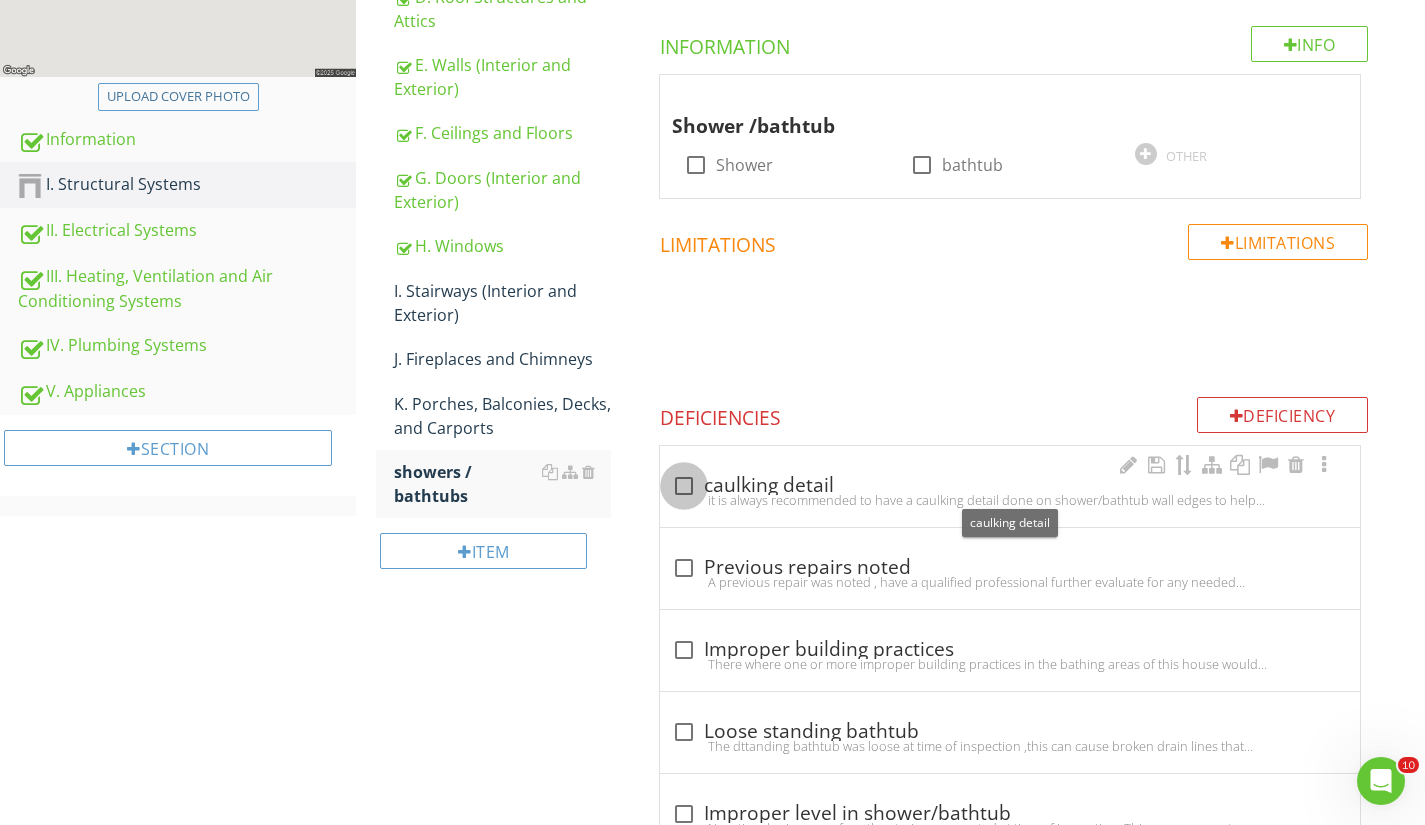 click at bounding box center (684, 486) 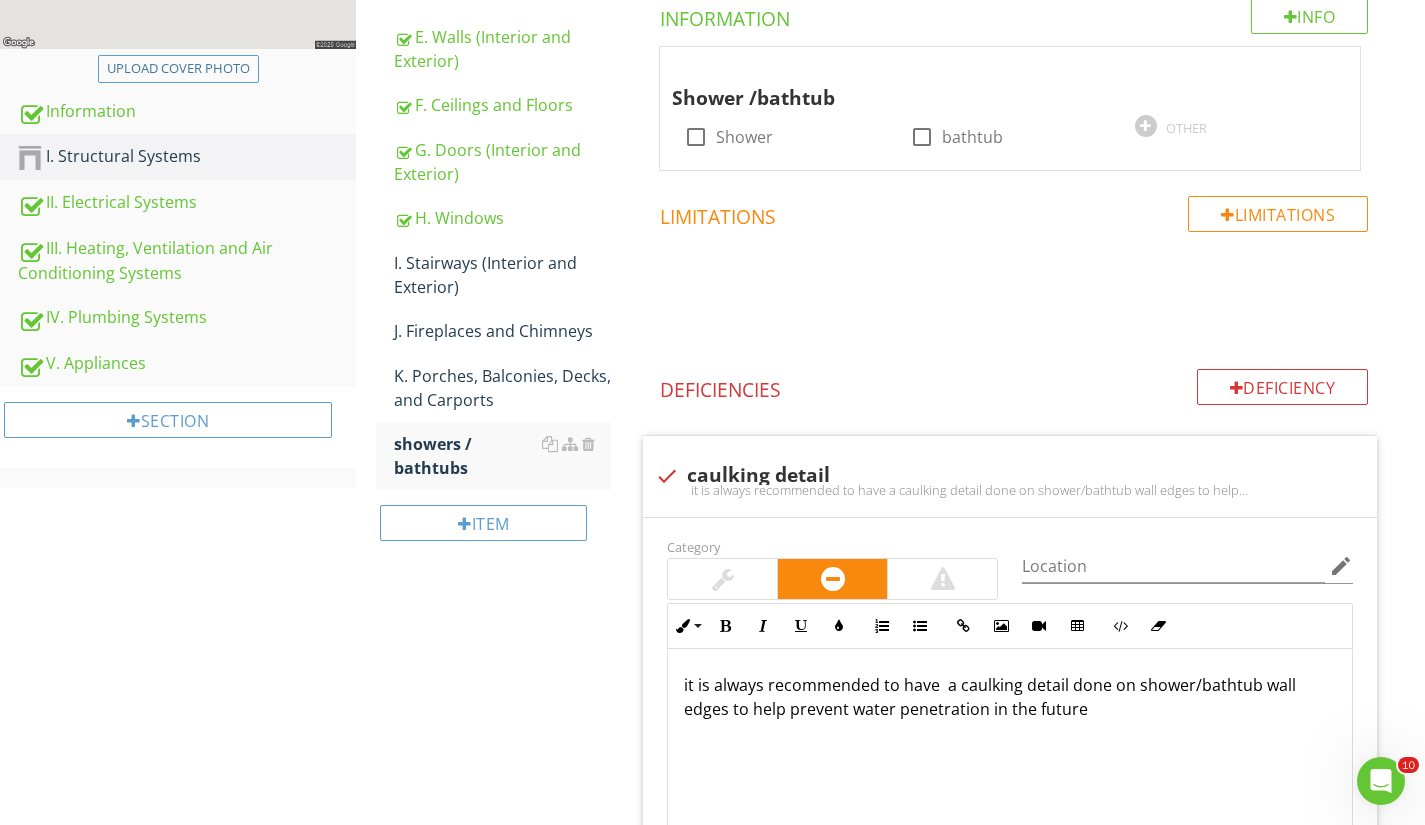 scroll, scrollTop: 507, scrollLeft: 0, axis: vertical 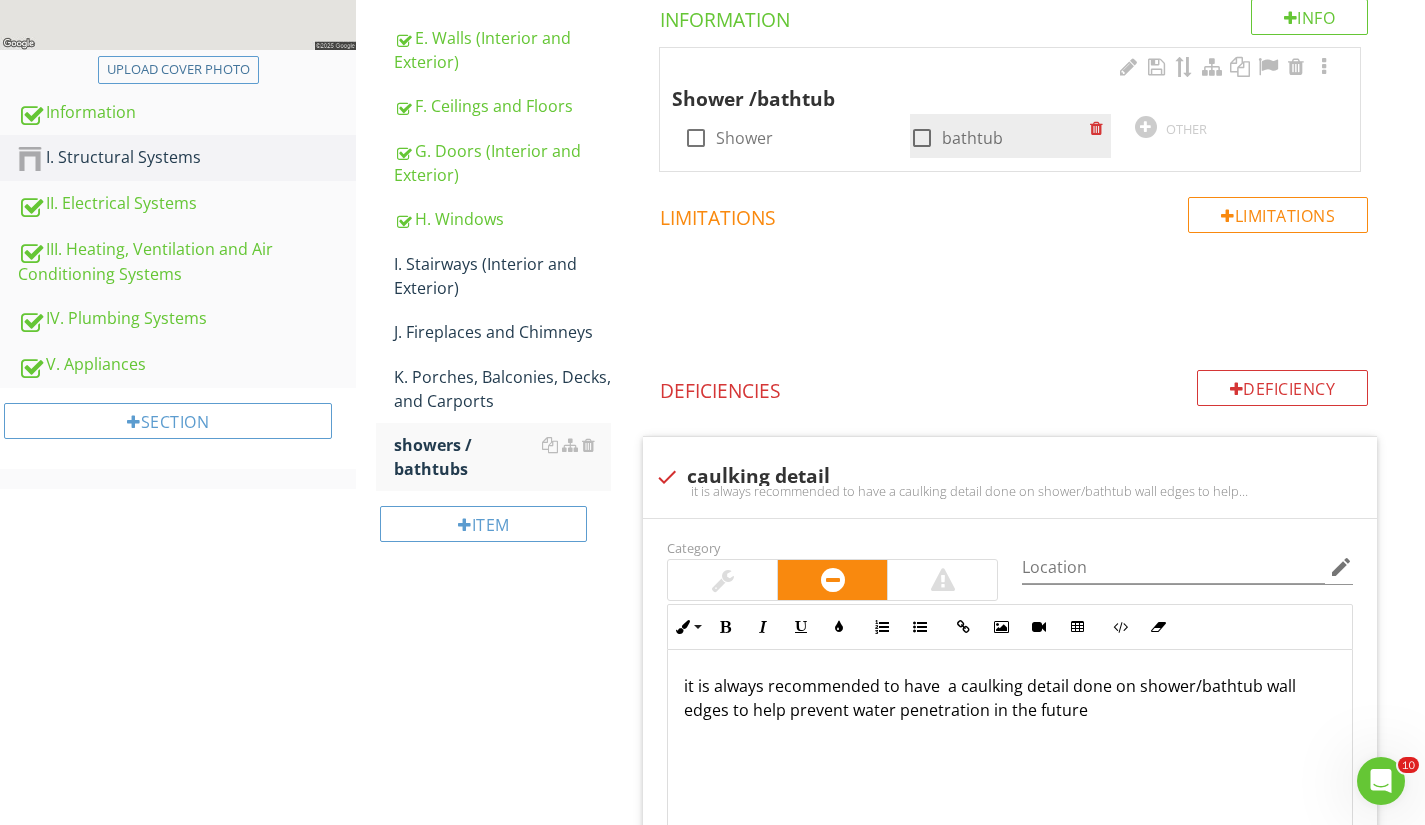 click at bounding box center [922, 138] 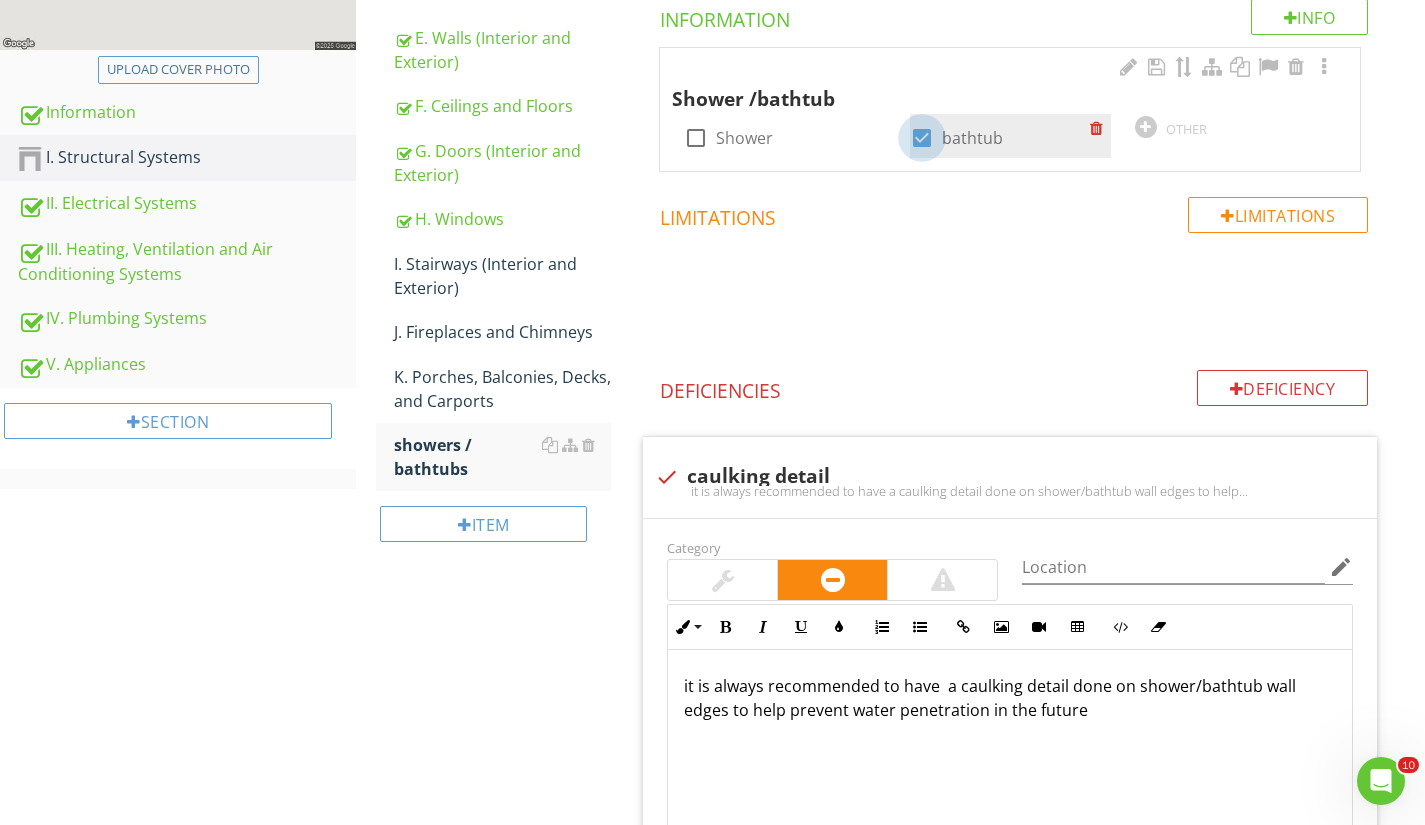 checkbox on "true" 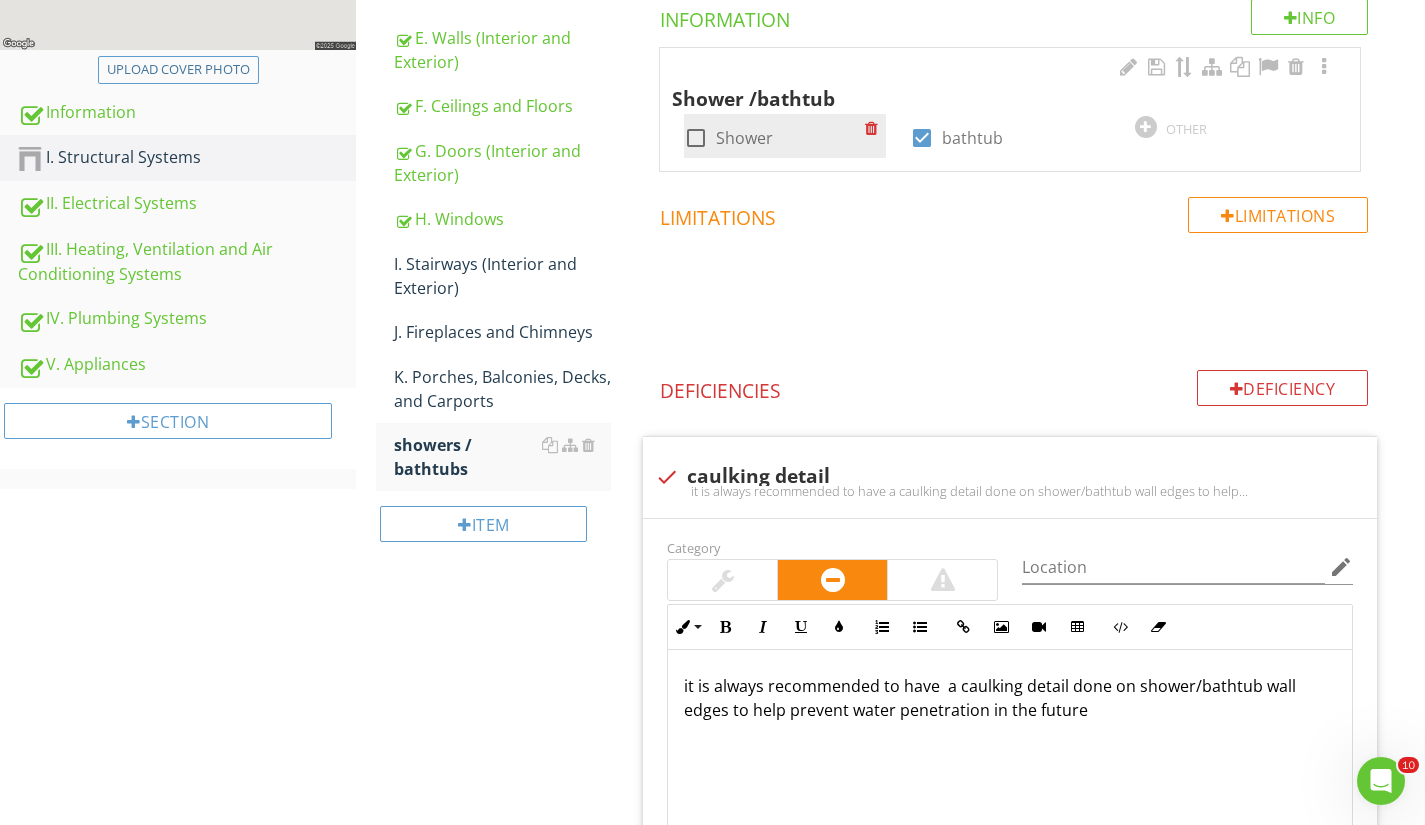 click at bounding box center [696, 138] 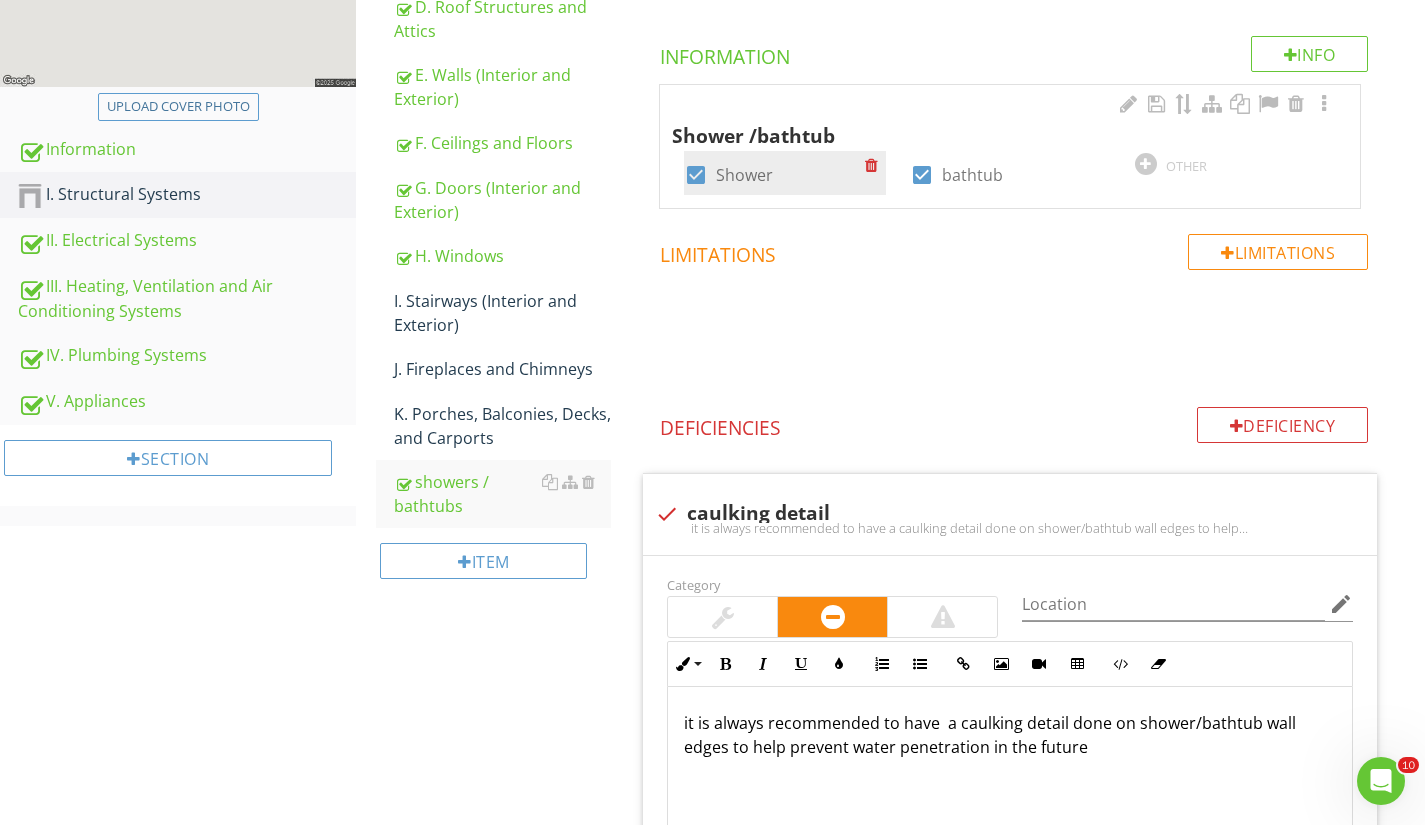 scroll, scrollTop: 480, scrollLeft: 0, axis: vertical 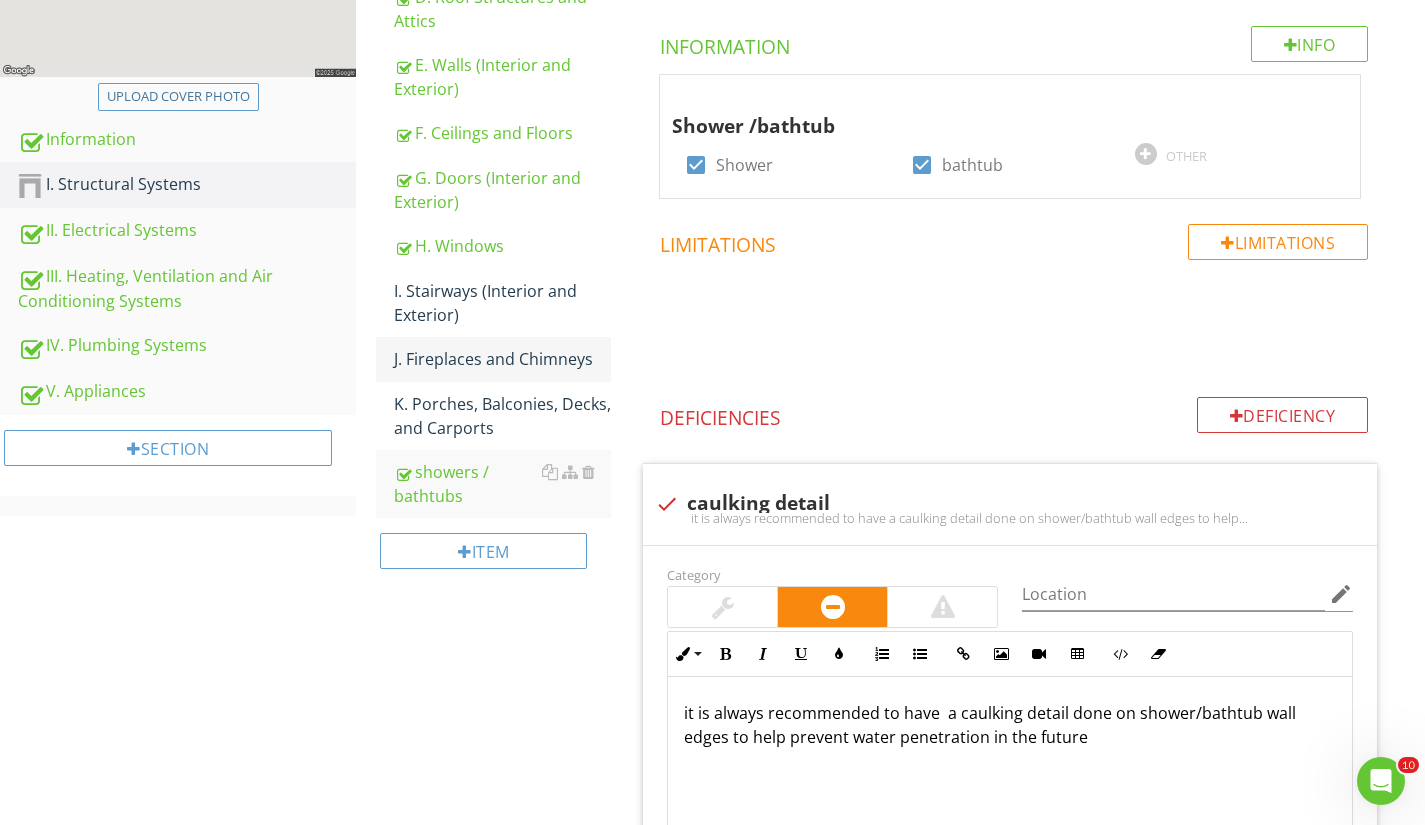 click on "J. Fireplaces and Chimneys" at bounding box center [502, 359] 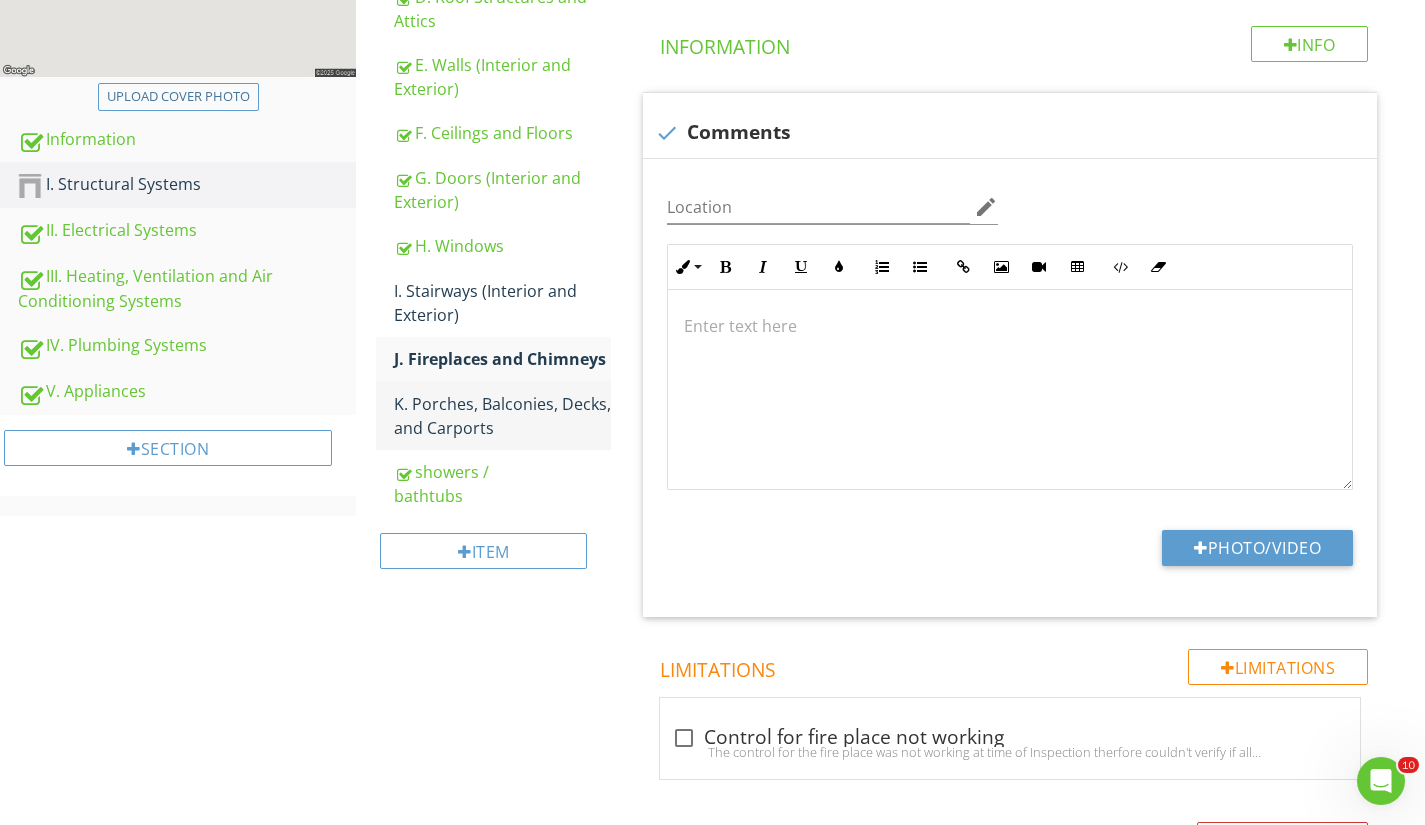 click on "K. Porches, Balconies, Decks, and Carports" at bounding box center (502, 416) 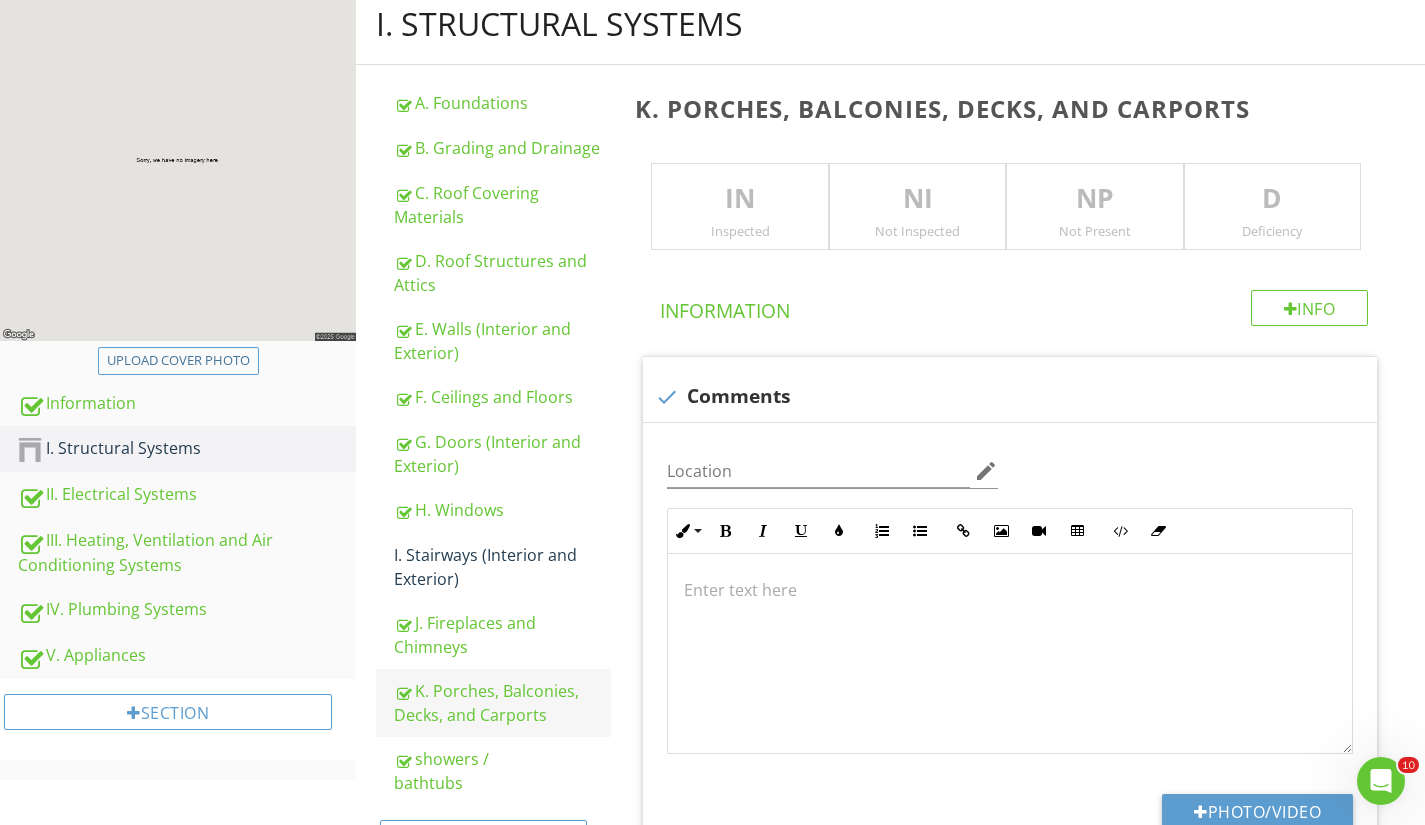 scroll, scrollTop: 216, scrollLeft: 0, axis: vertical 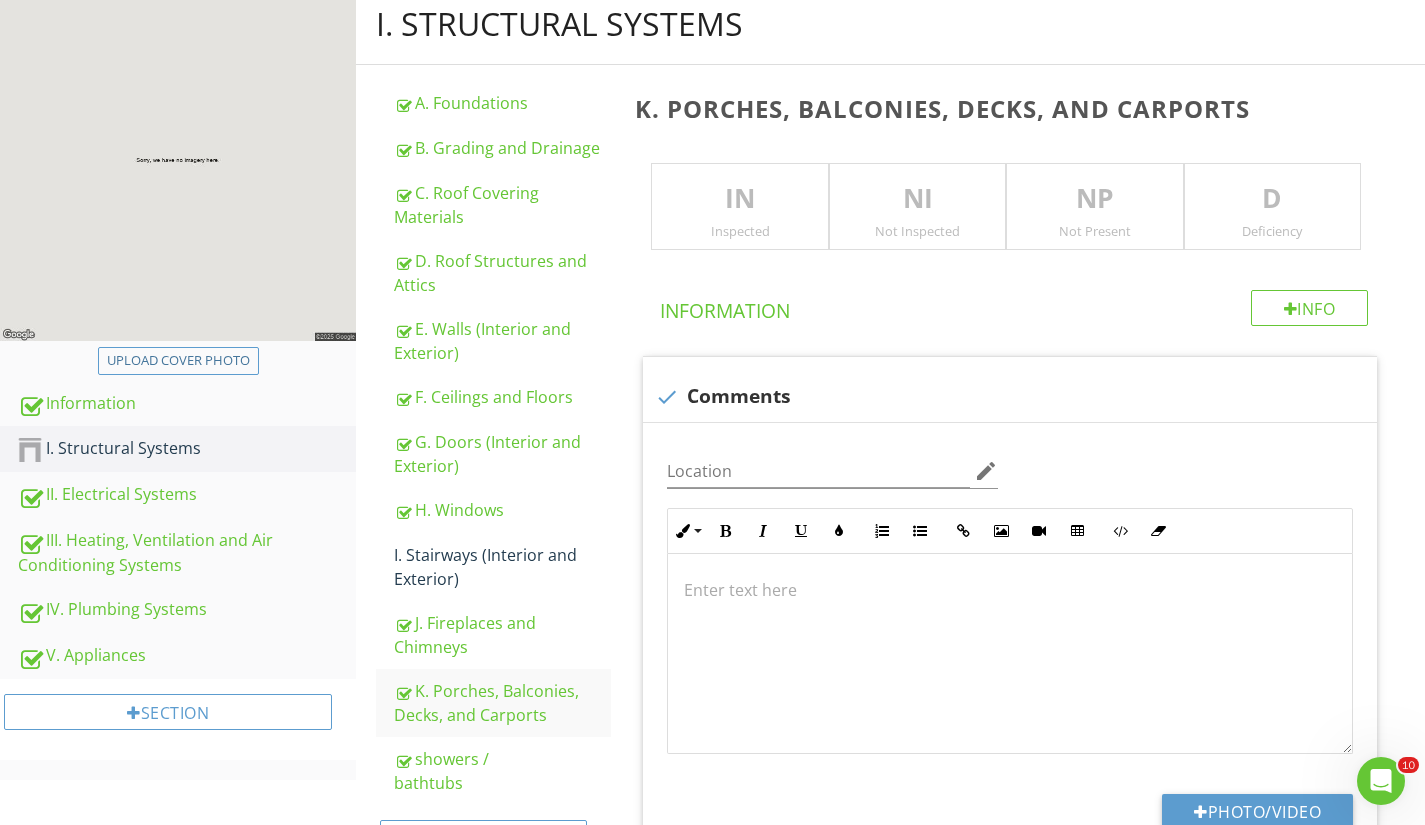 click on "IN" at bounding box center [739, 199] 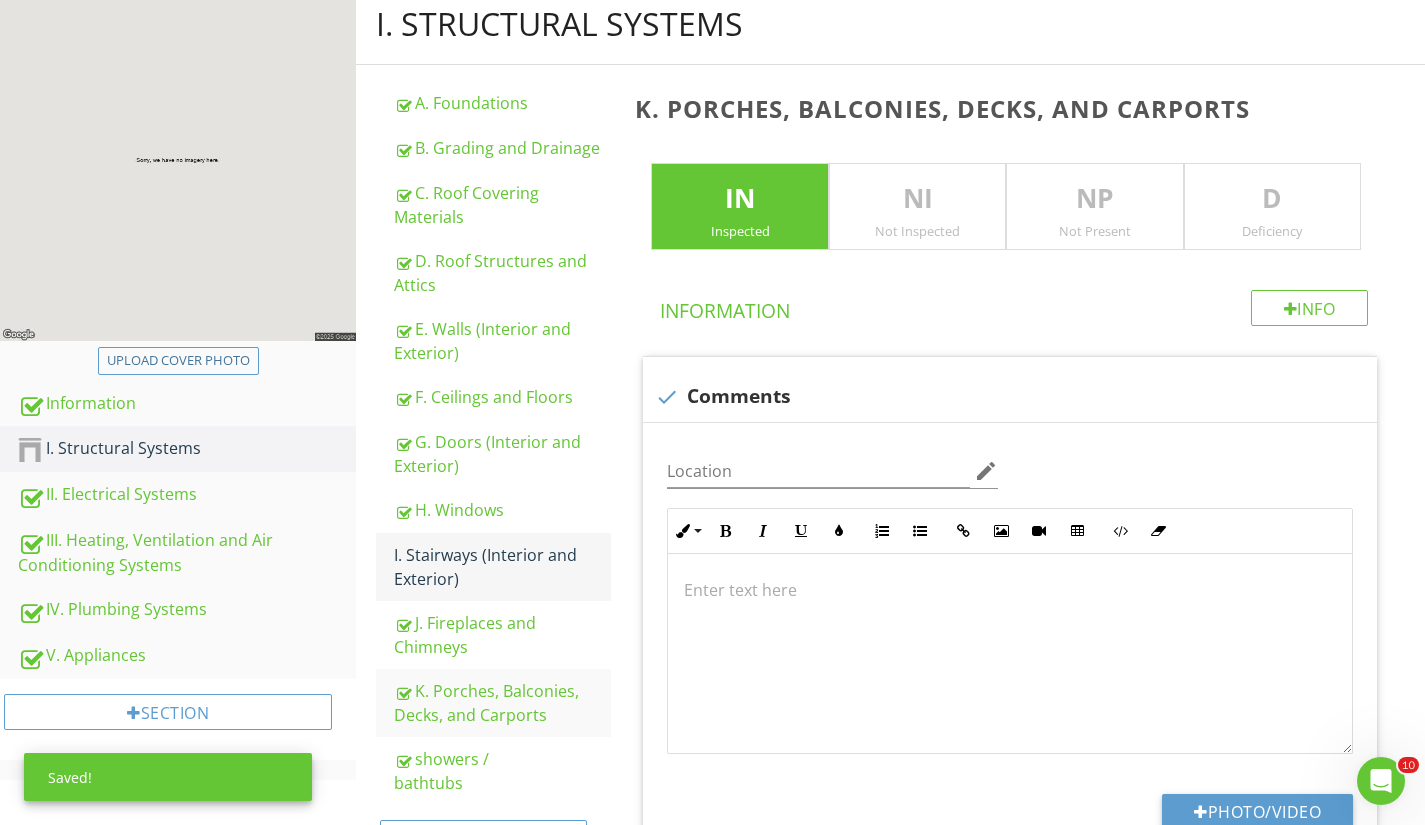 click on "I. Stairways (Interior and Exterior)" at bounding box center [502, 567] 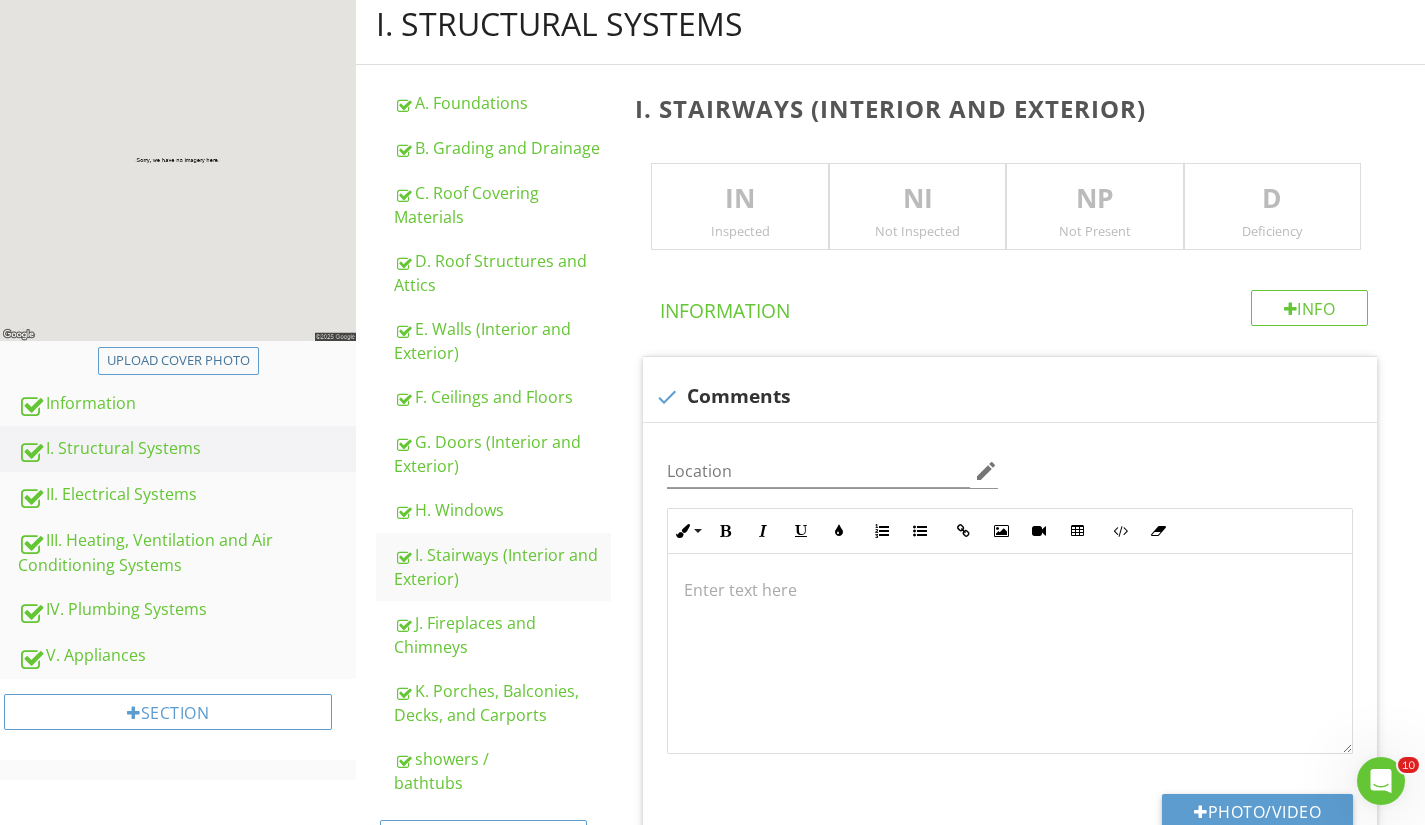 click on "Not Present" at bounding box center (1094, 231) 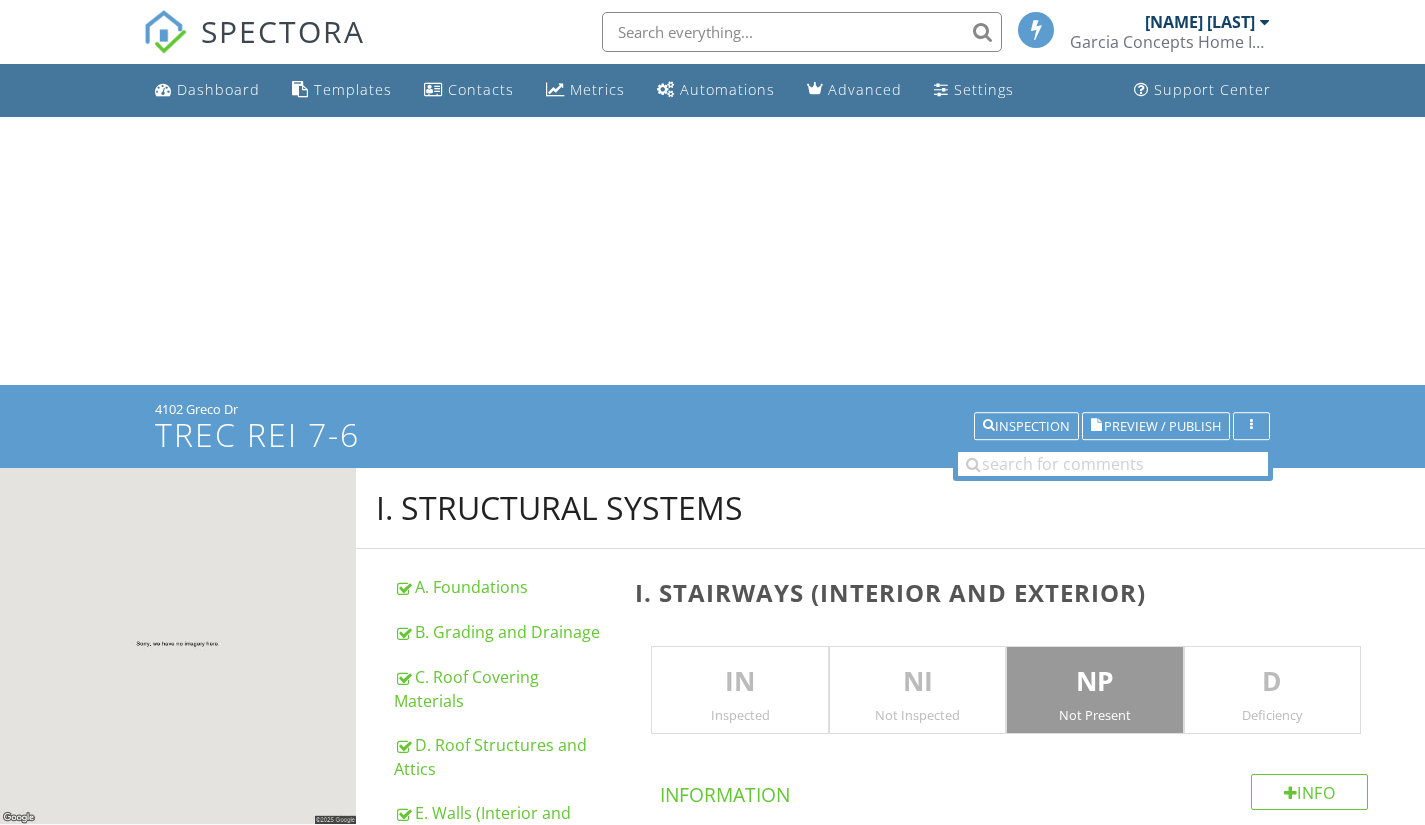 scroll, scrollTop: 206, scrollLeft: 0, axis: vertical 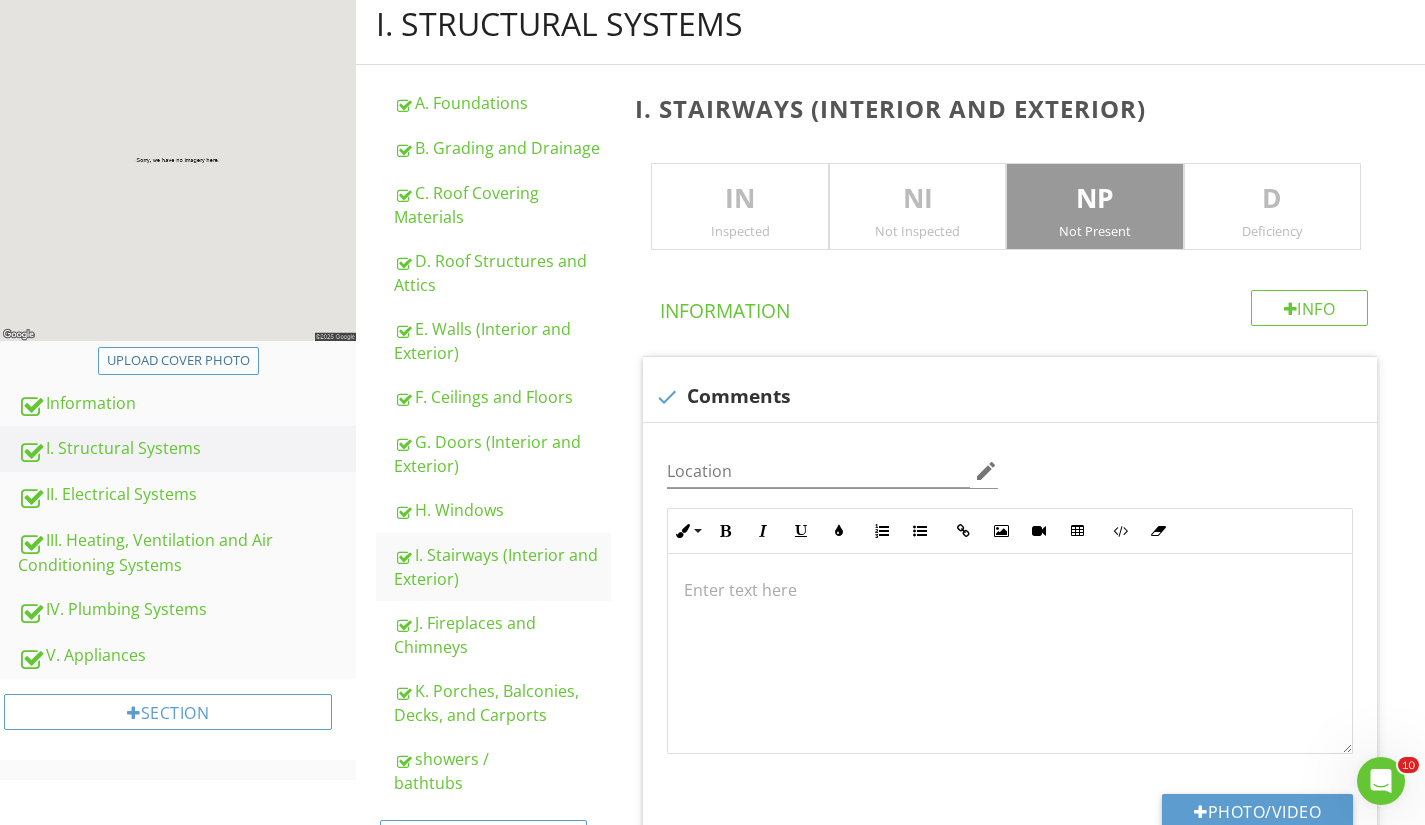 click on "Upload cover photo" at bounding box center (178, 361) 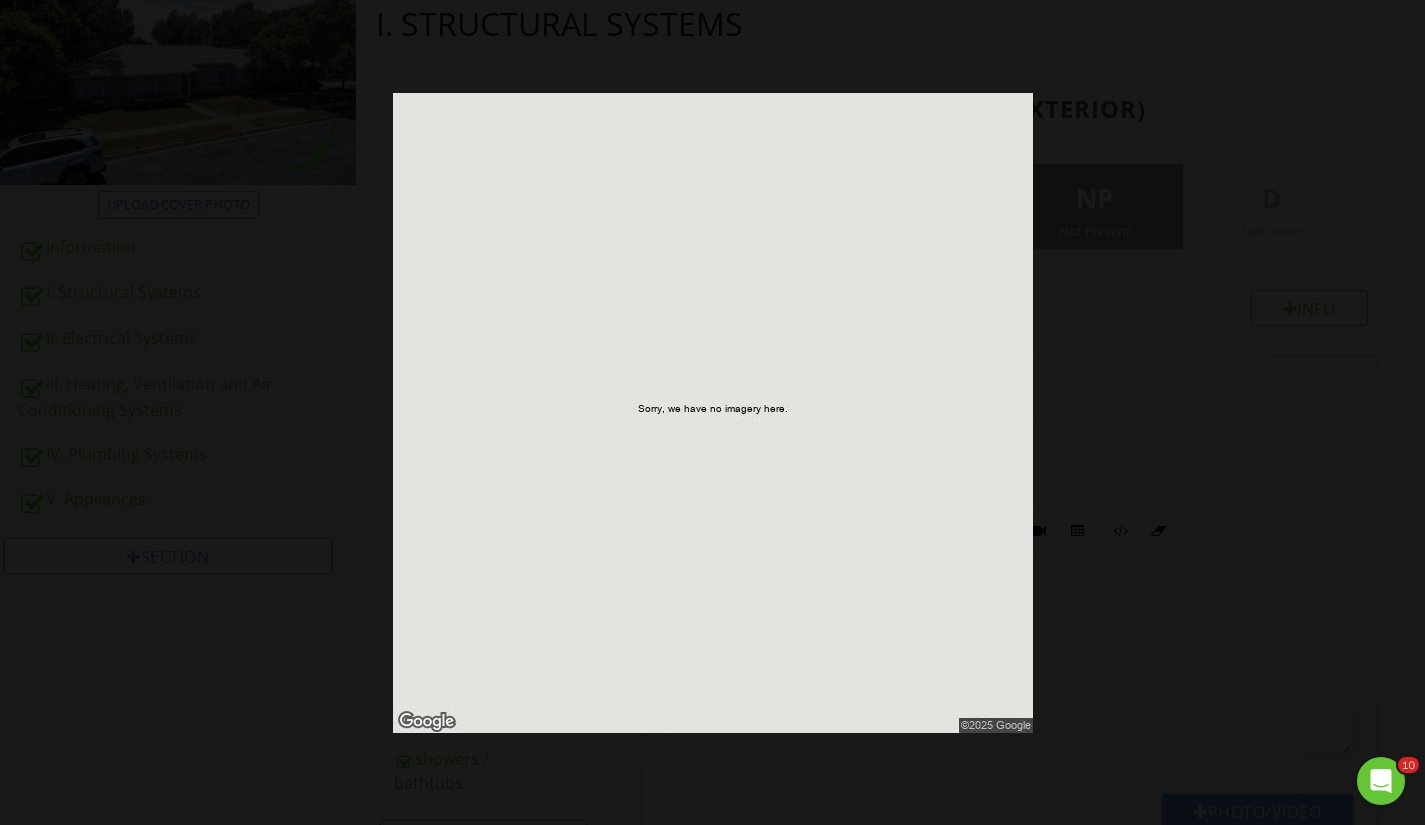 click at bounding box center (712, 412) 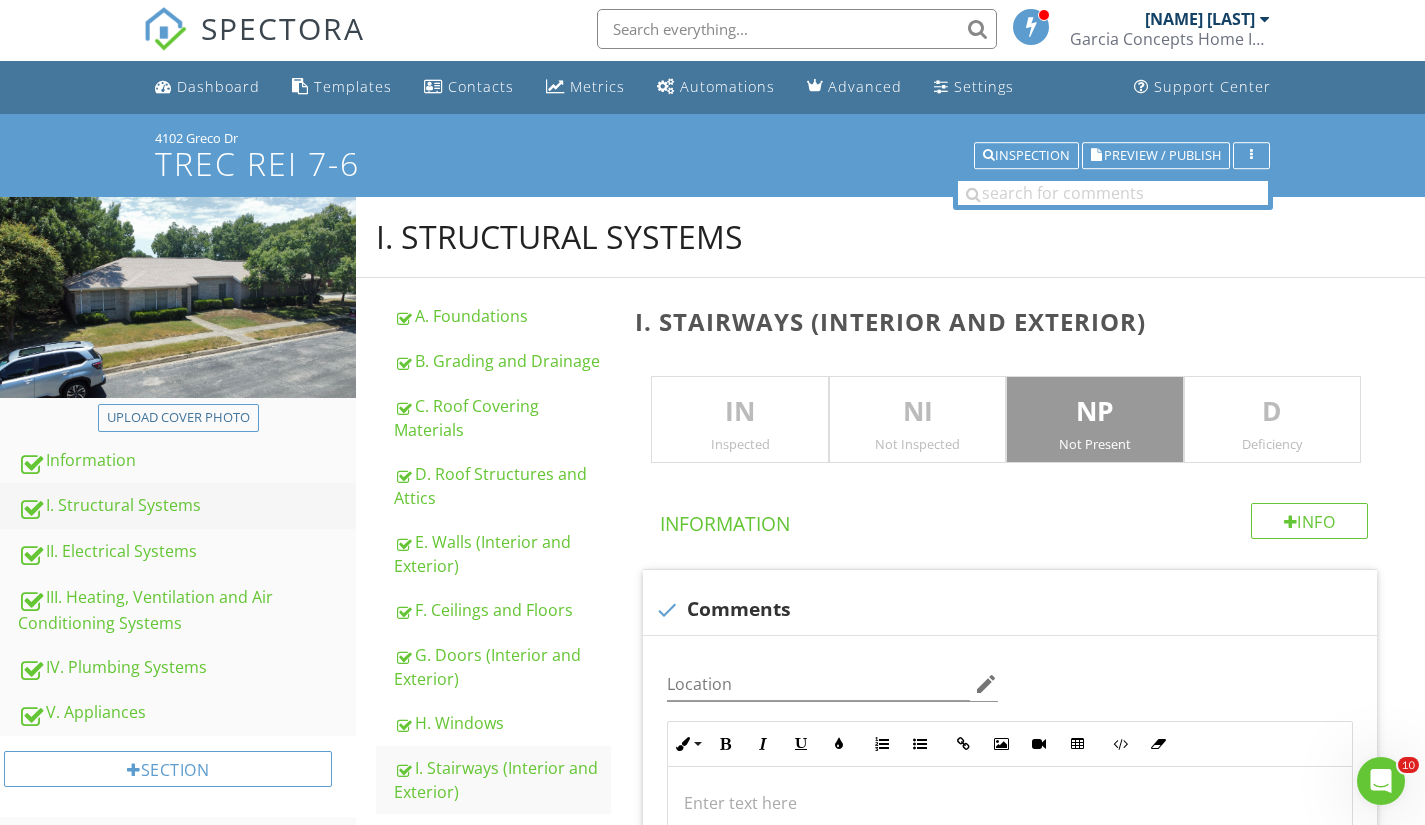 scroll, scrollTop: 6, scrollLeft: 0, axis: vertical 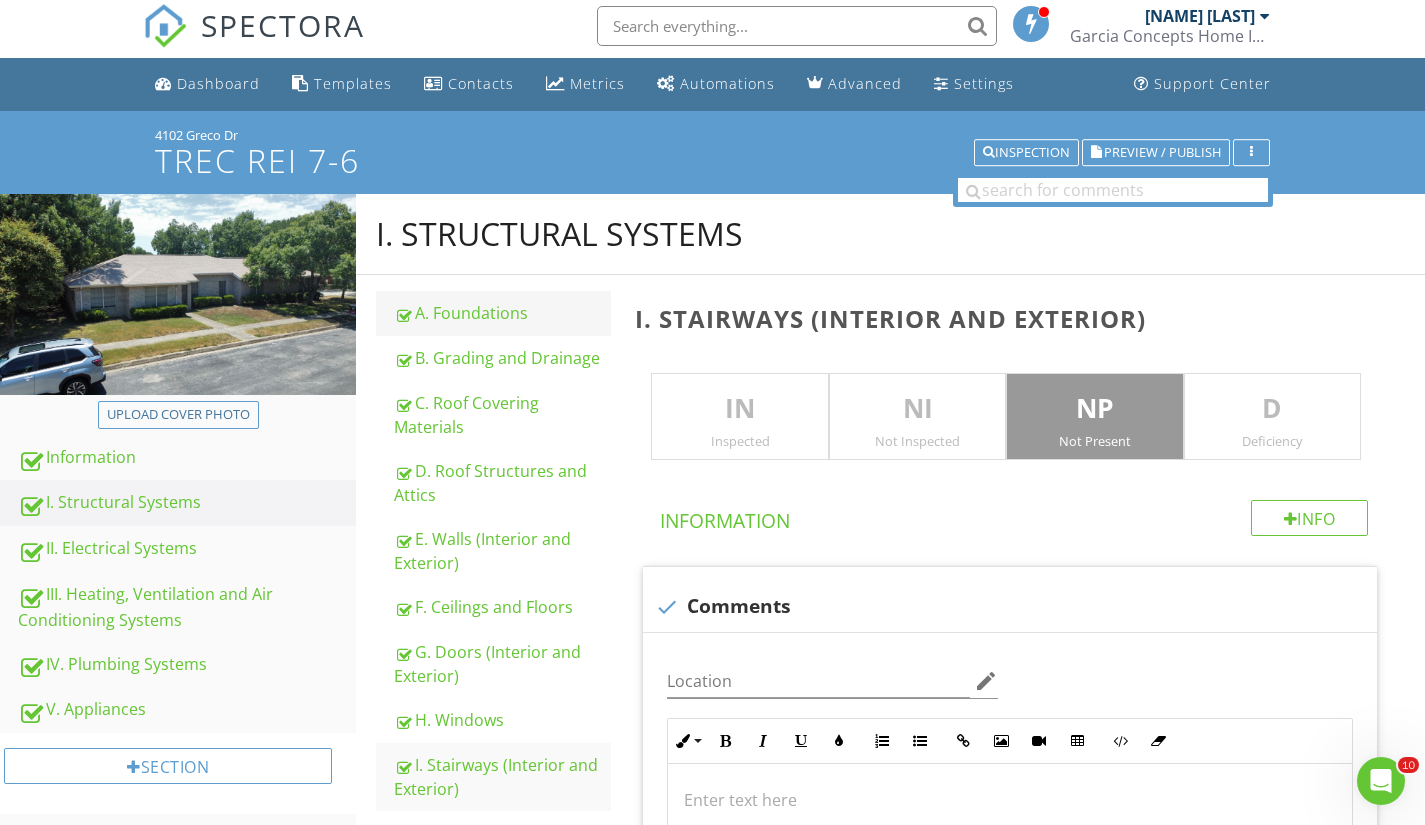click on "A. Foundations" at bounding box center (502, 313) 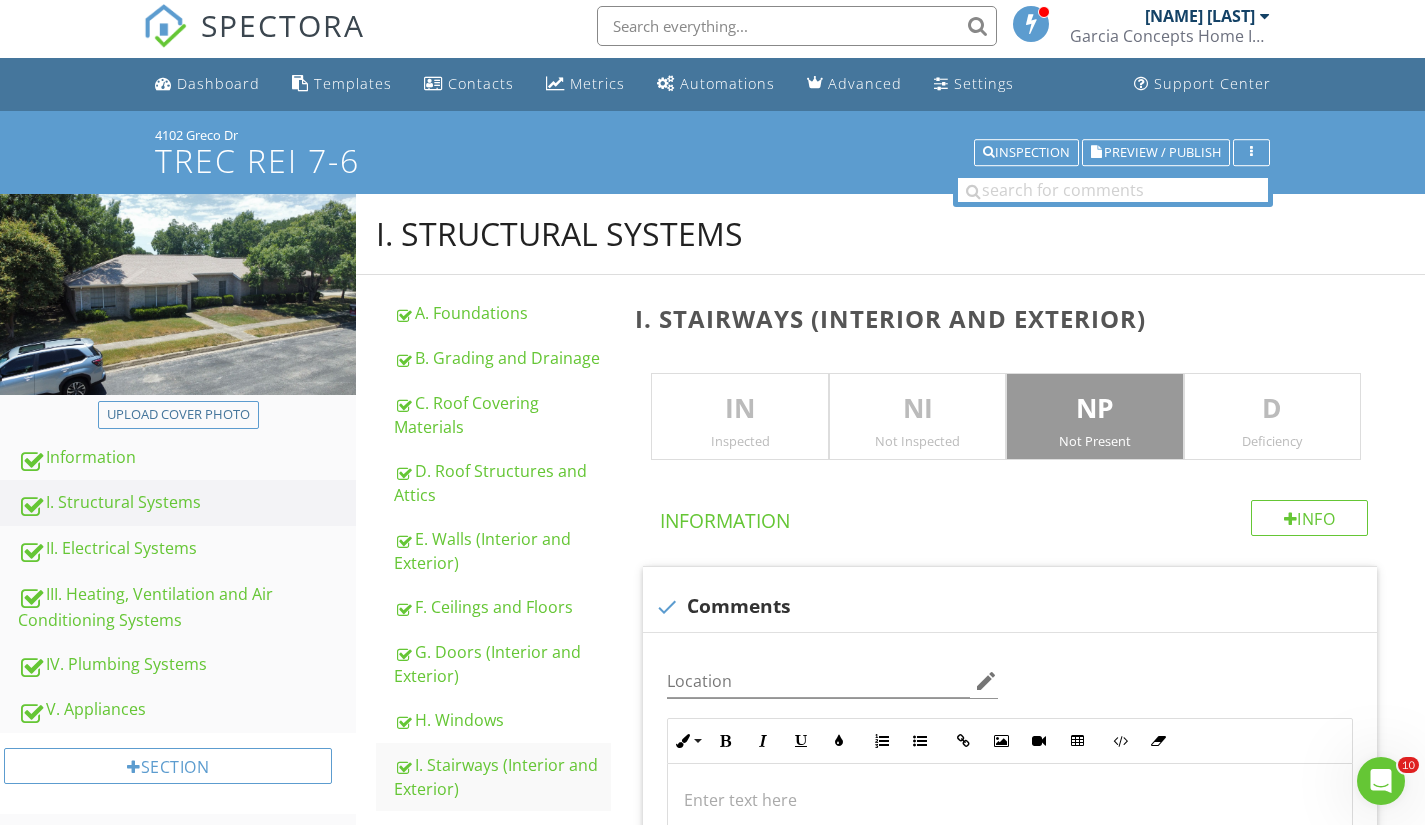 click on "A. Foundations" at bounding box center (502, 313) 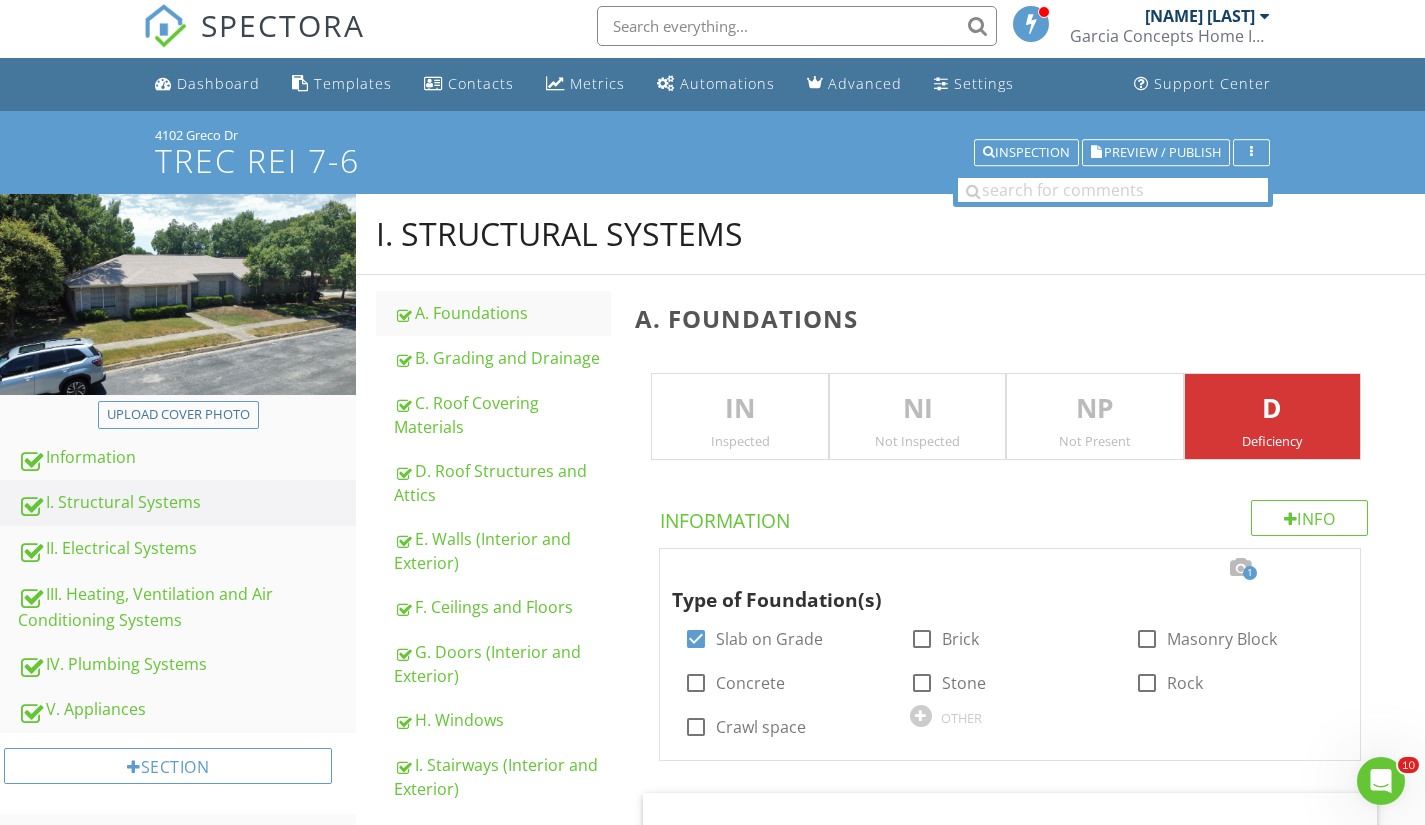 click on "Inspected" at bounding box center [739, 441] 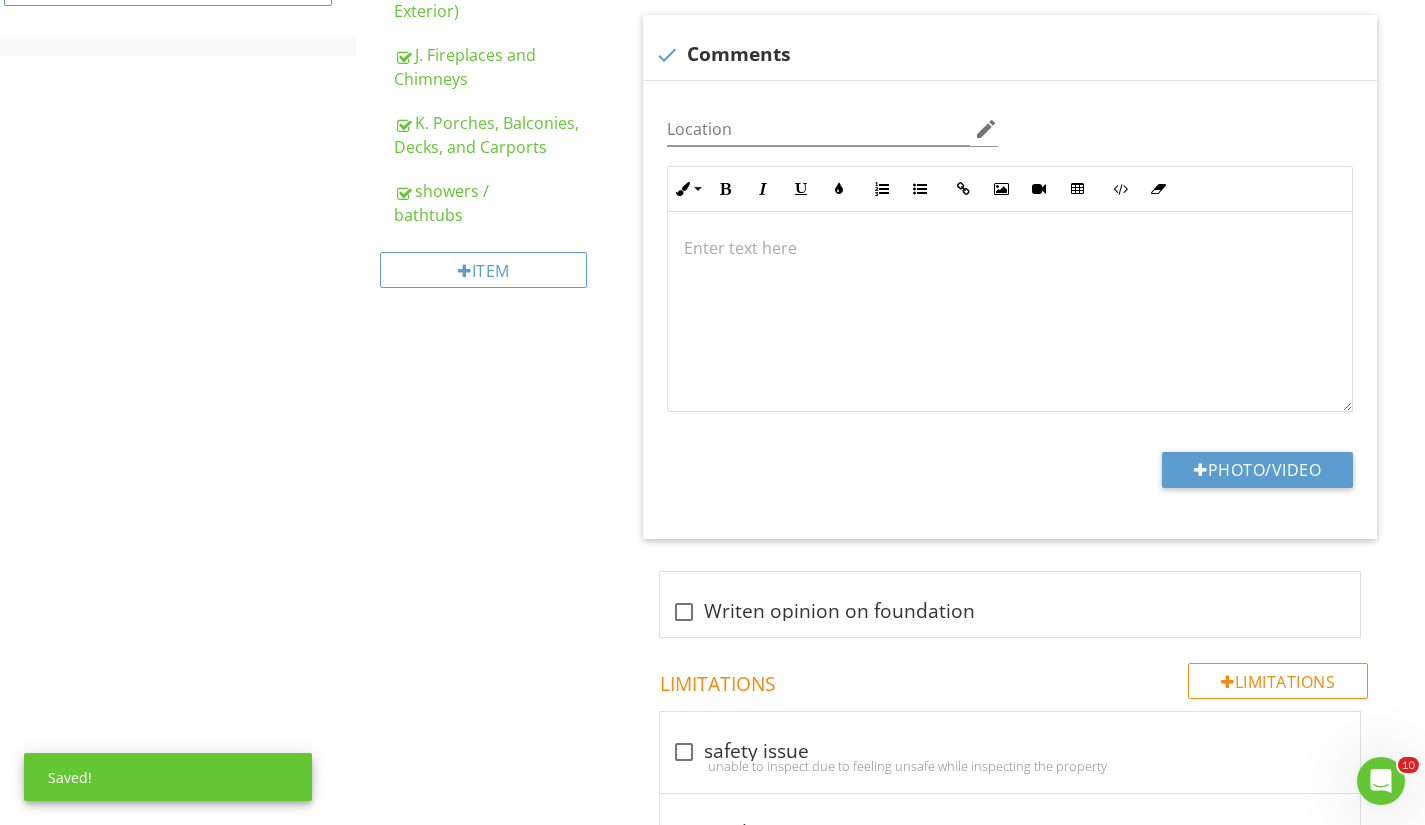 scroll, scrollTop: 804, scrollLeft: 0, axis: vertical 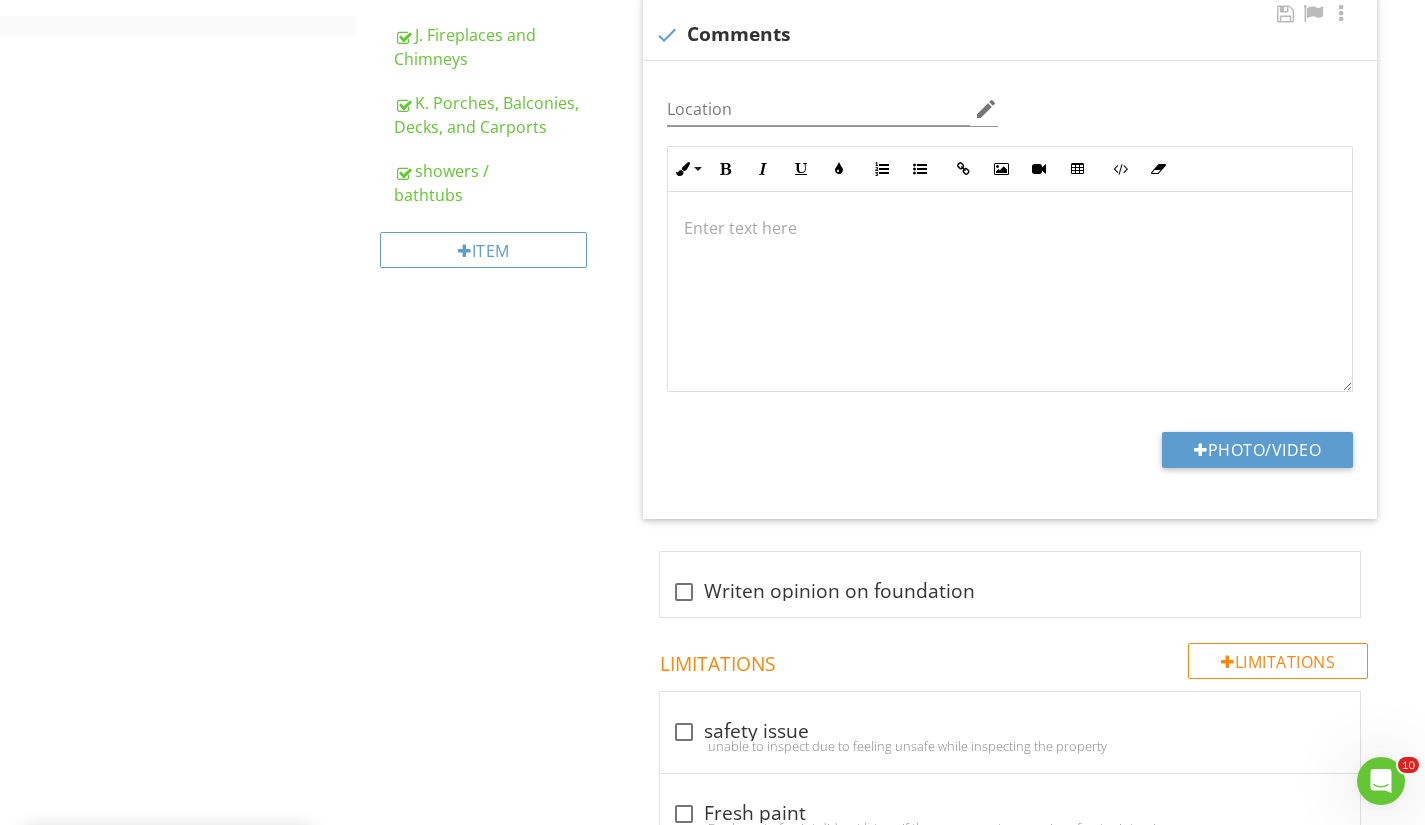 click at bounding box center (1010, 228) 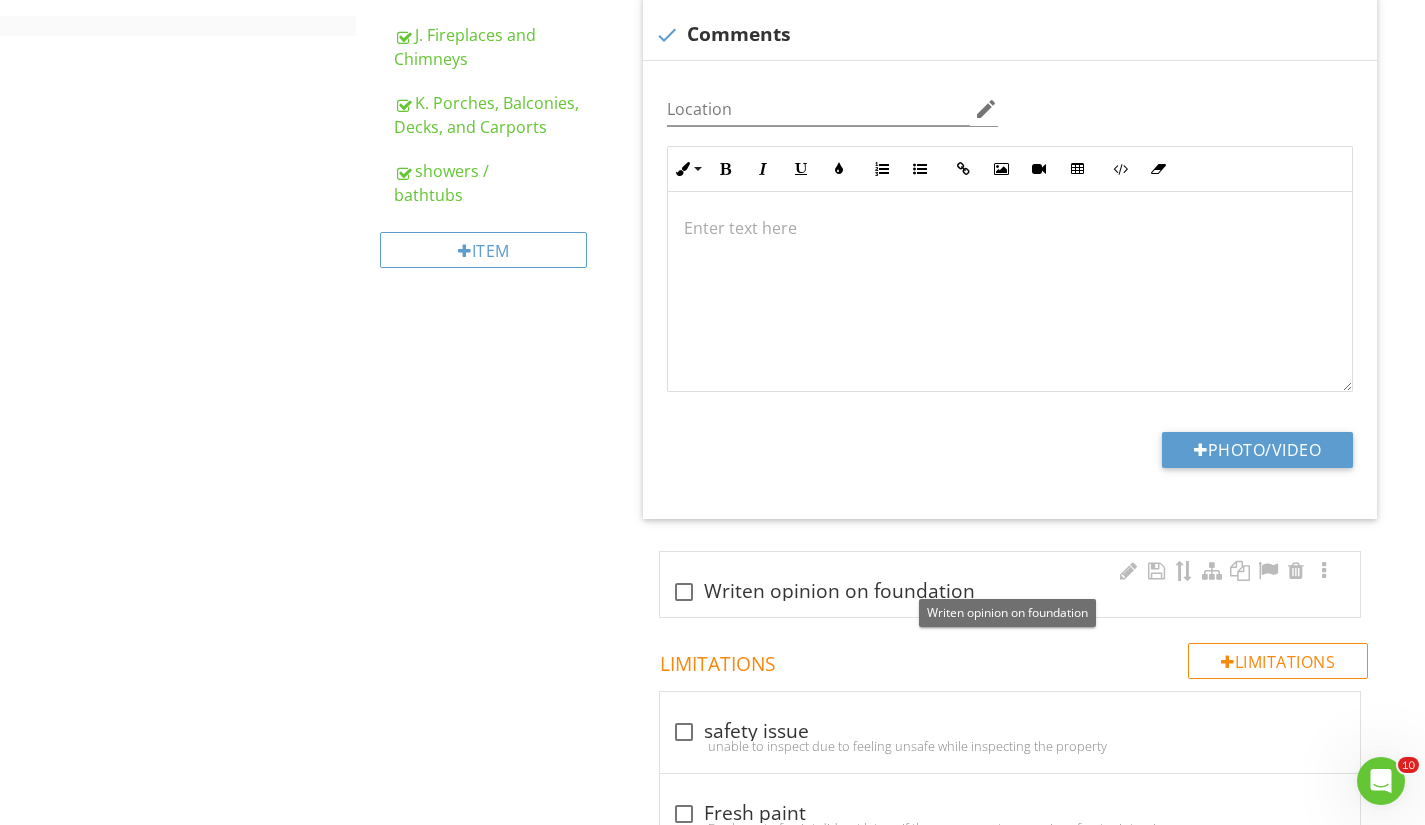 click at bounding box center (684, 592) 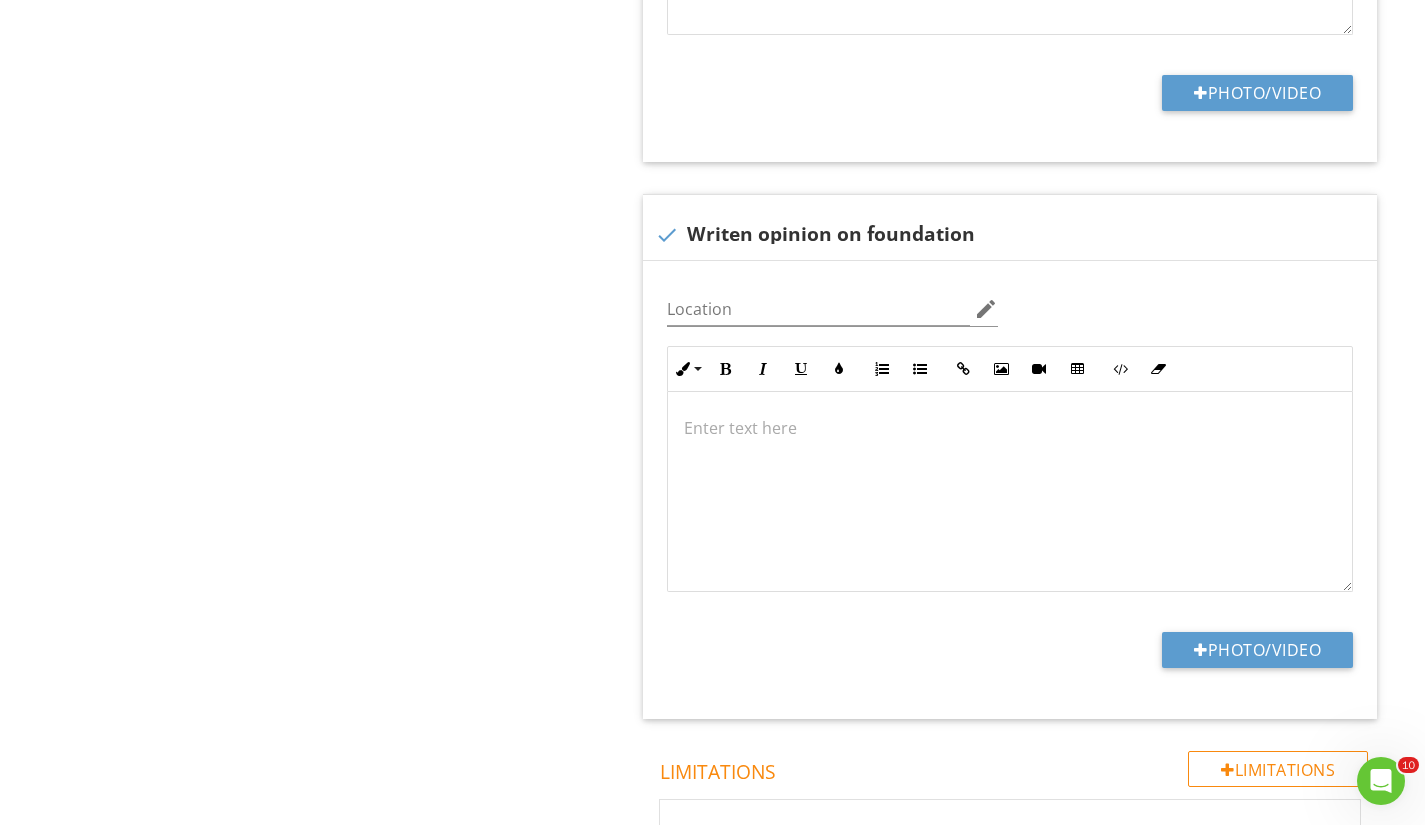 scroll, scrollTop: 1263, scrollLeft: 0, axis: vertical 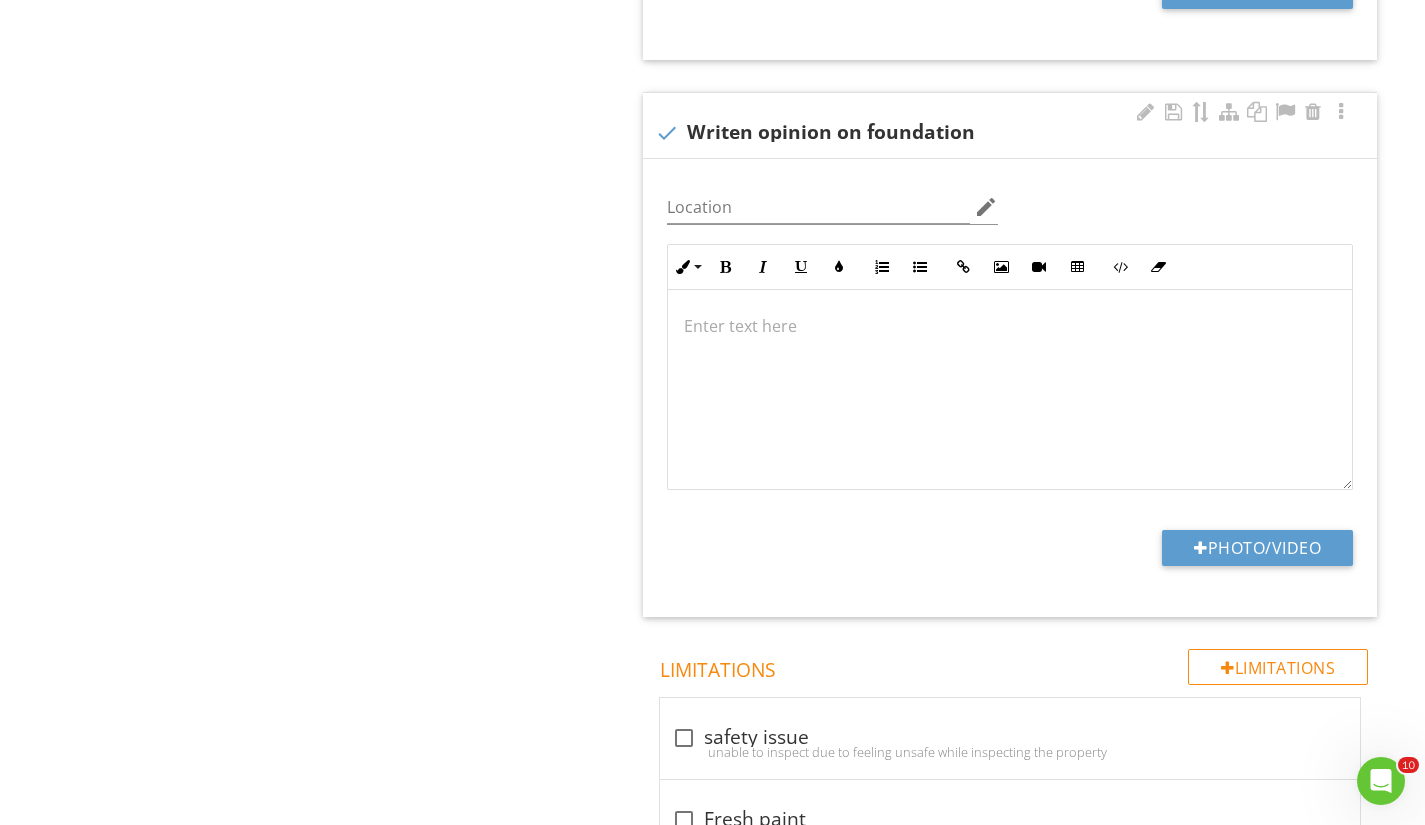 click at bounding box center (1010, 390) 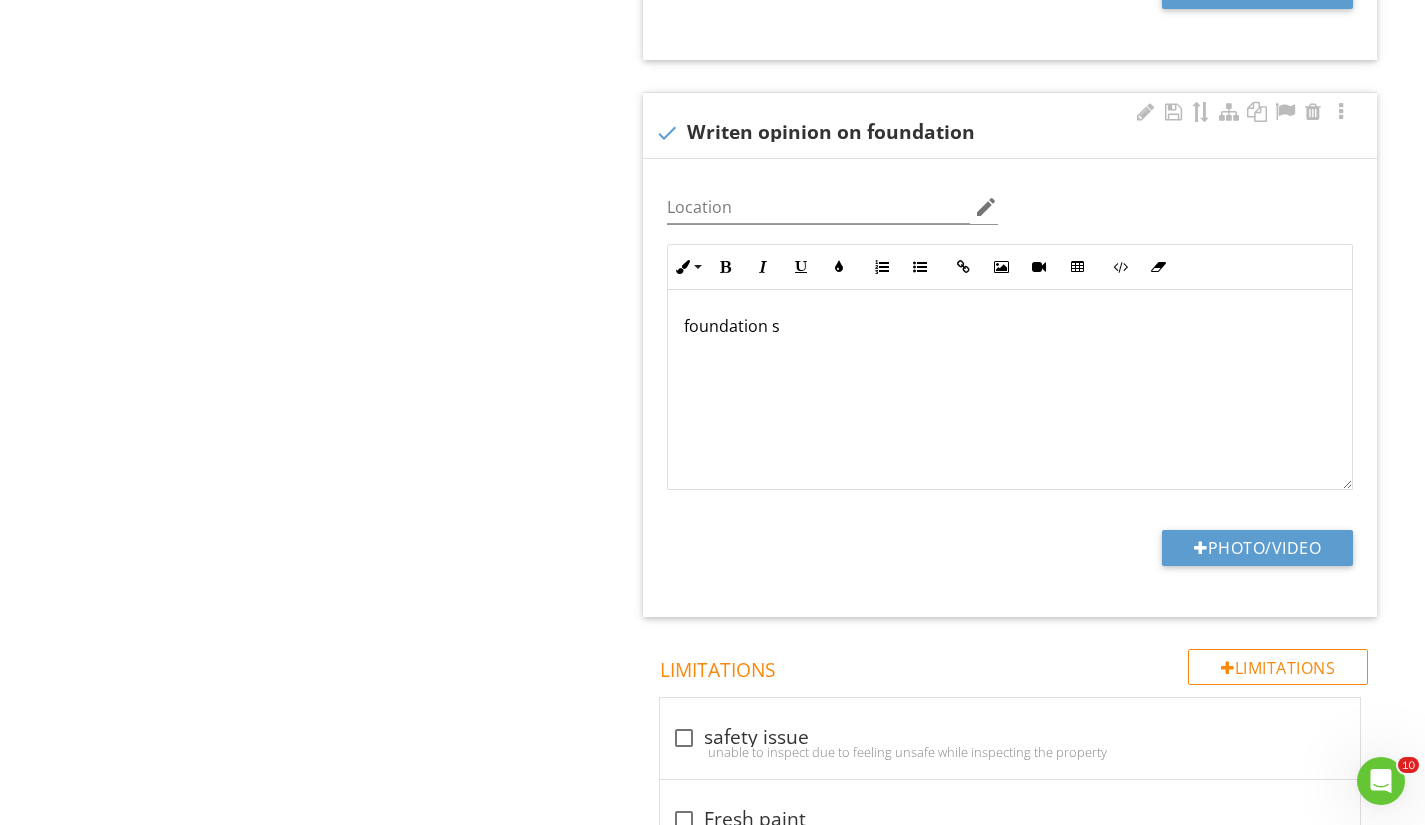 scroll, scrollTop: 1279, scrollLeft: 0, axis: vertical 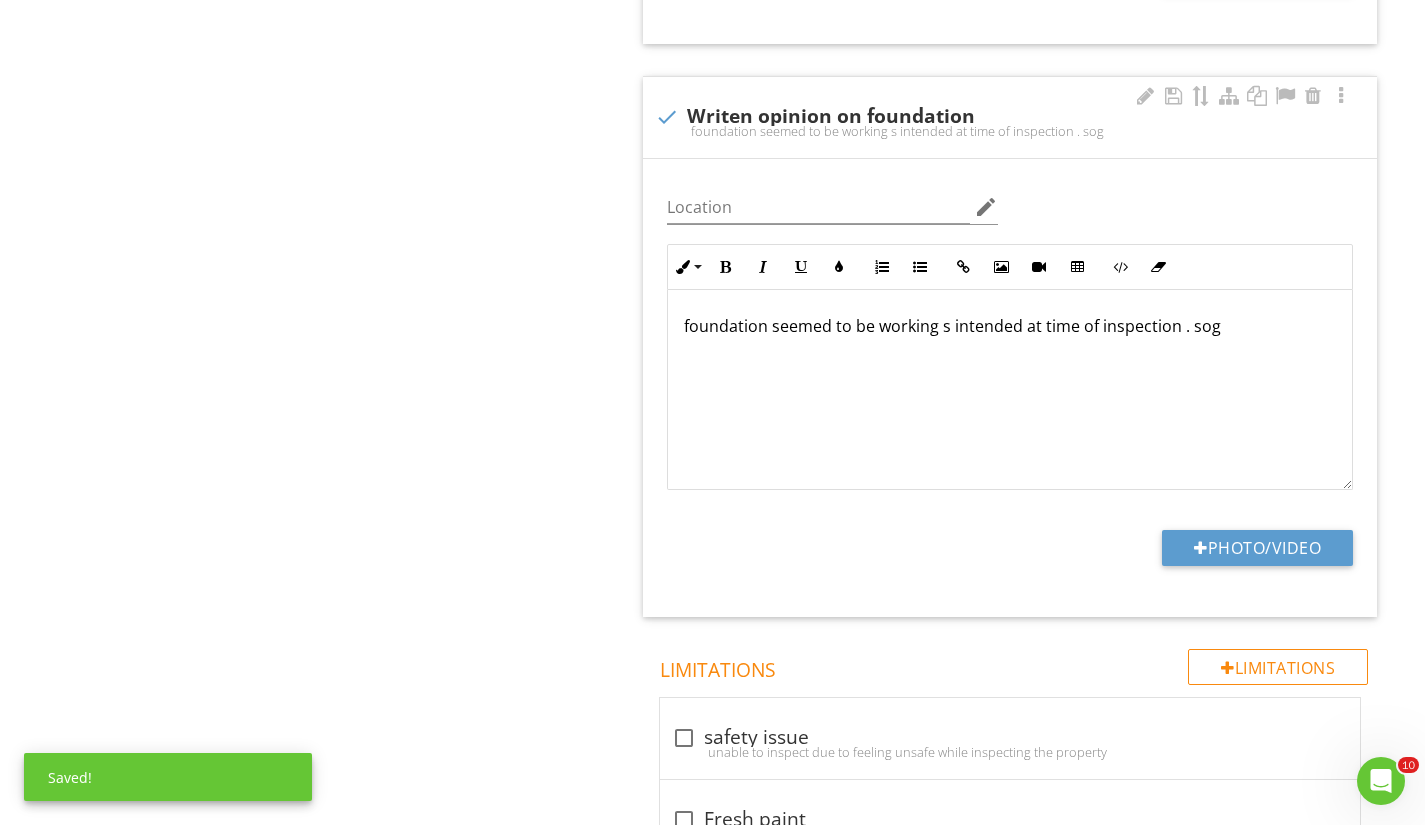 click on "foundation seemed to be working s intended at time of inspection . sog" at bounding box center (1010, 390) 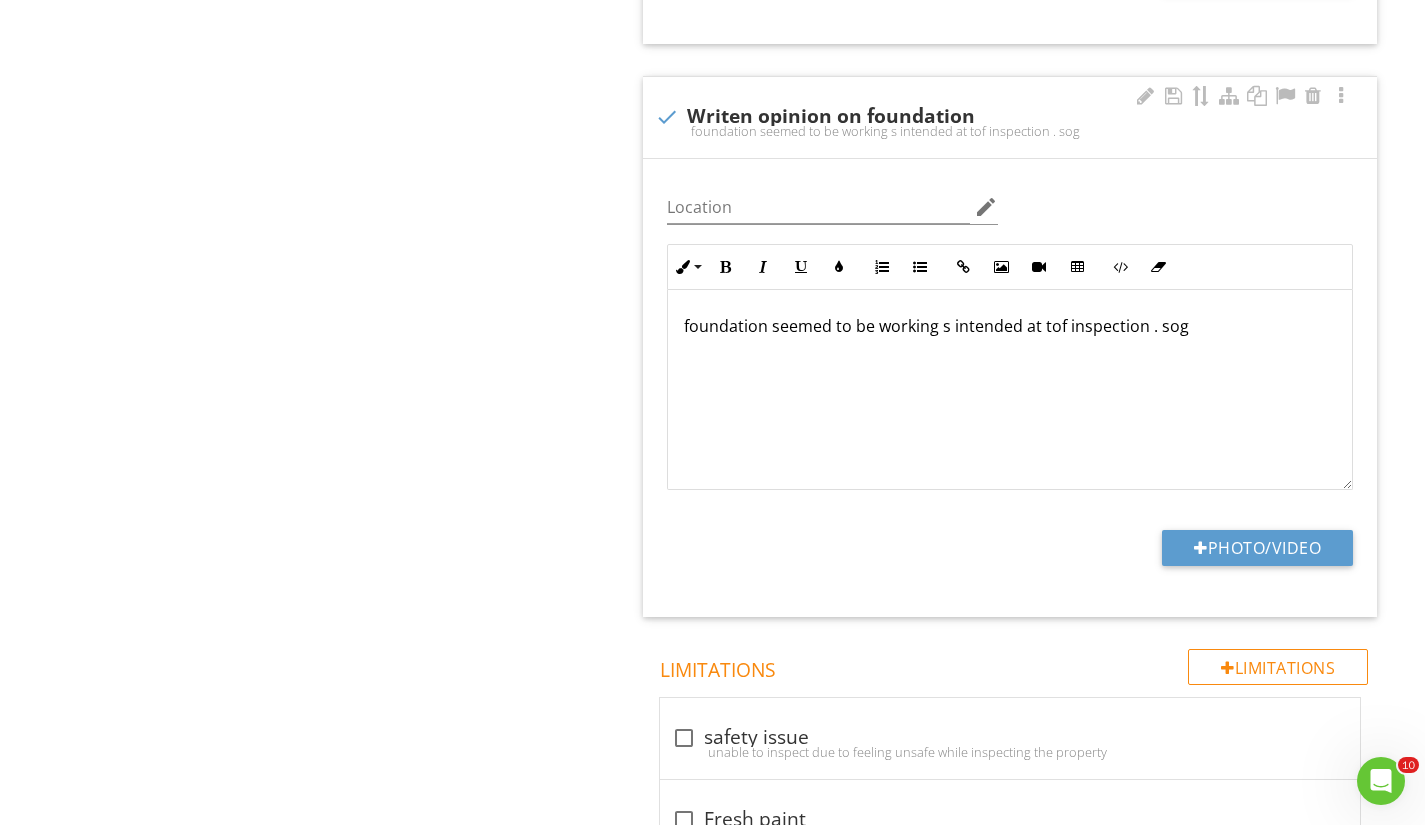 click on "foundation seemed to be working s intended at tof inspection . sog" at bounding box center [1010, 390] 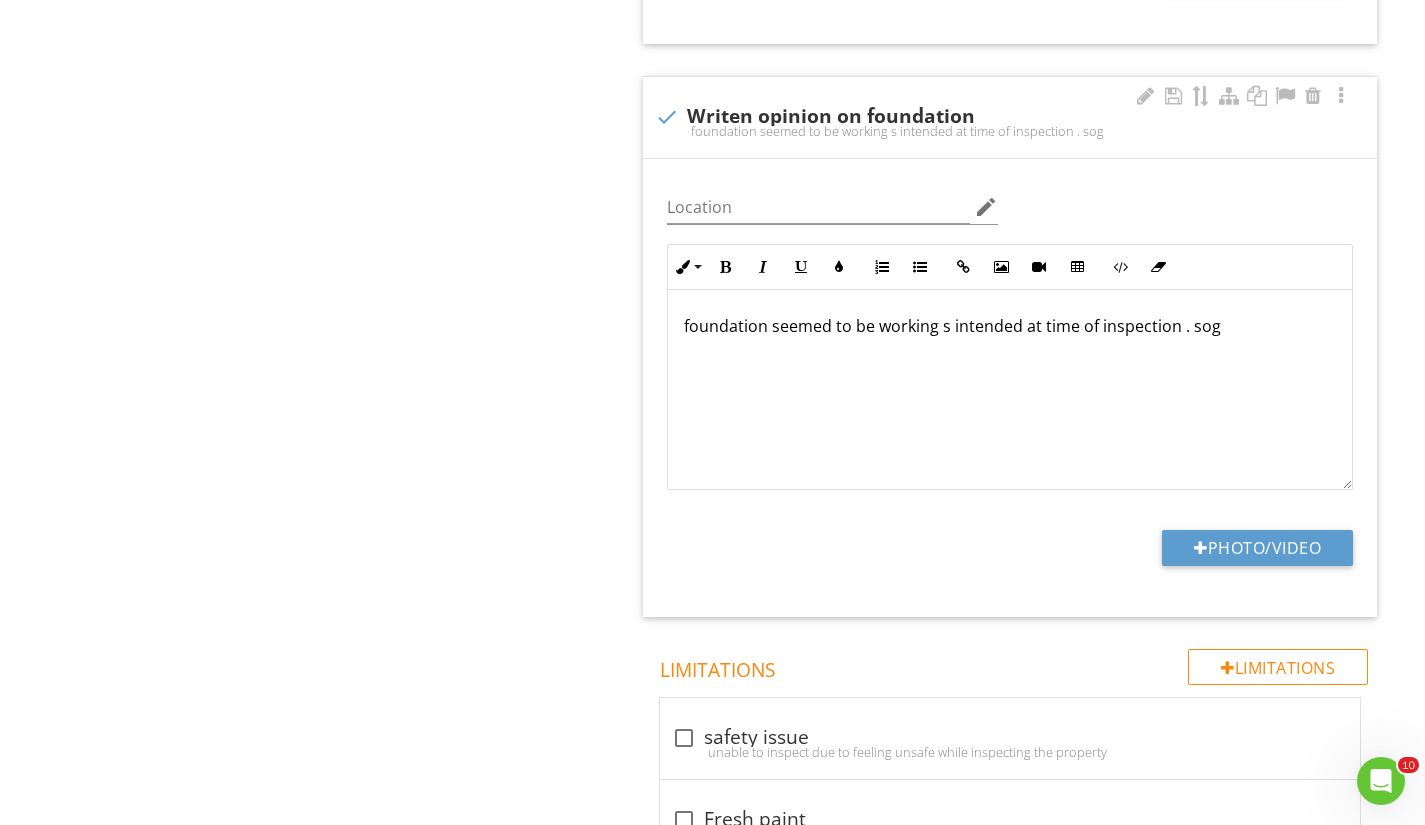 click on "foundation seemed to be working s intended at time of inspection . sog" at bounding box center [1010, 326] 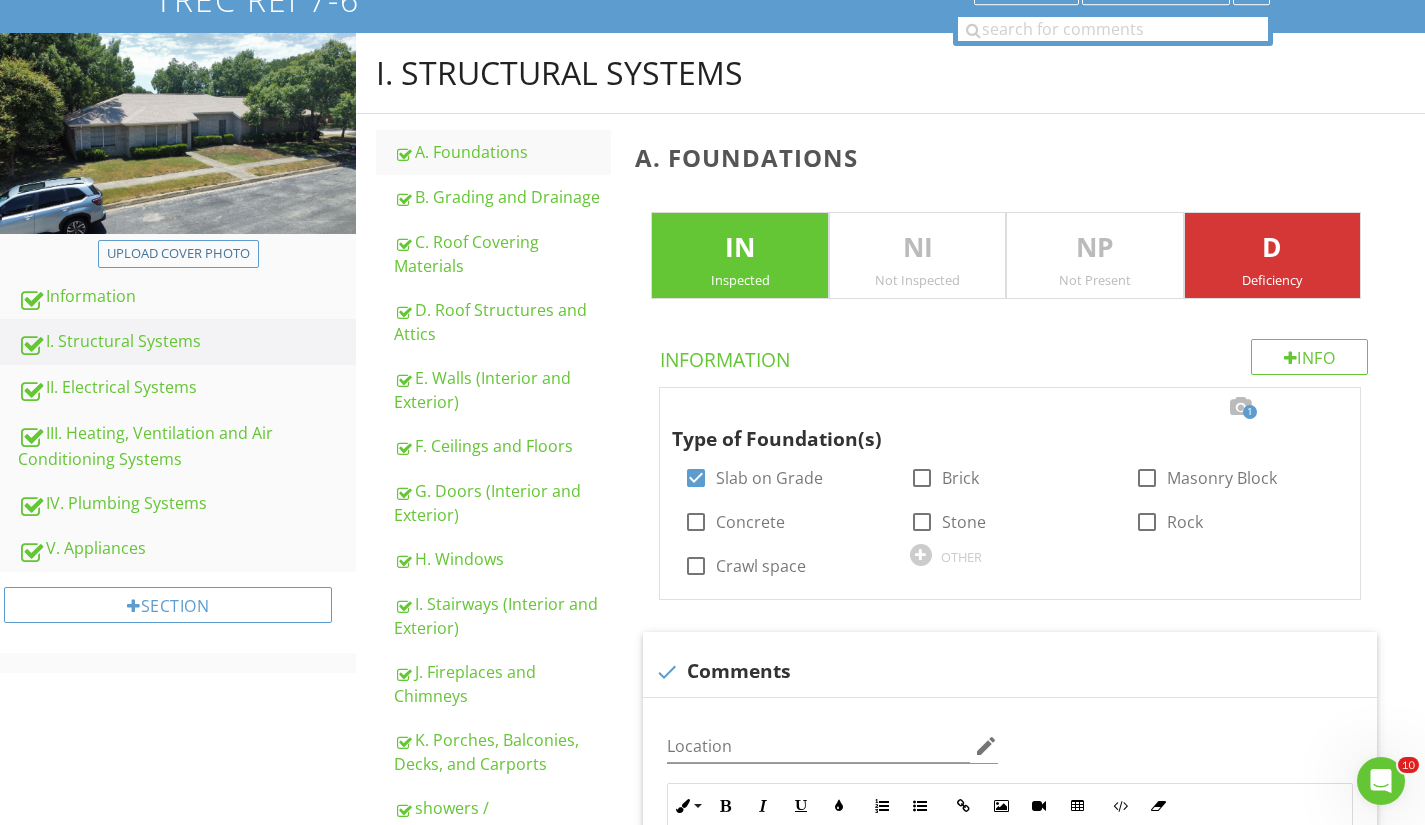 scroll, scrollTop: 0, scrollLeft: 0, axis: both 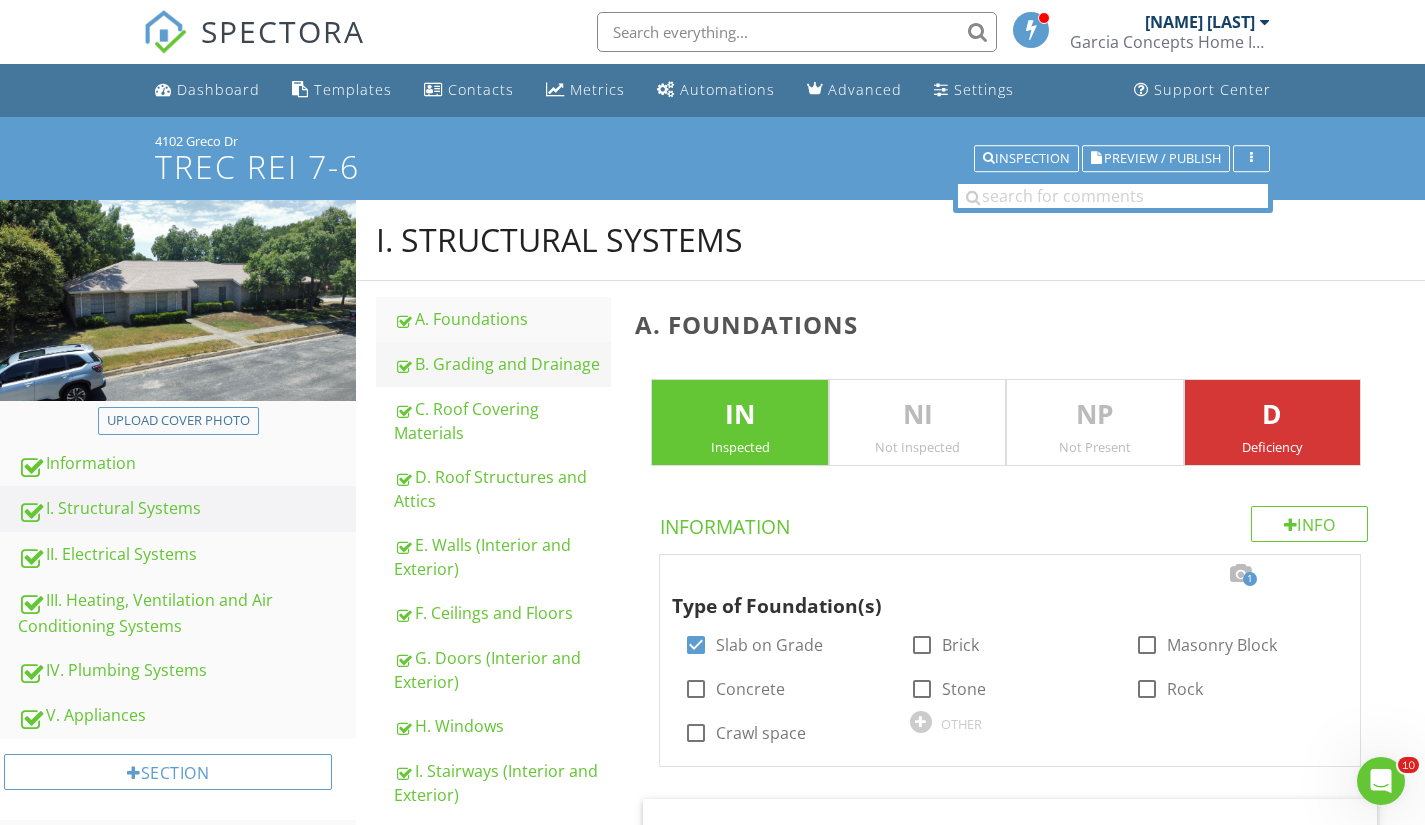click on "B. Grading and Drainage" at bounding box center [502, 364] 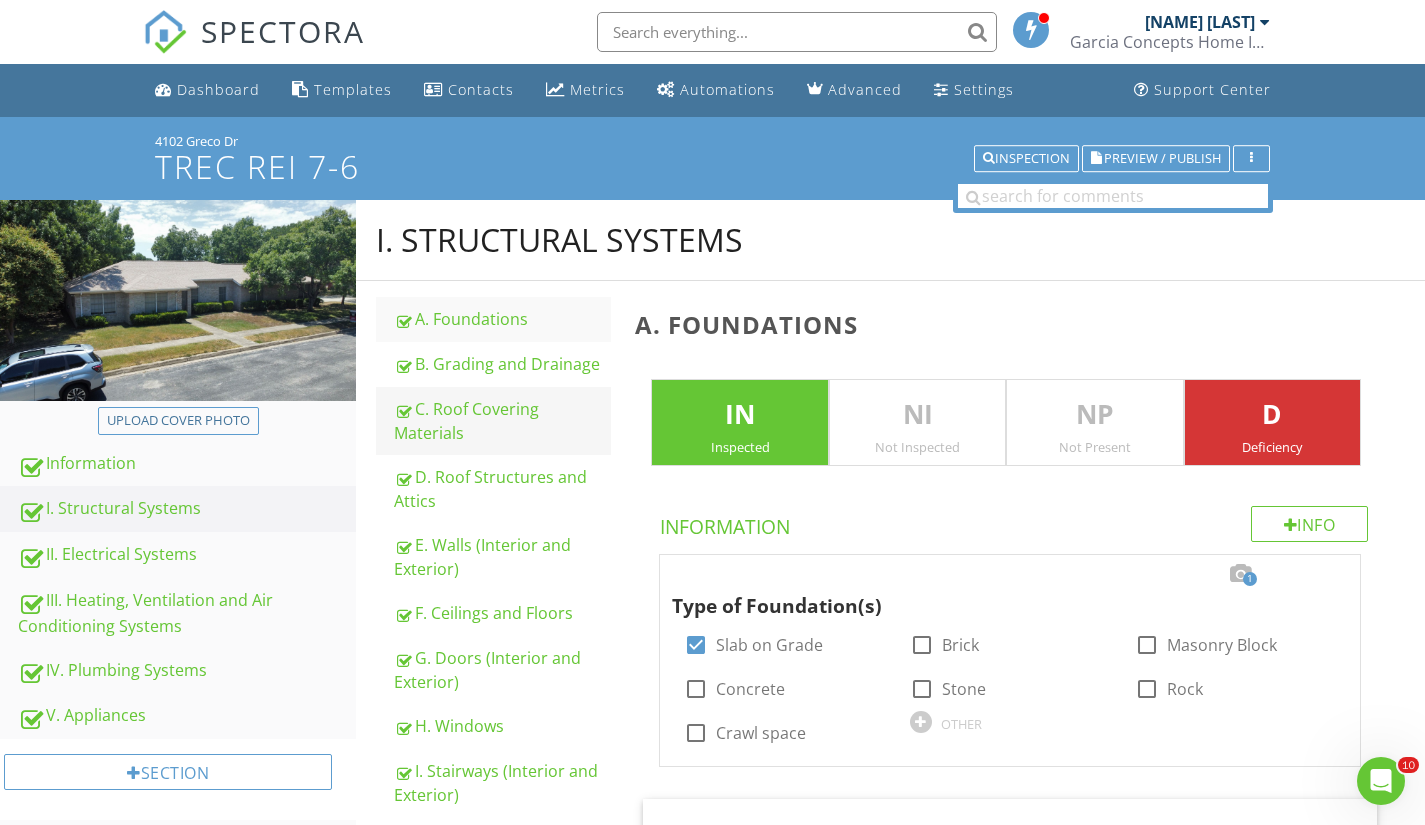 click on "C. Roof Covering Materials" at bounding box center (502, 421) 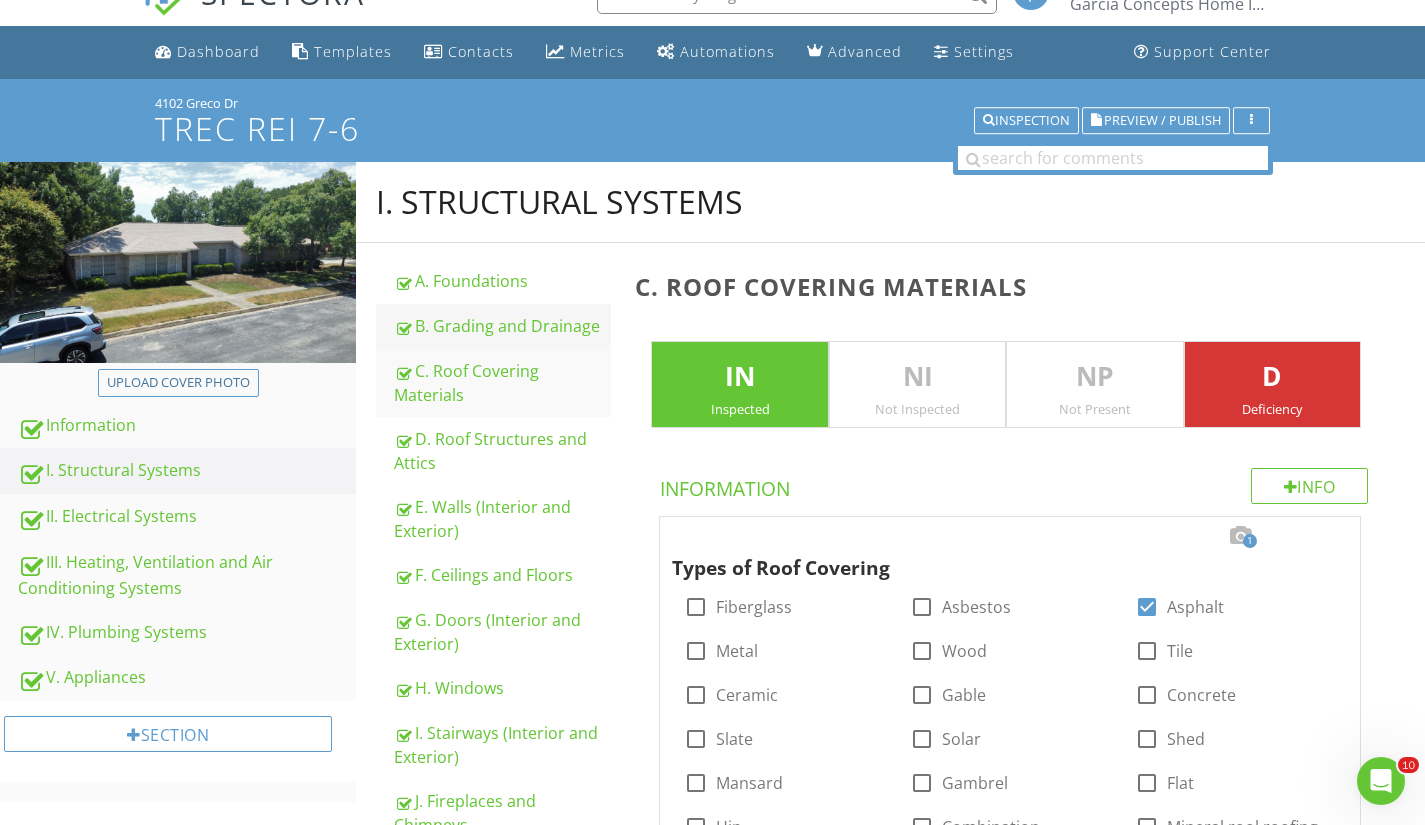 scroll, scrollTop: 0, scrollLeft: 0, axis: both 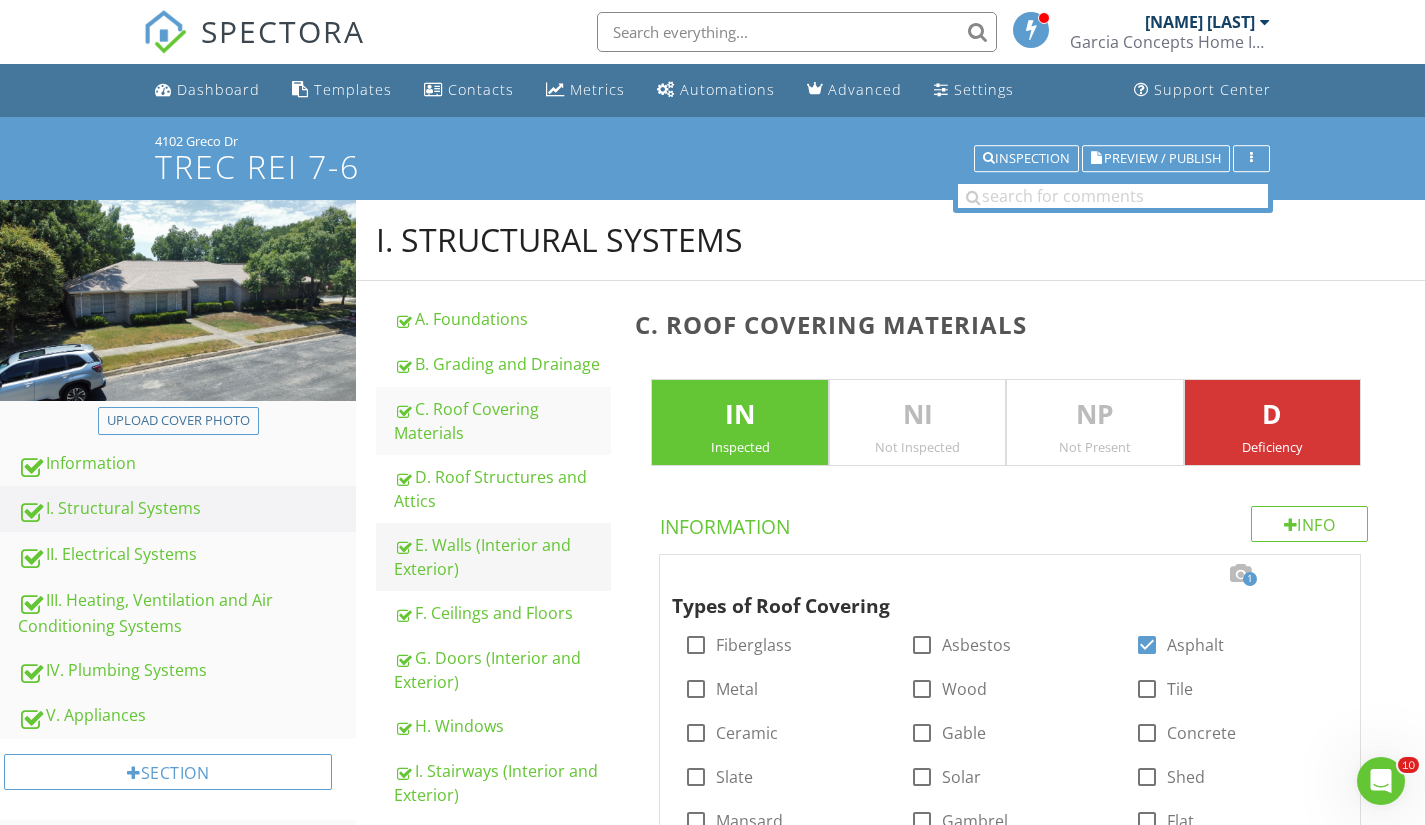 click on "E. Walls (Interior and Exterior)" at bounding box center (502, 557) 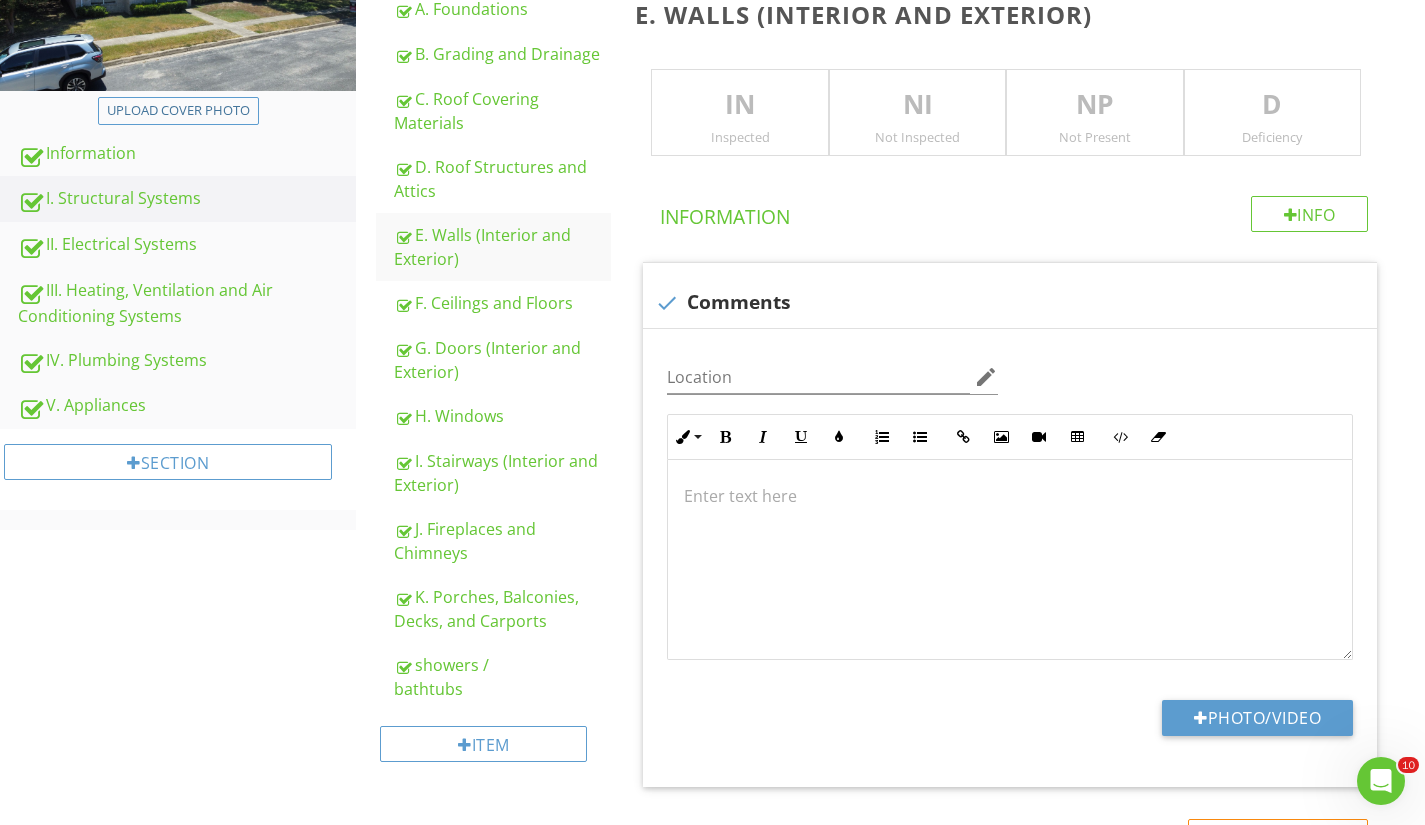 scroll, scrollTop: 309, scrollLeft: 0, axis: vertical 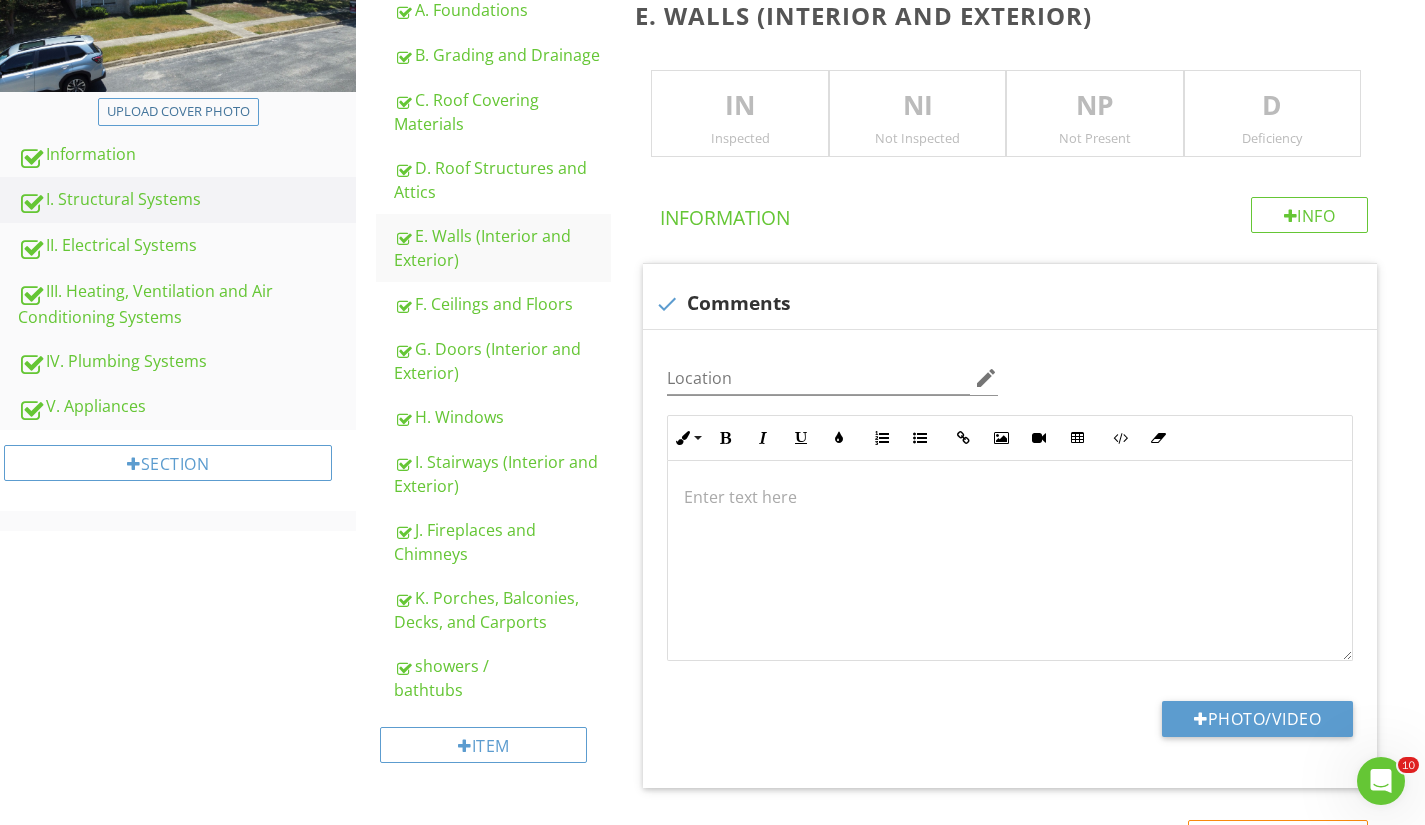 click on "Inspected" at bounding box center (739, 138) 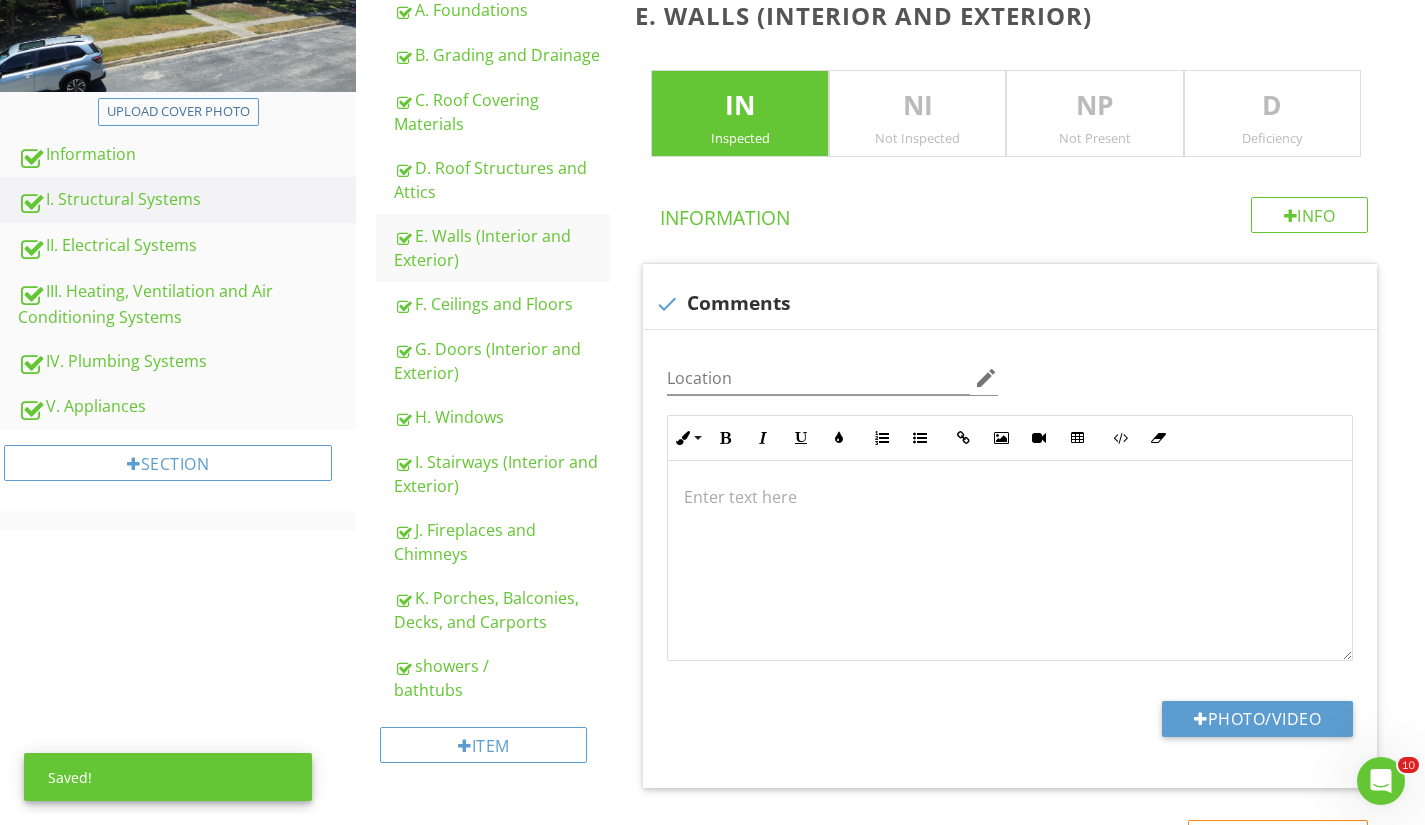 click on "D" at bounding box center [1272, 106] 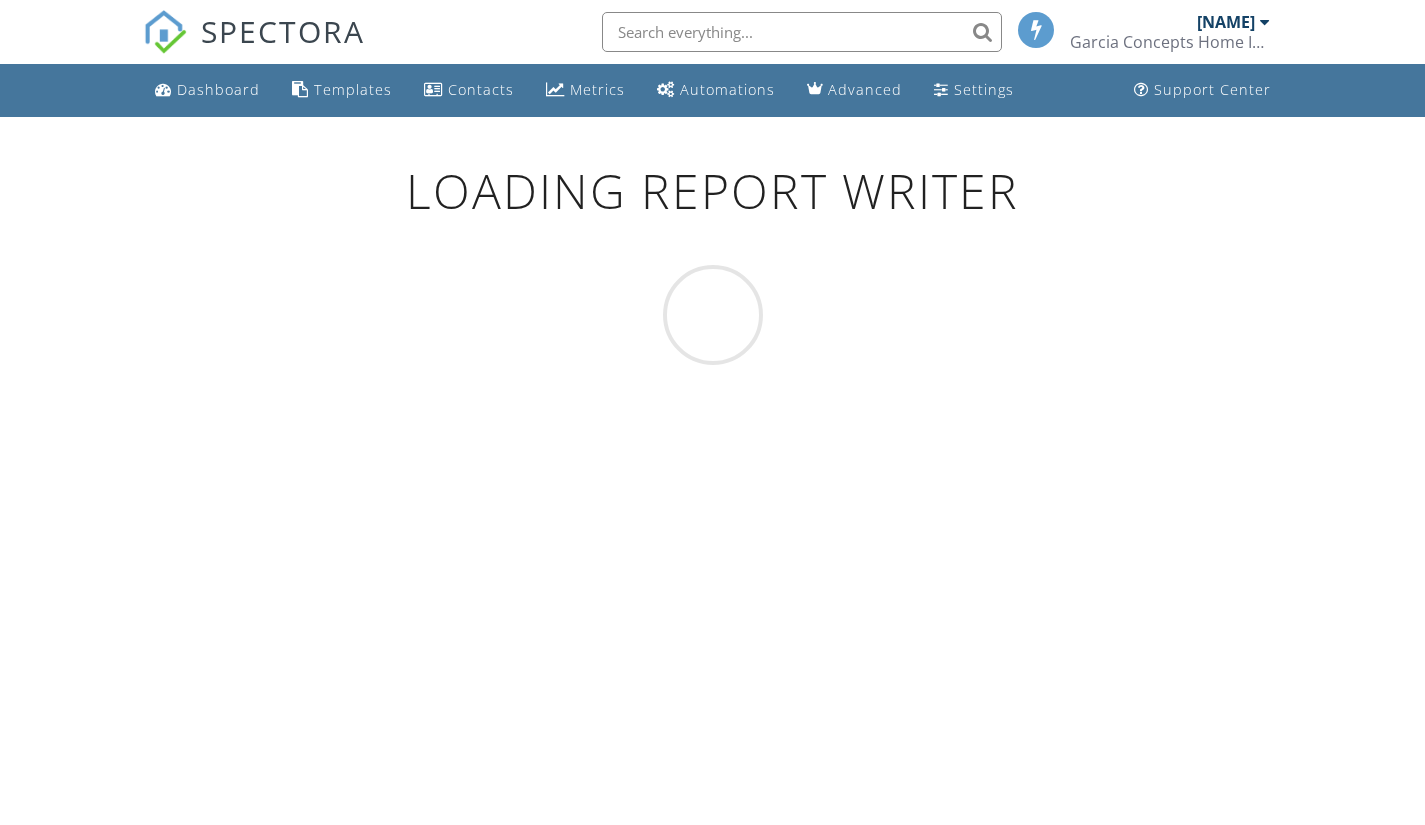 scroll, scrollTop: 0, scrollLeft: 0, axis: both 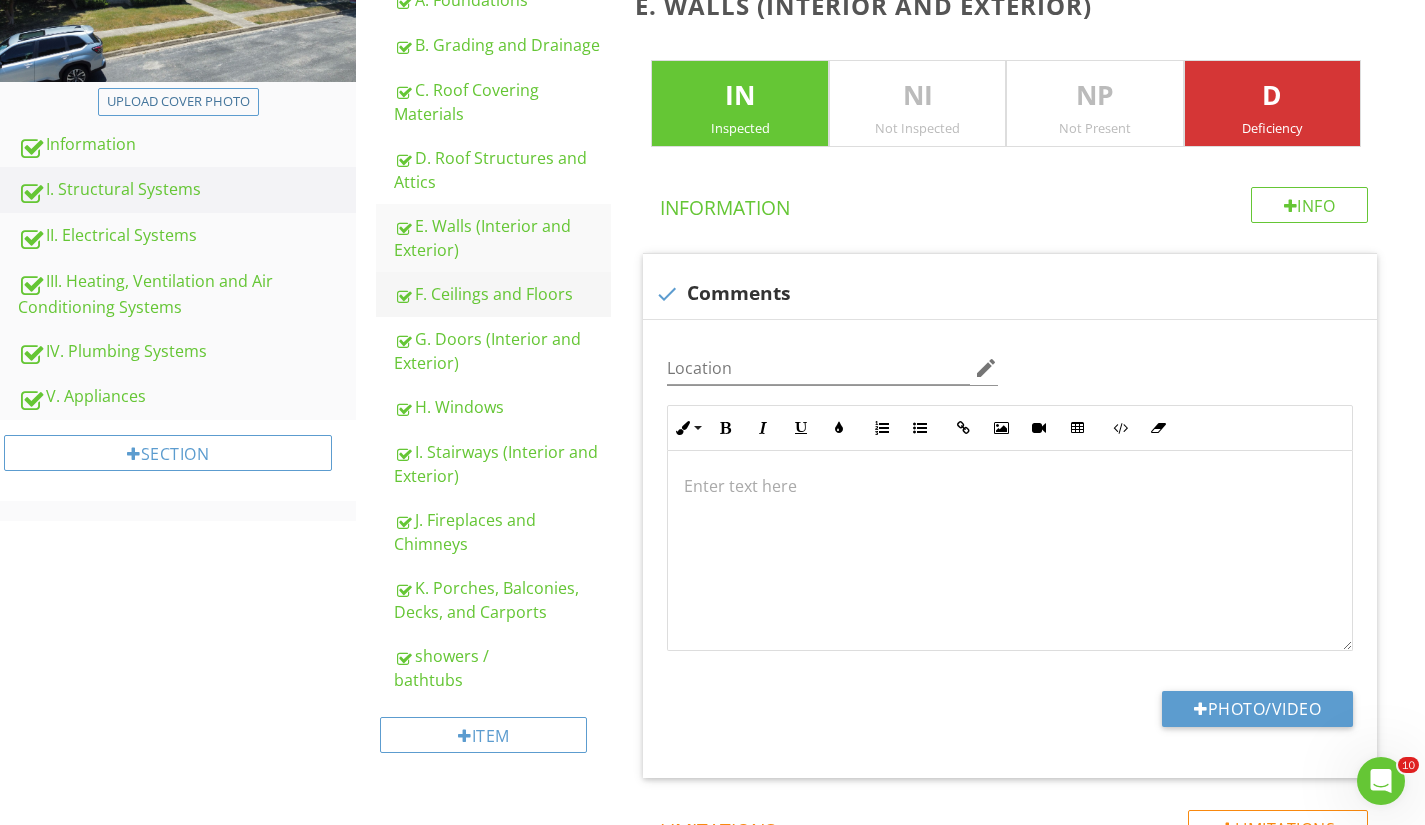 click on "F. Ceilings and Floors" at bounding box center (502, 294) 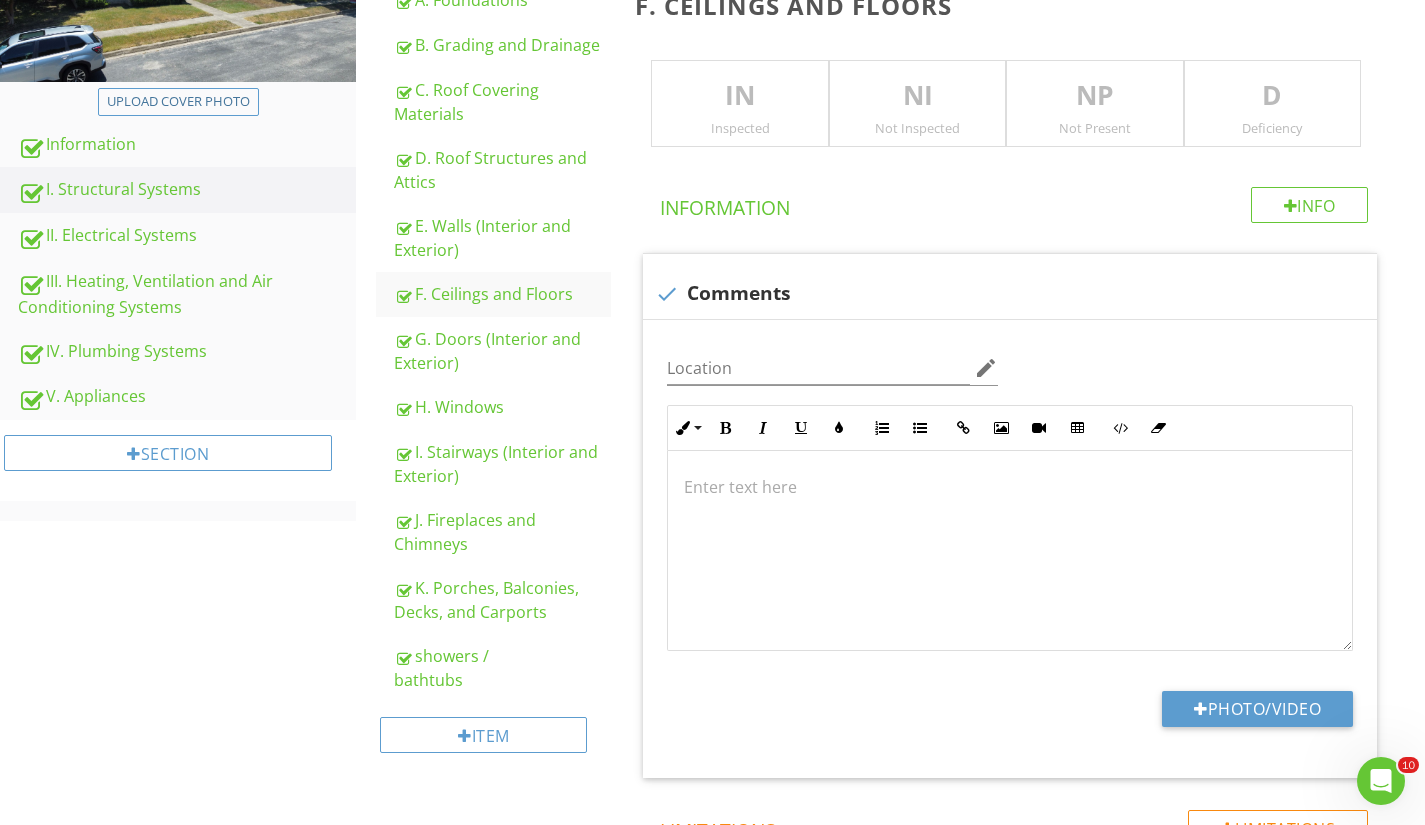 click on "IN" at bounding box center [739, 96] 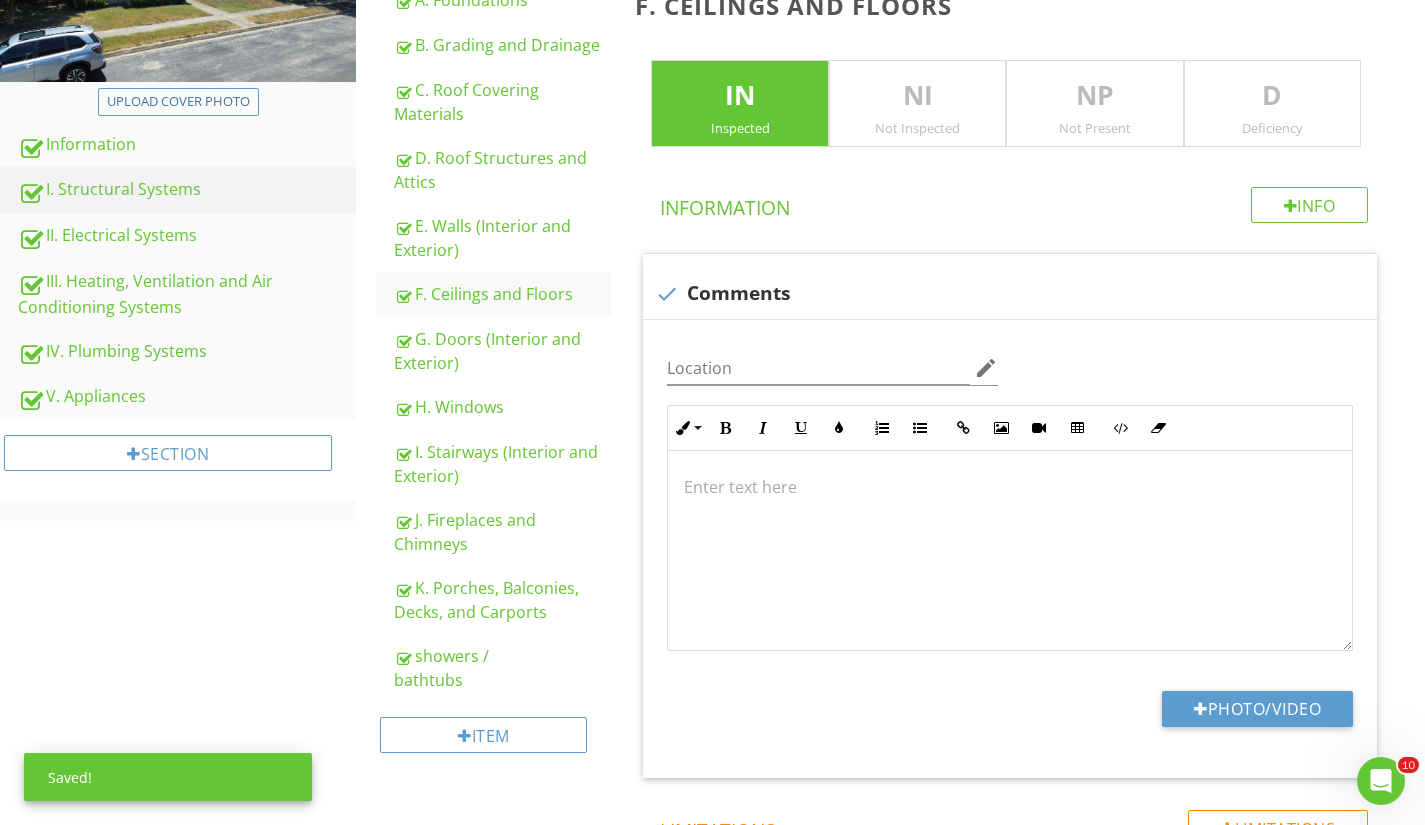 click on "D" at bounding box center (1272, 96) 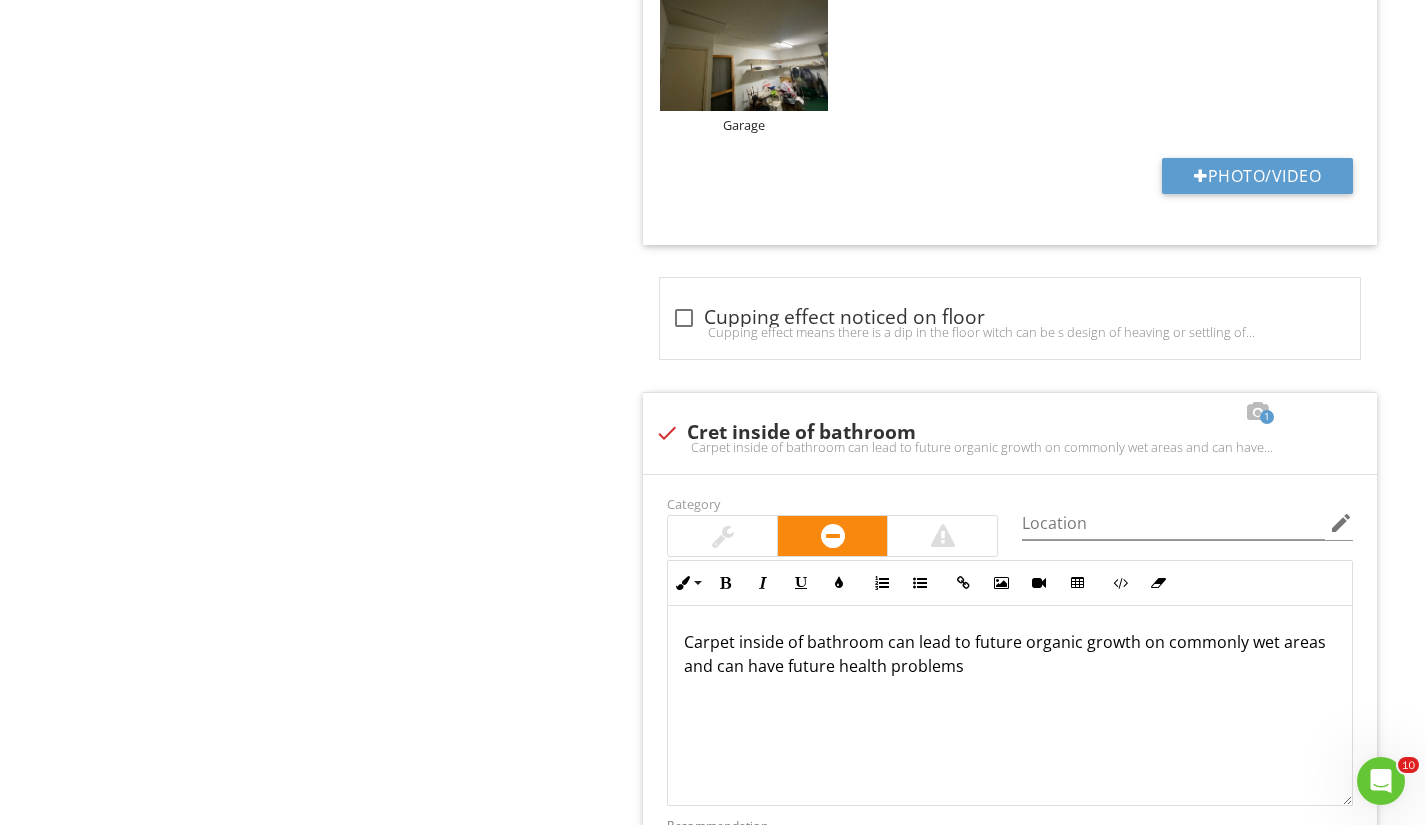 scroll, scrollTop: 3412, scrollLeft: 0, axis: vertical 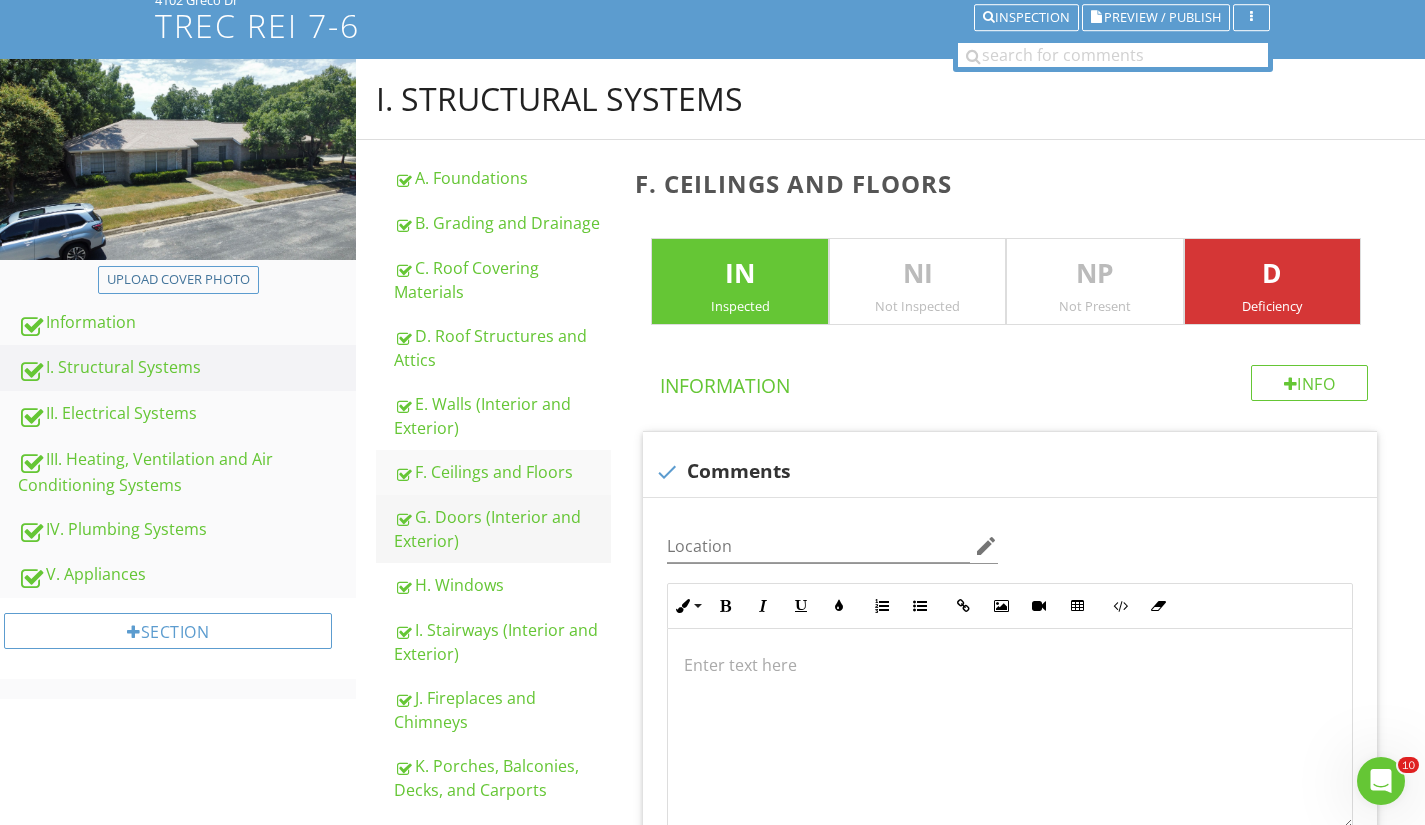 click on "G. Doors (Interior and Exterior)" at bounding box center (502, 529) 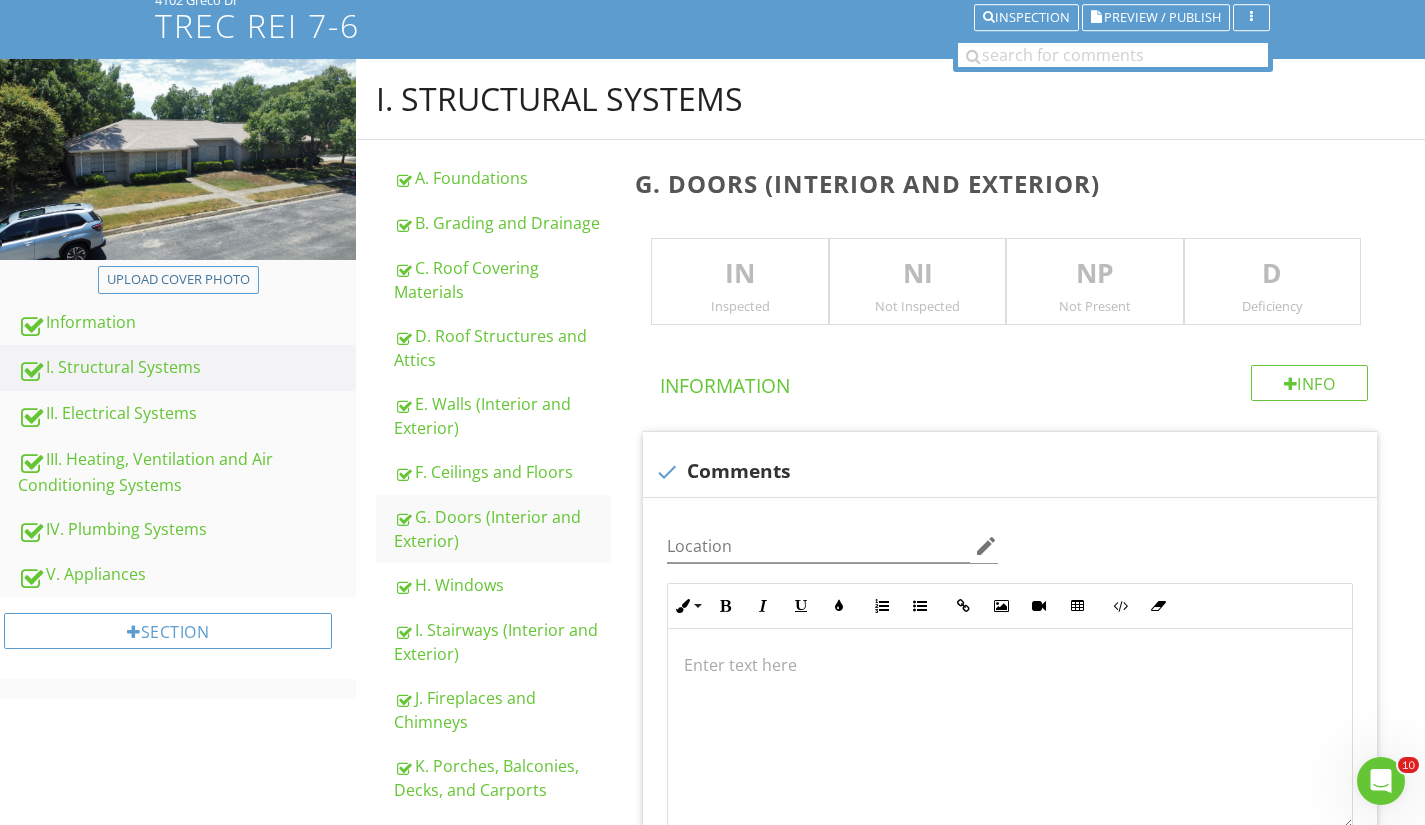 click on "Inspected" at bounding box center [739, 306] 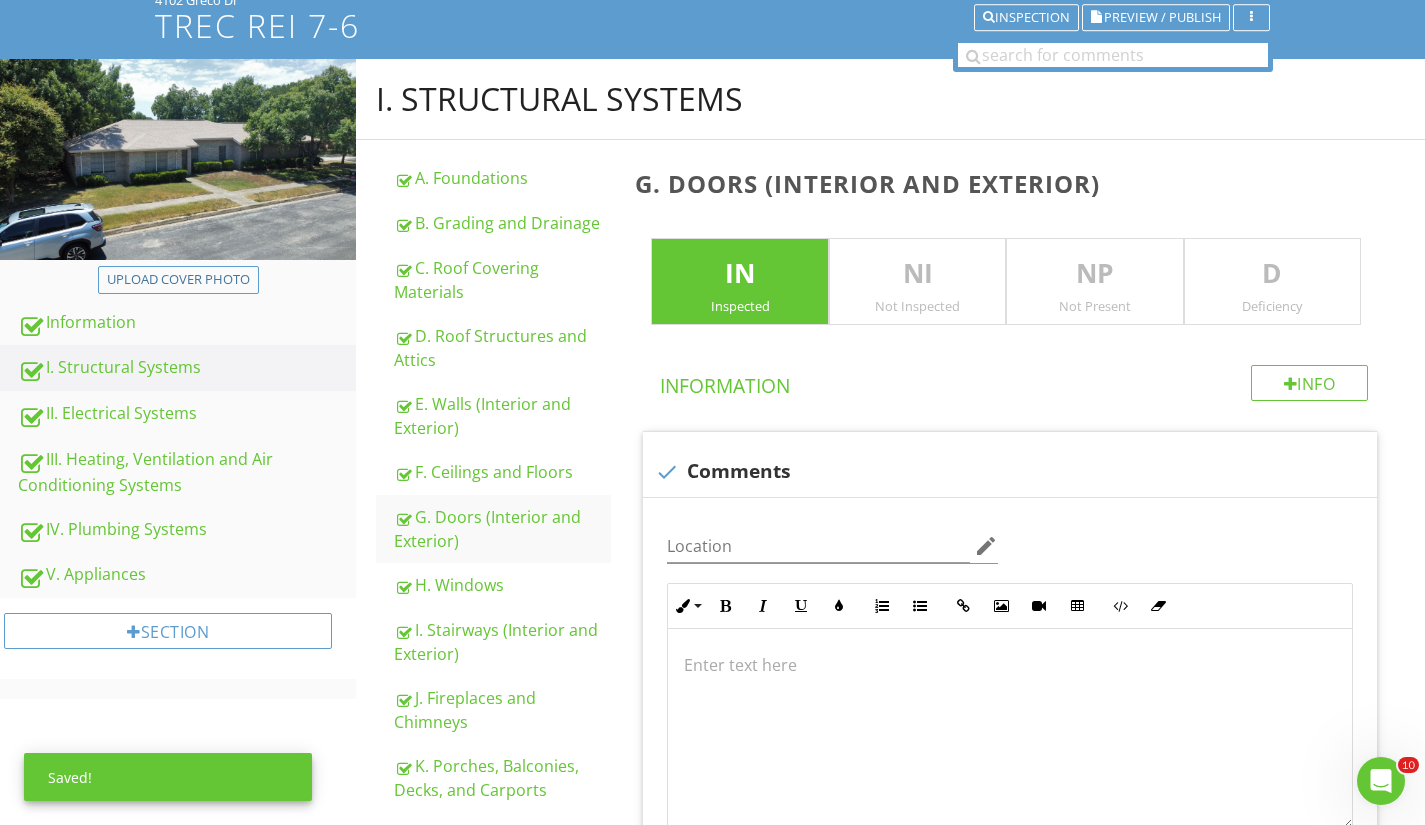 click on "D" at bounding box center (1272, 274) 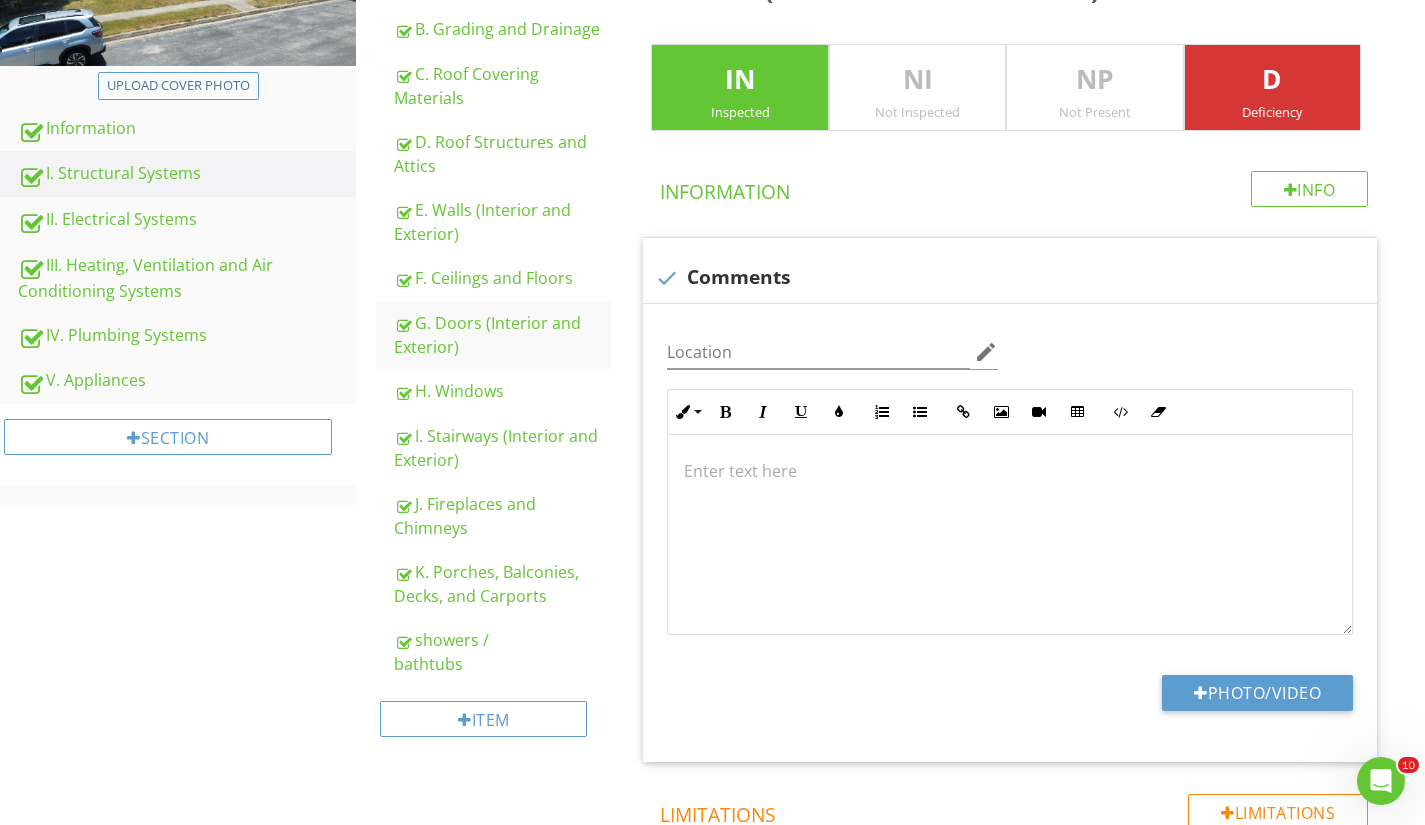 scroll, scrollTop: 331, scrollLeft: 0, axis: vertical 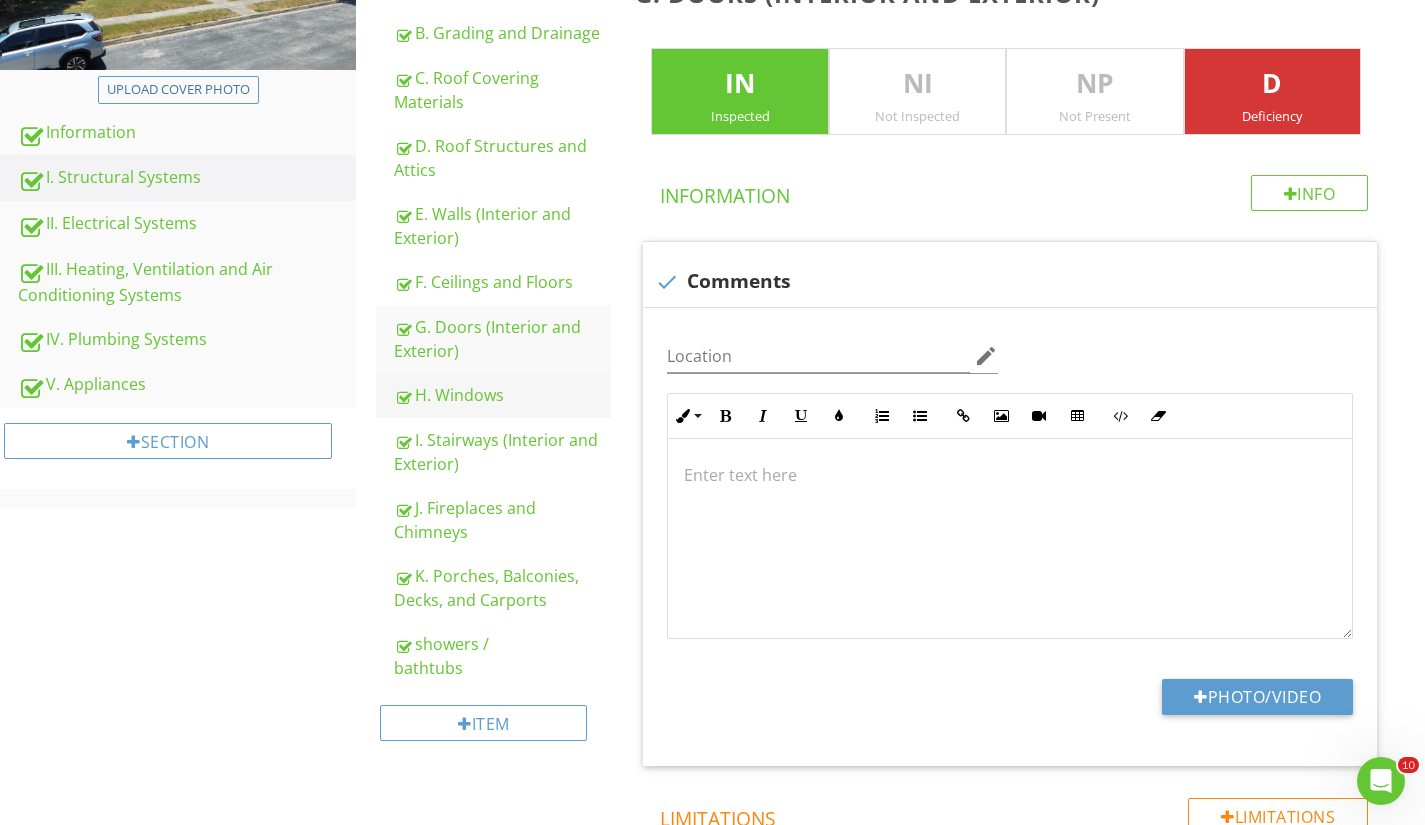 click on "H. Windows" at bounding box center [502, 395] 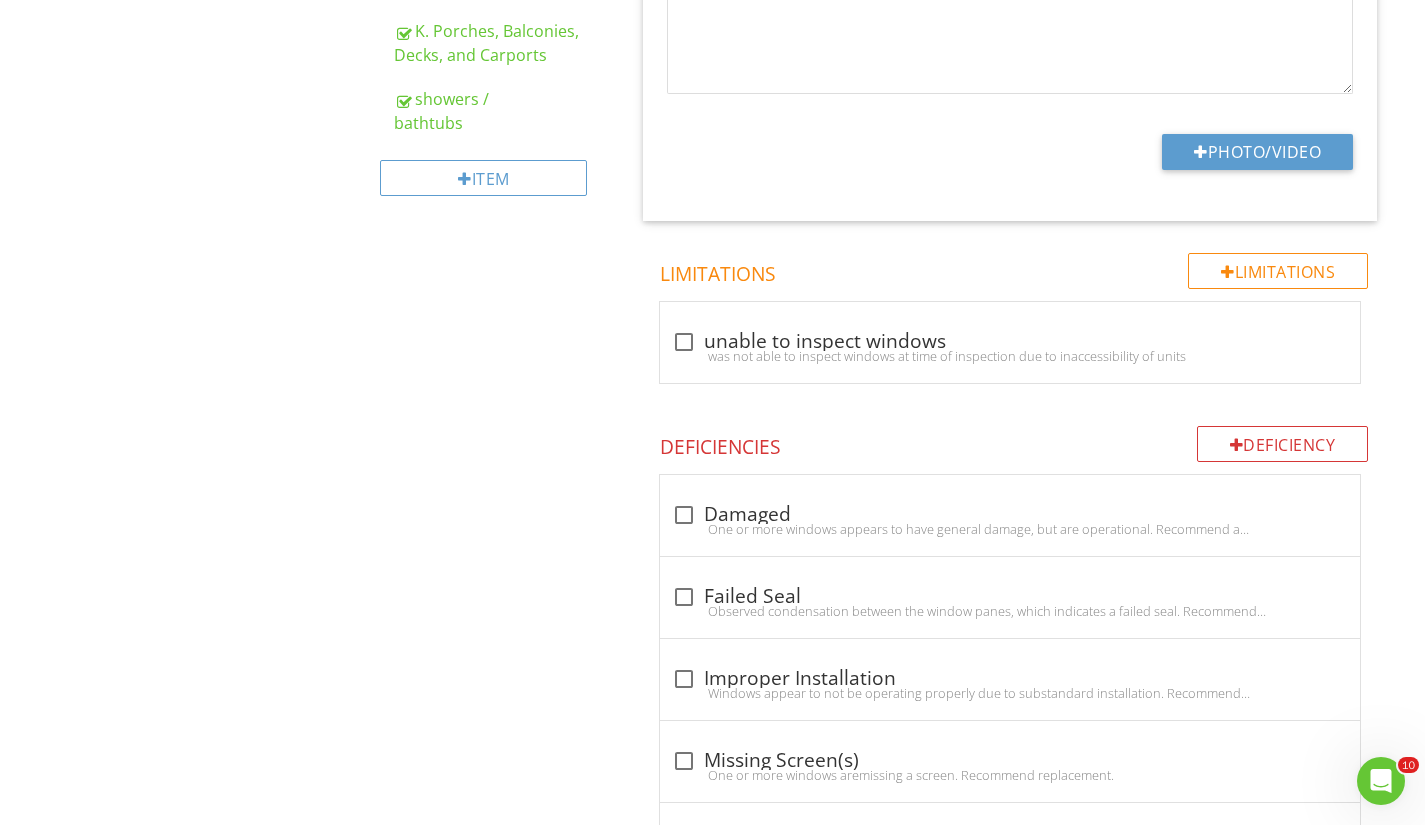 scroll, scrollTop: 0, scrollLeft: 0, axis: both 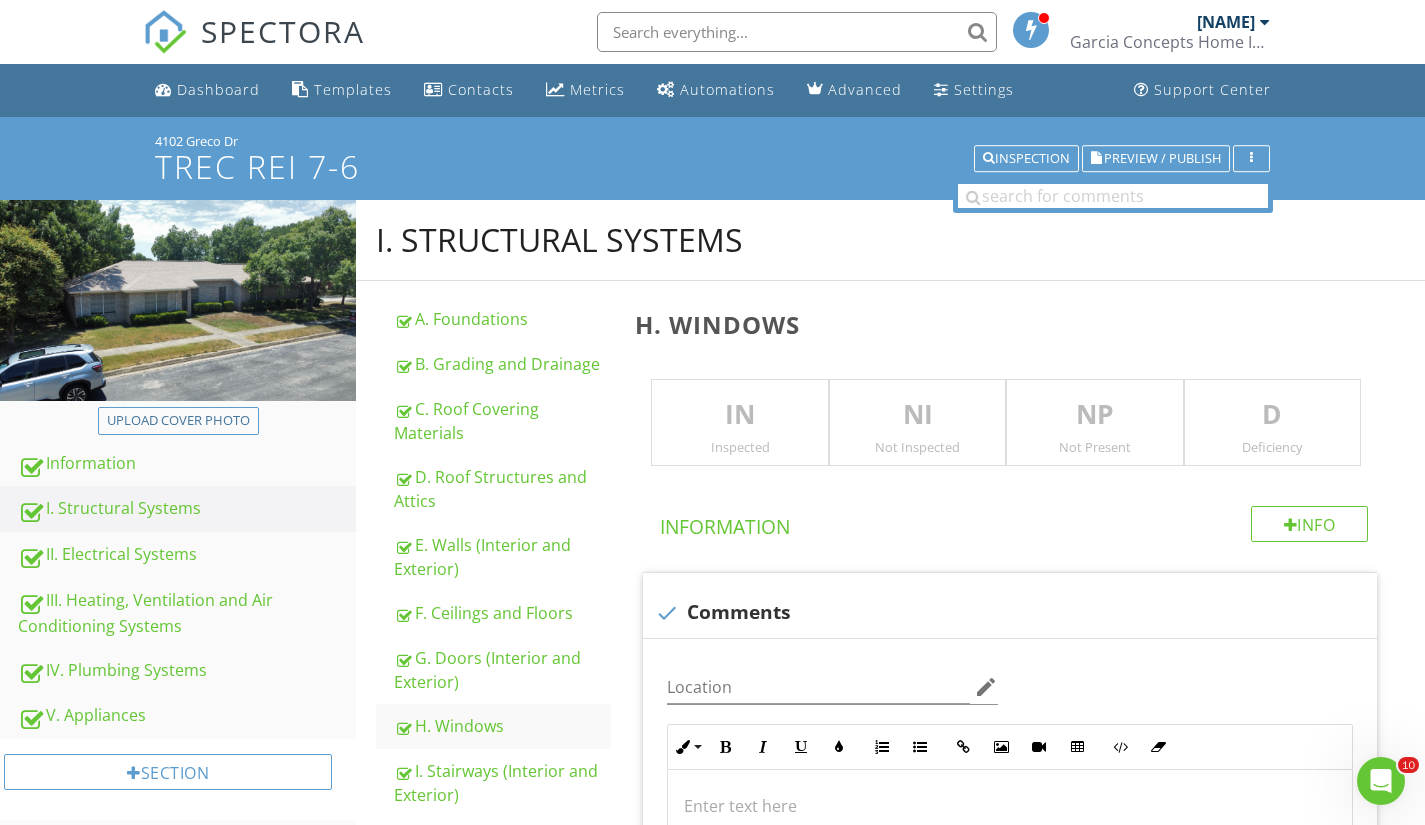 click on "IN" at bounding box center (739, 415) 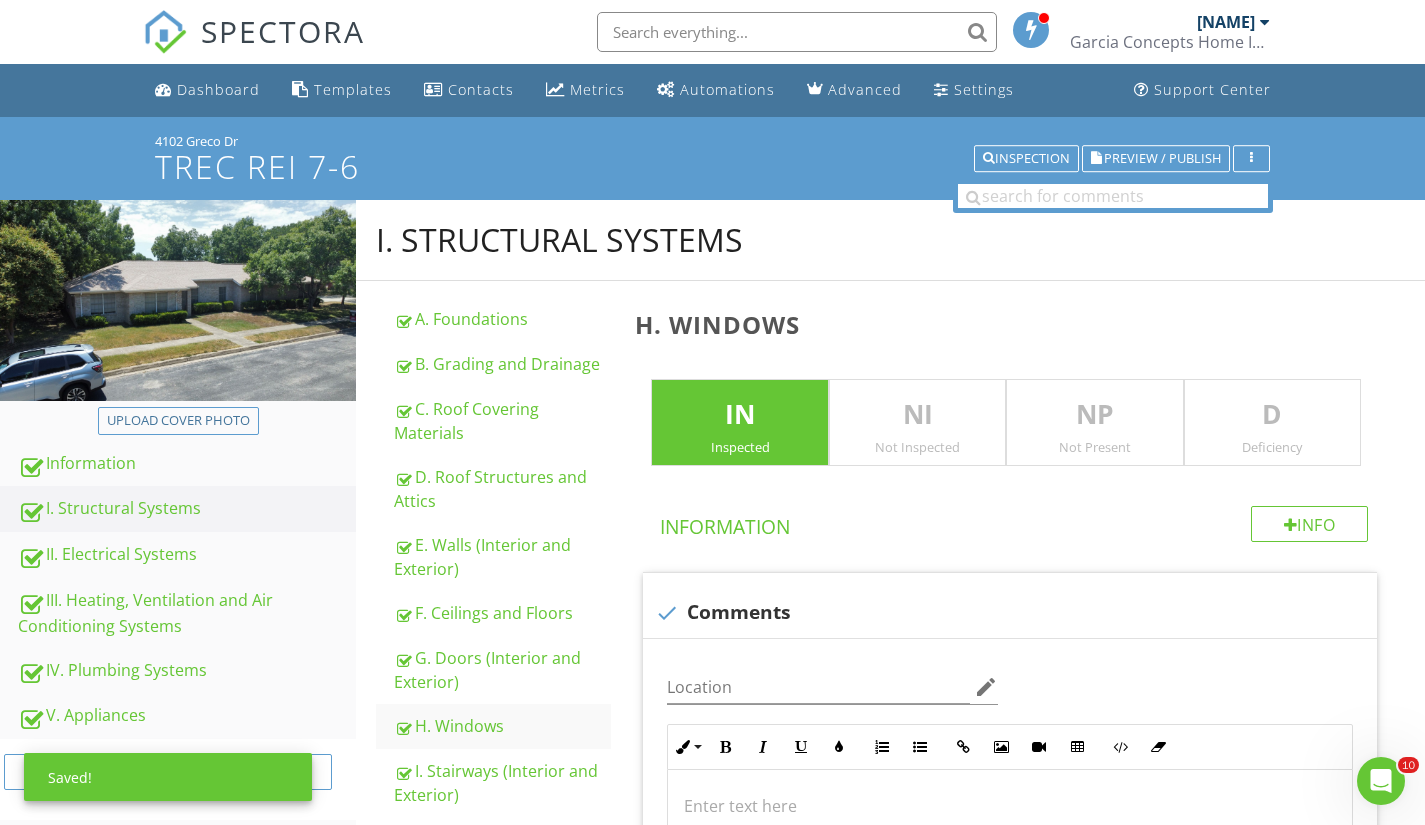 click on "D" at bounding box center (1272, 415) 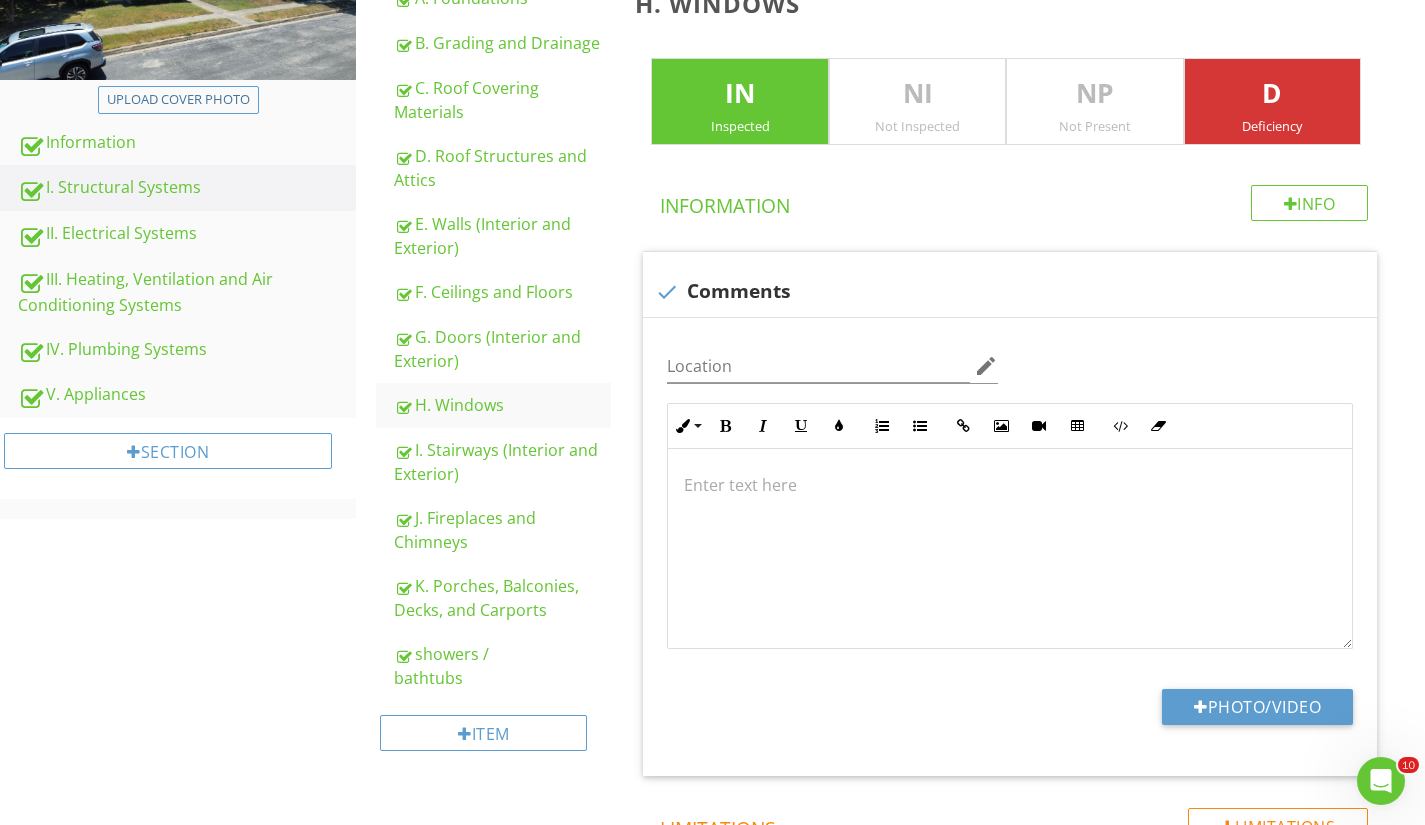 scroll, scrollTop: 319, scrollLeft: 0, axis: vertical 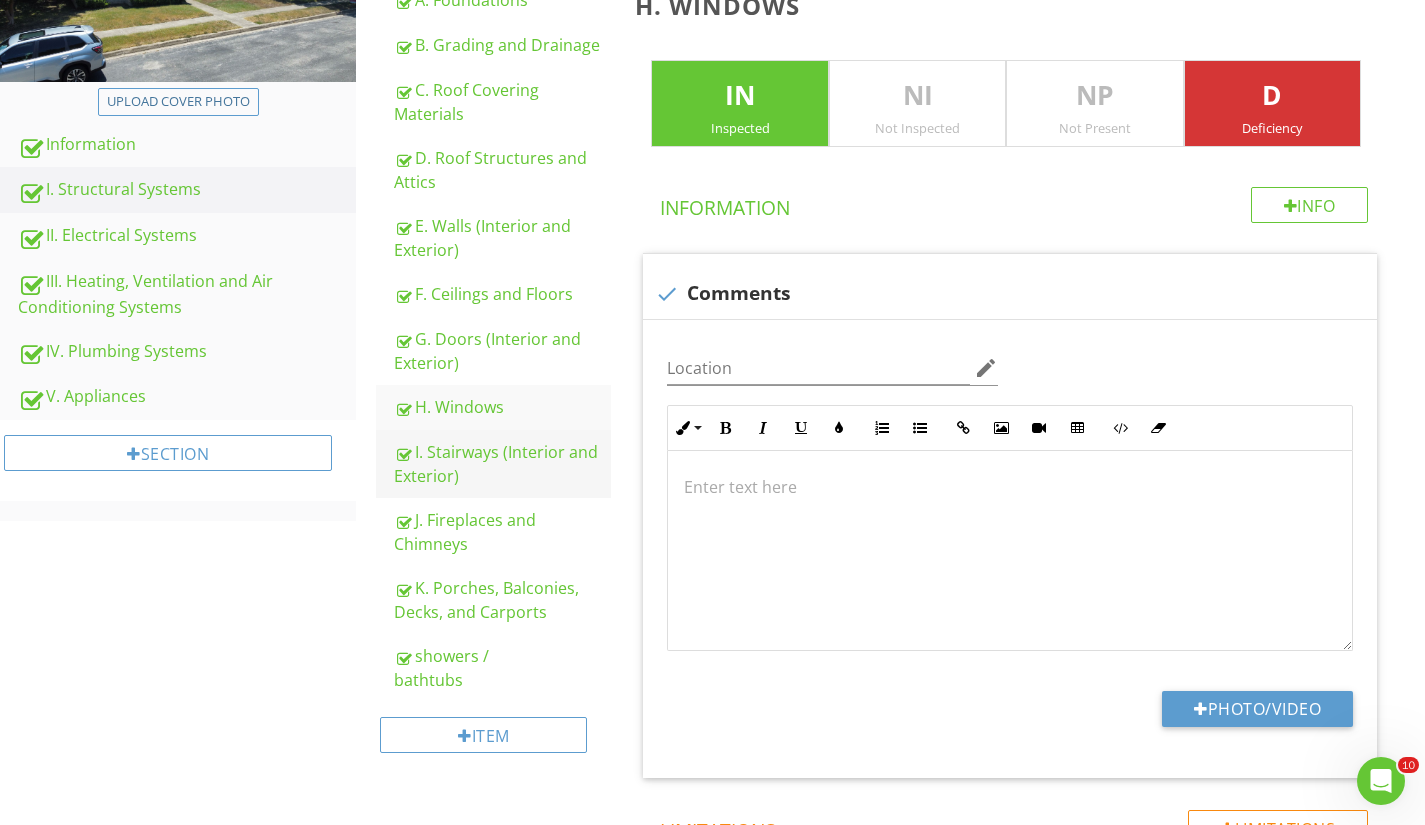 click on "I. Stairways (Interior and Exterior)" at bounding box center (502, 464) 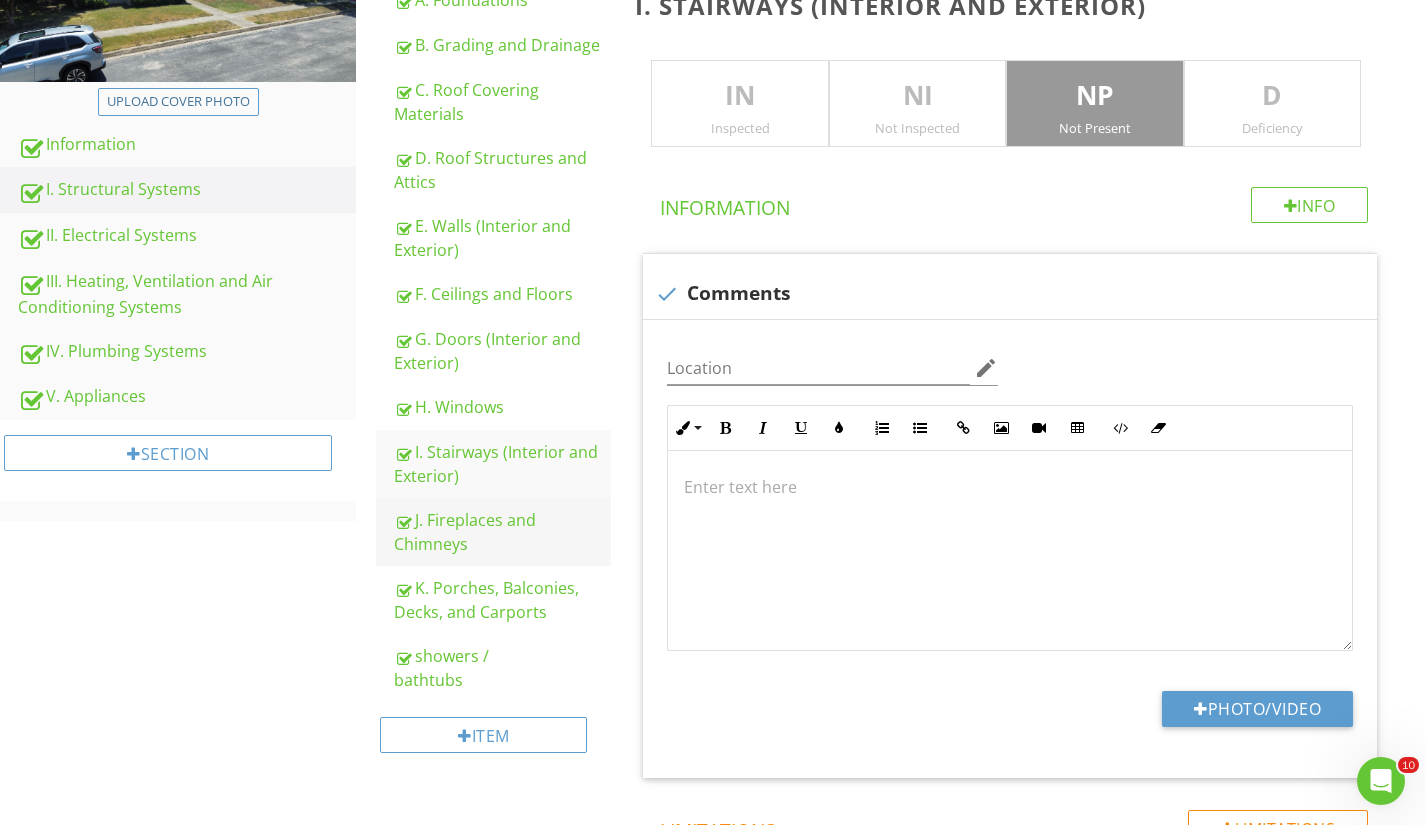 click on "J. Fireplaces and Chimneys" at bounding box center (502, 532) 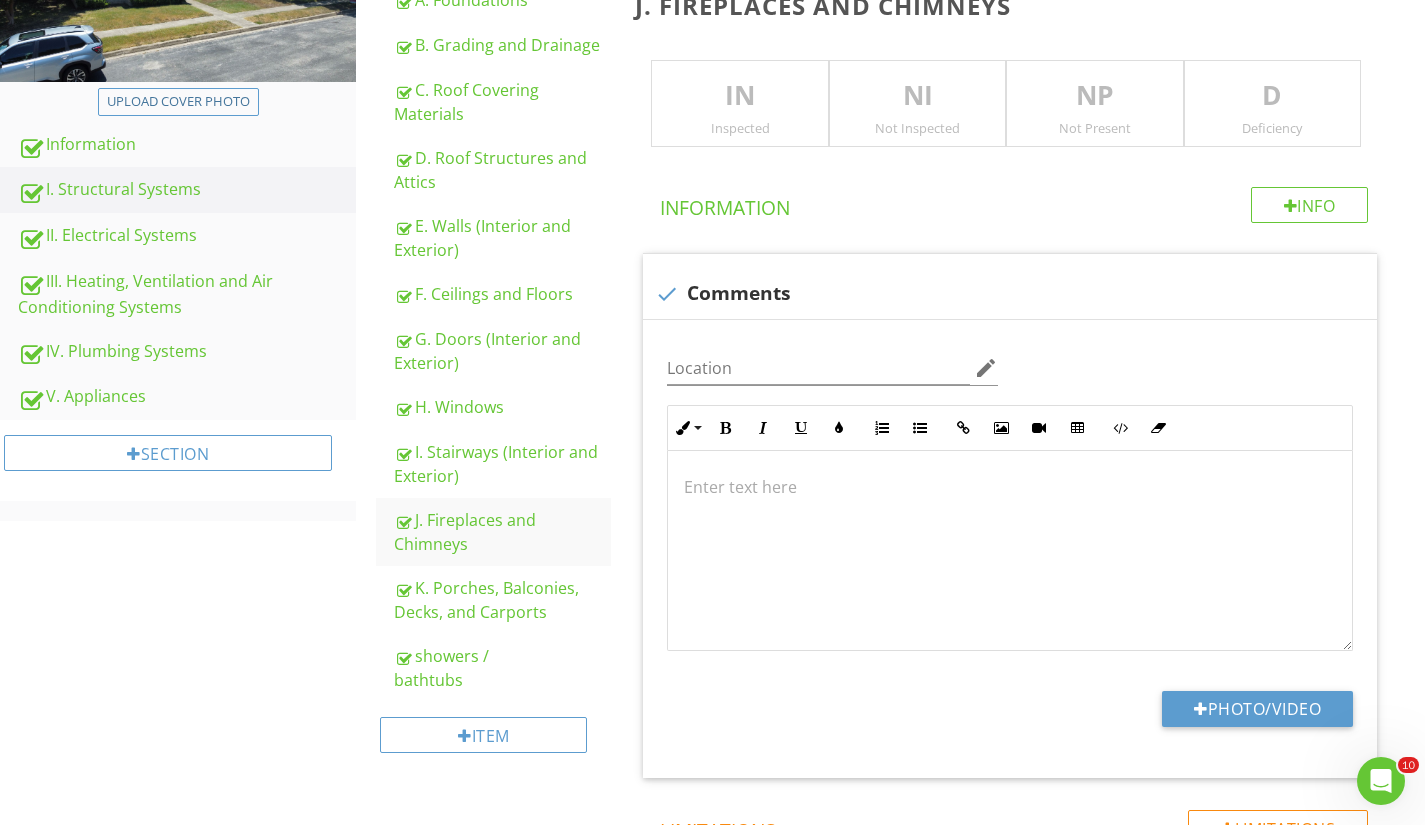 click on "NP   Not Present" at bounding box center [1094, 104] 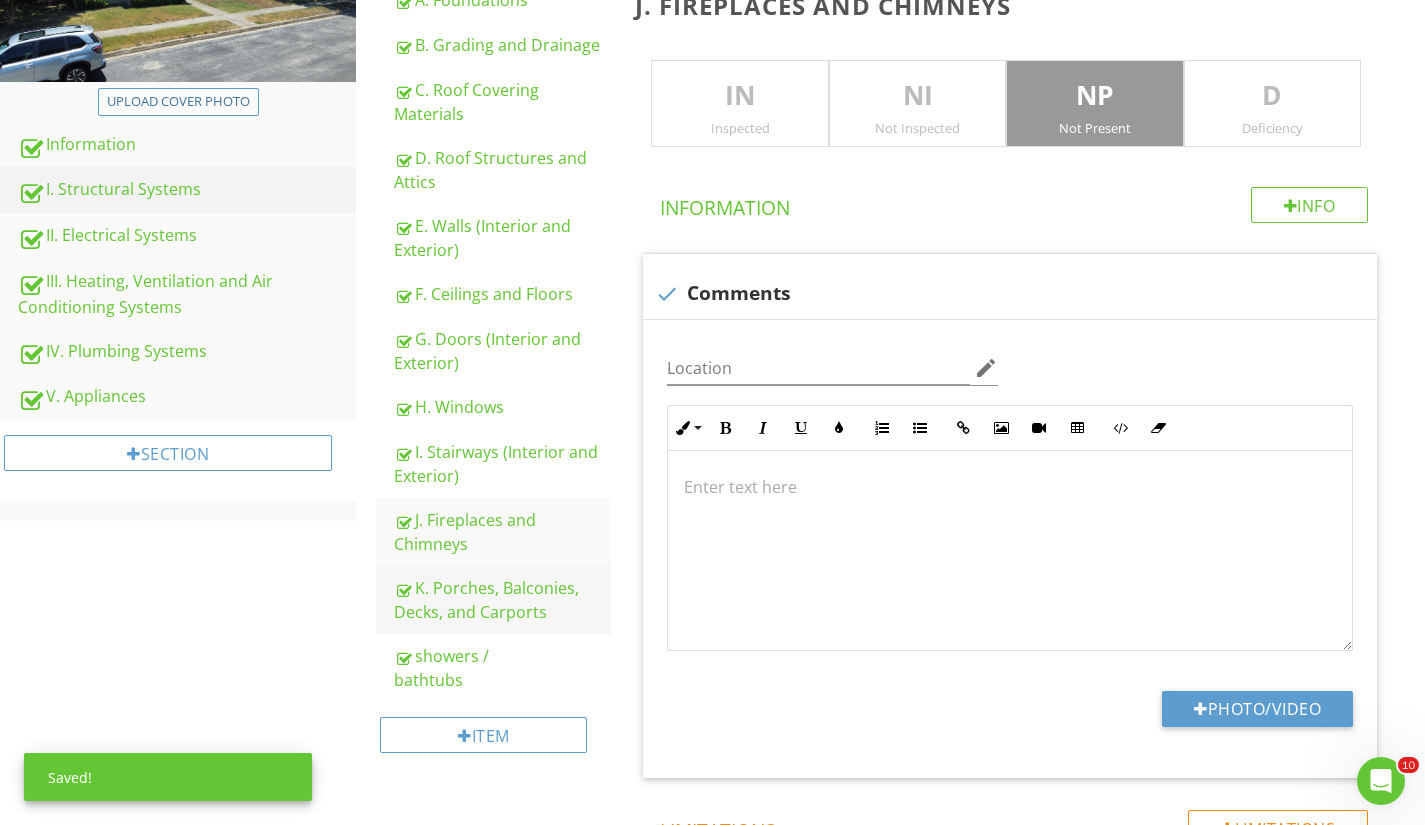 click on "K. Porches, Balconies, Decks, and Carports" at bounding box center (502, 600) 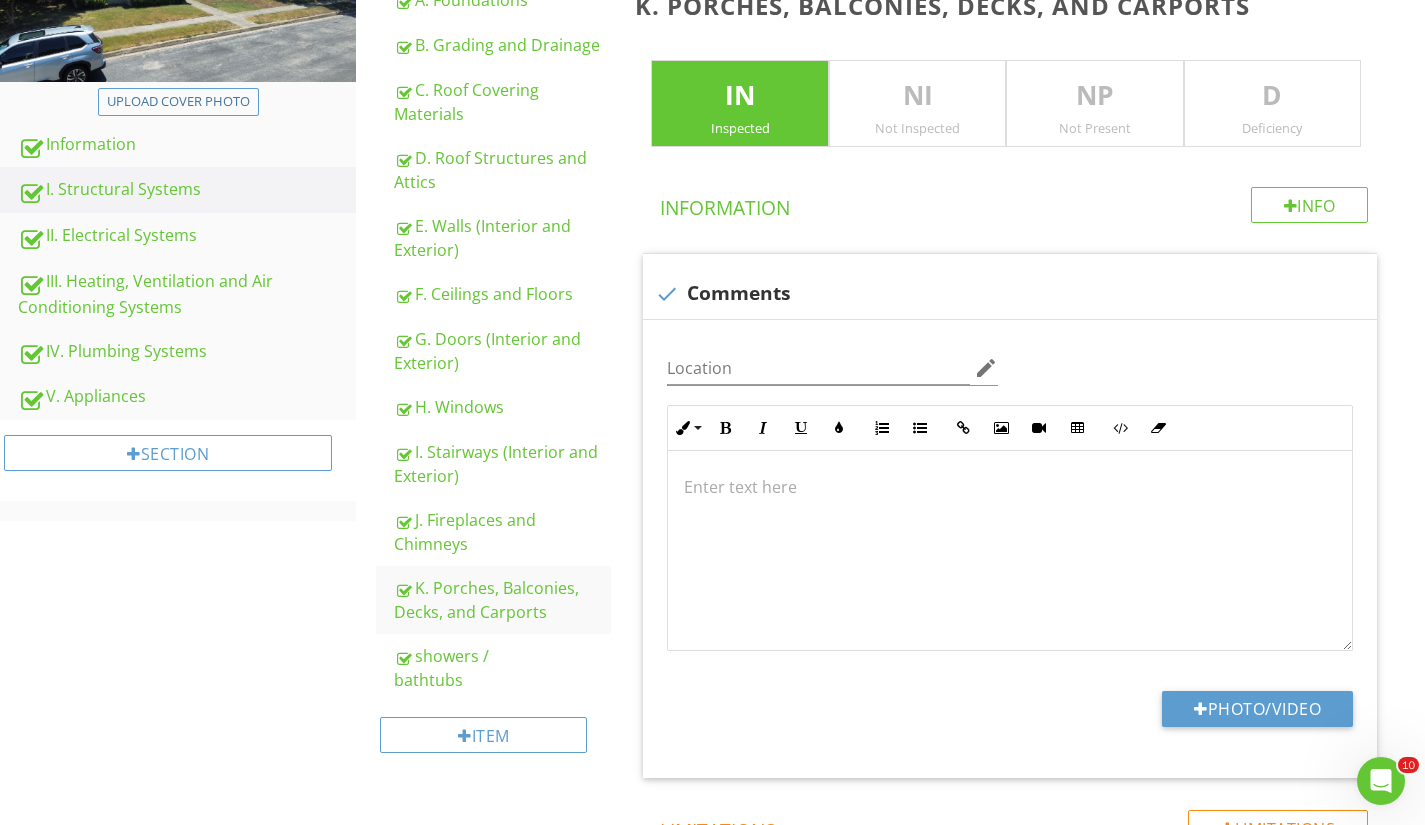 click on "D" at bounding box center [1272, 96] 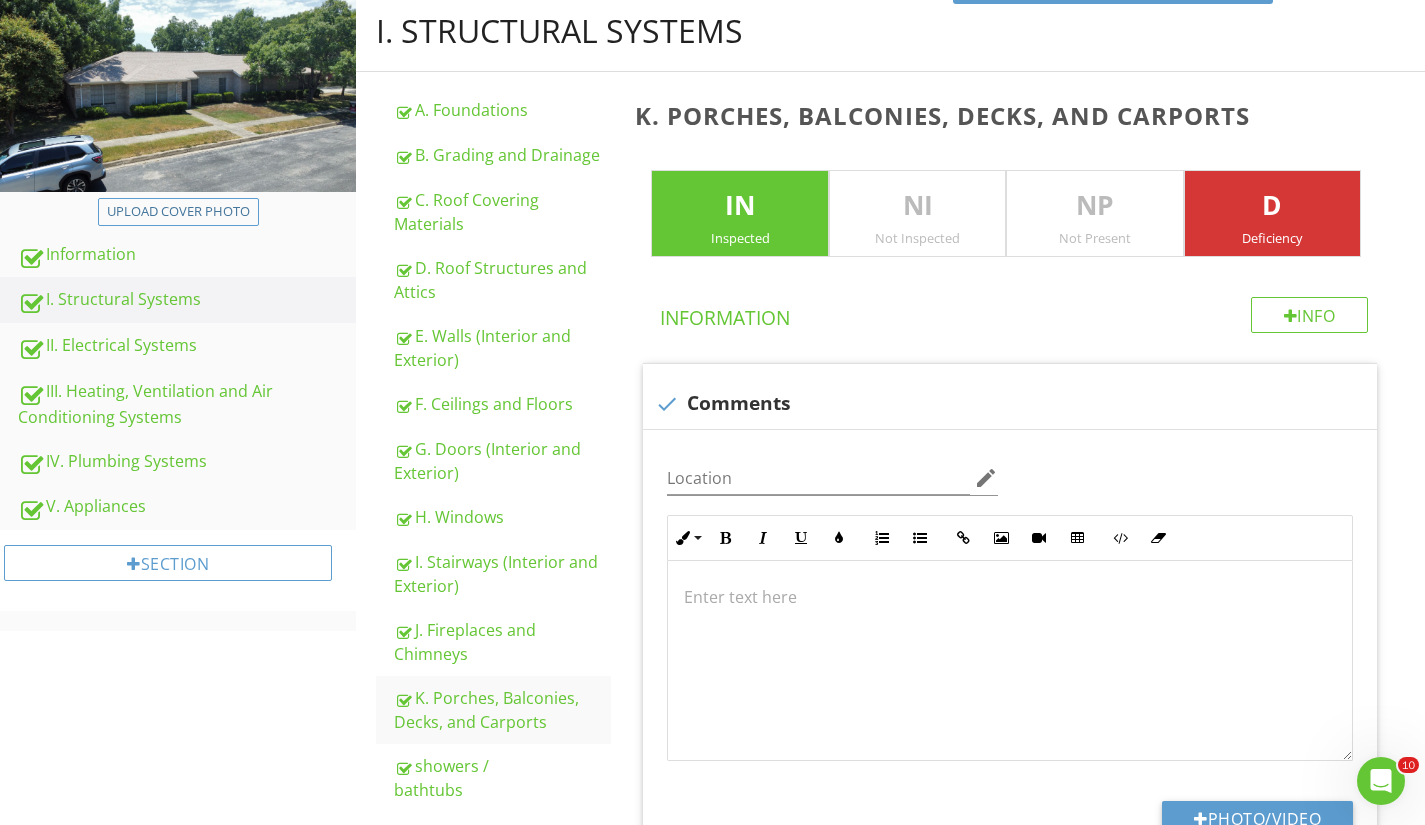 scroll, scrollTop: 0, scrollLeft: 0, axis: both 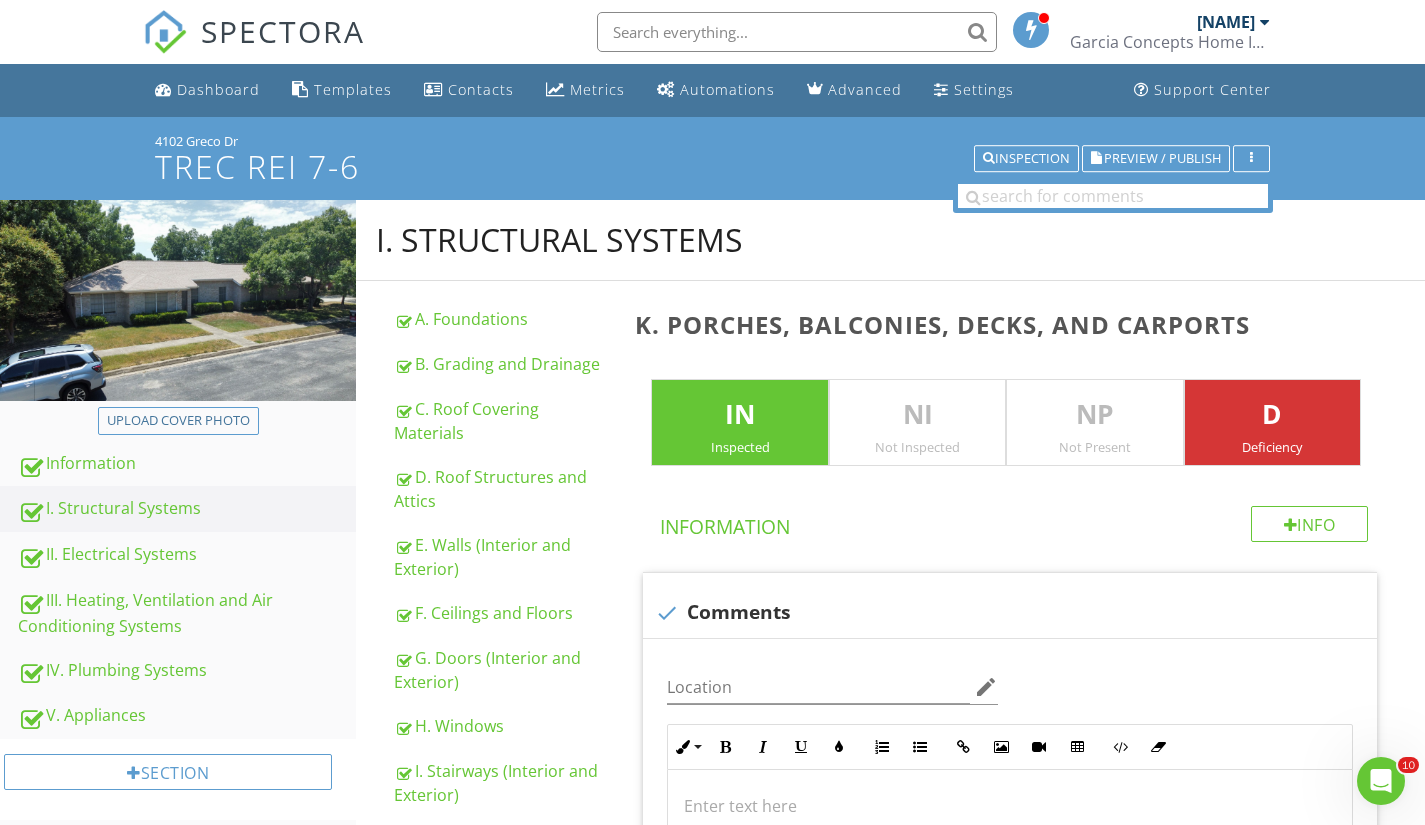 click on "D   Deficiency" at bounding box center [1272, 423] 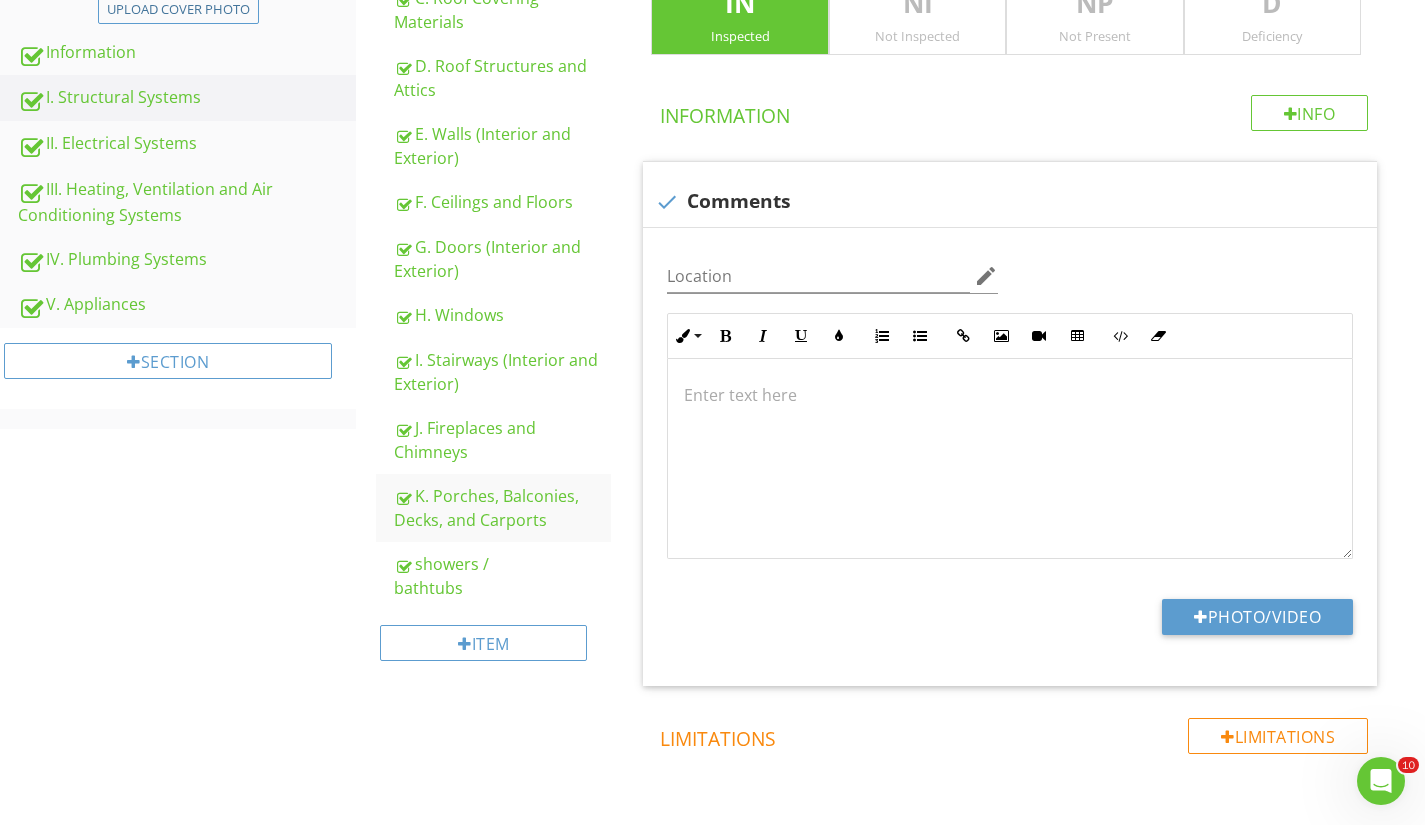 scroll, scrollTop: 422, scrollLeft: 0, axis: vertical 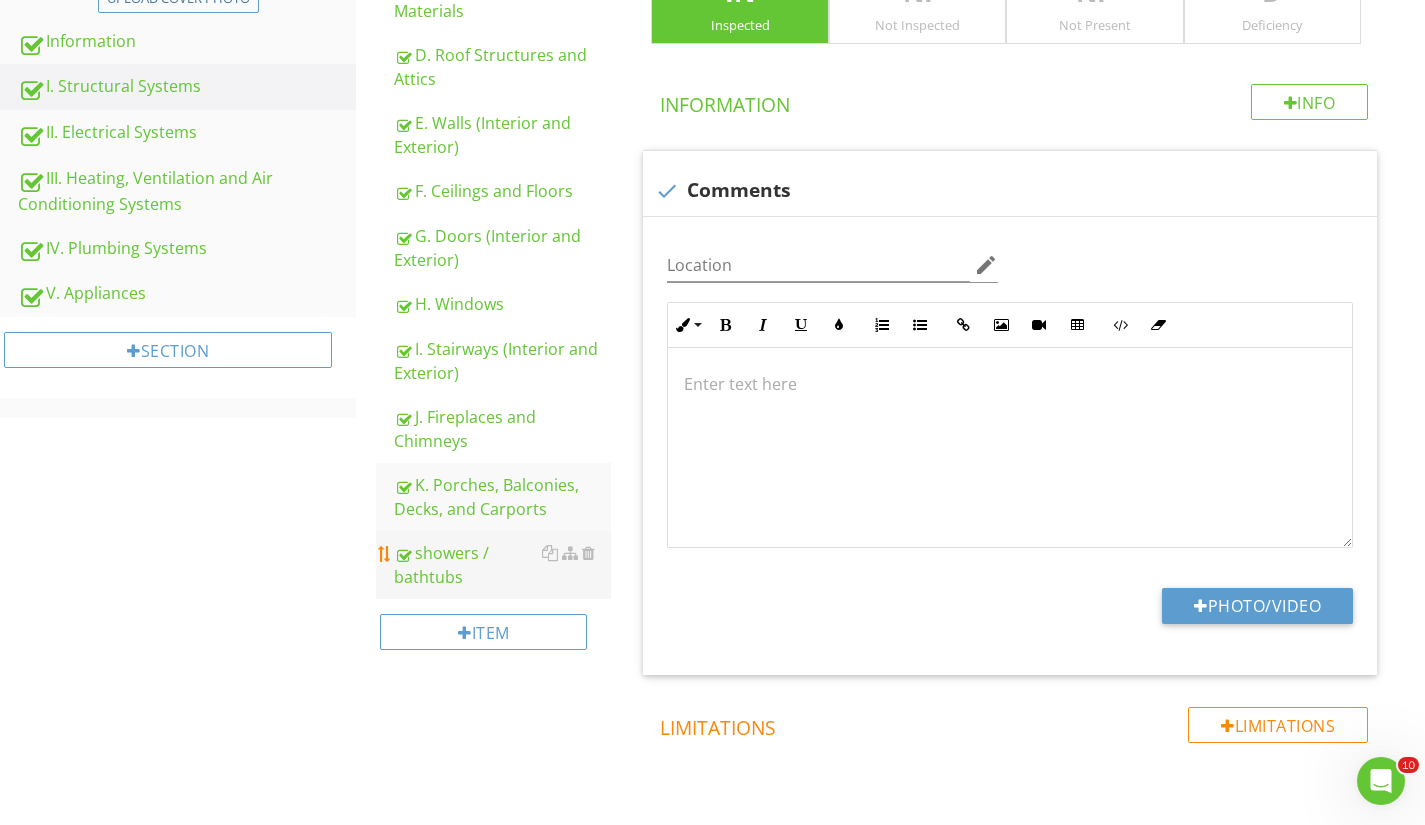 click on "showers / bathtubs" at bounding box center (502, 565) 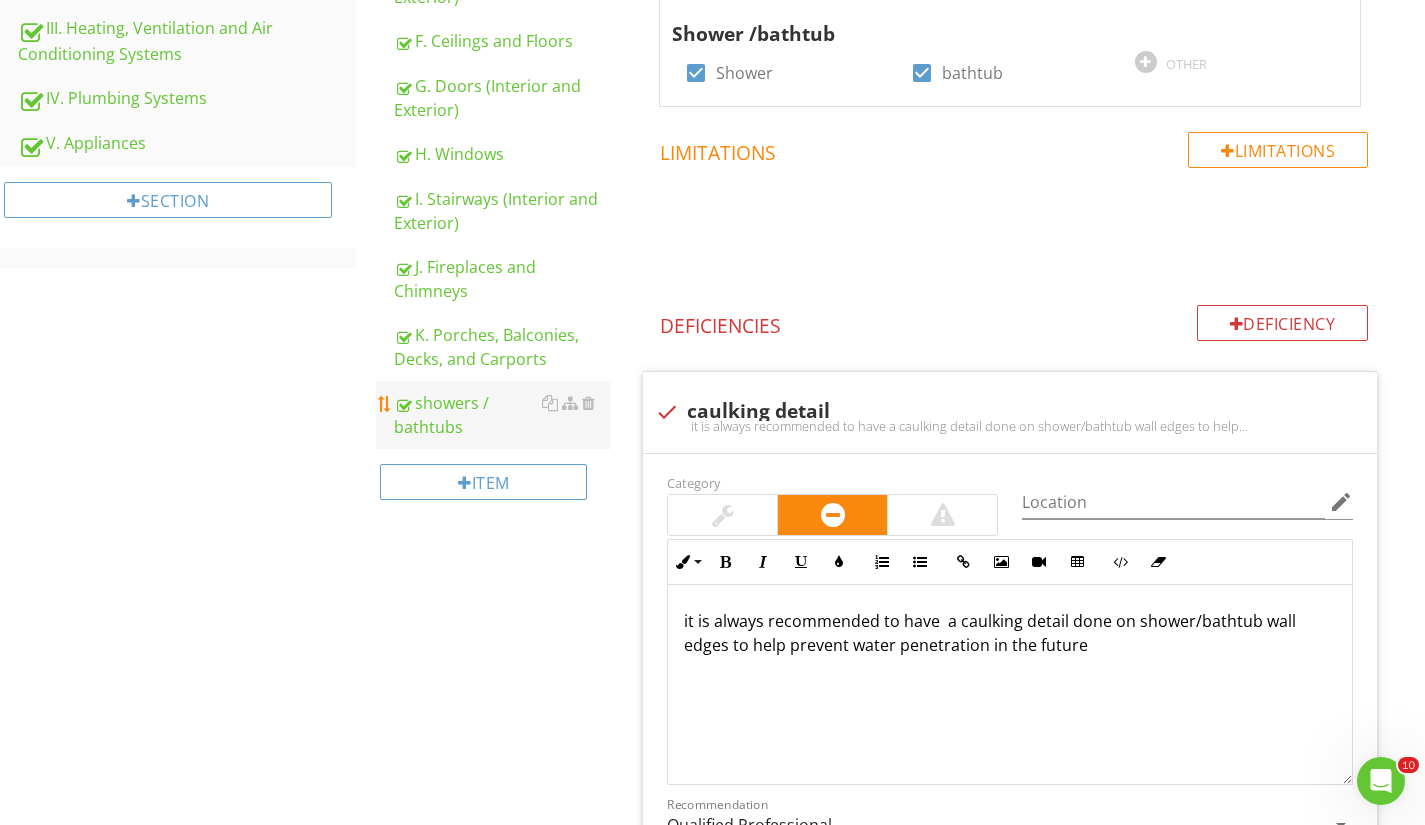 scroll, scrollTop: 0, scrollLeft: 0, axis: both 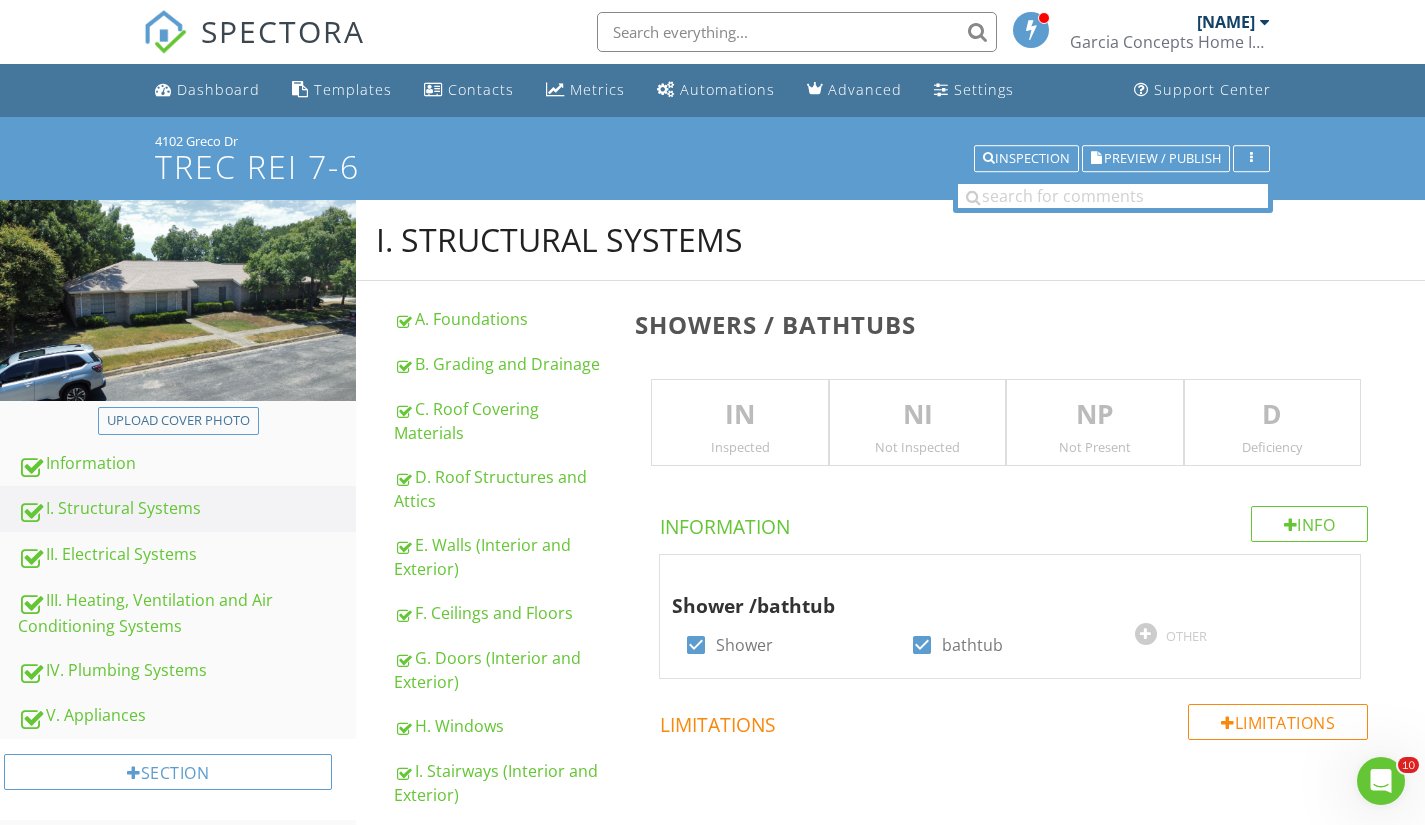 click on "IN   Inspected" at bounding box center (739, 423) 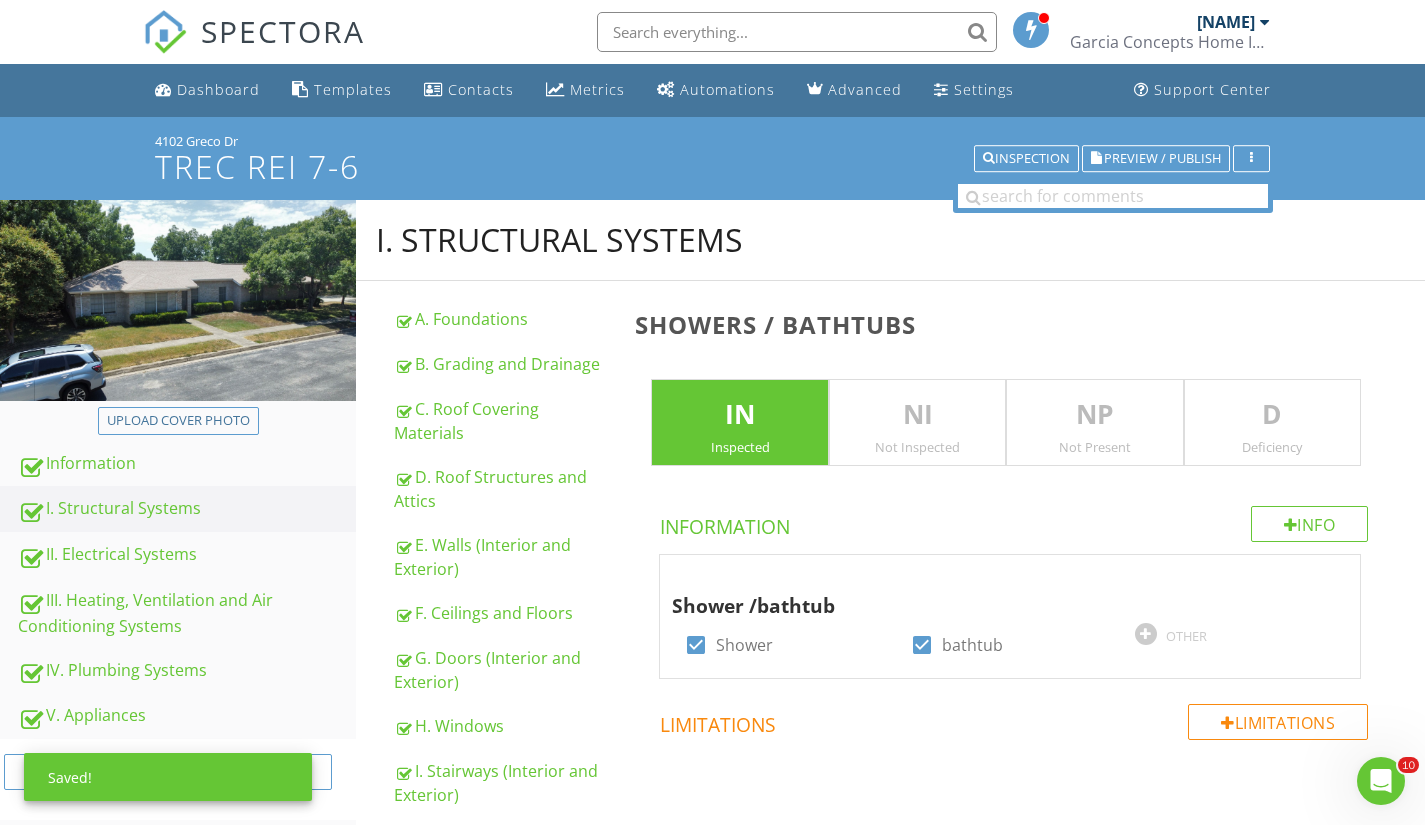 click on "D   Deficiency" at bounding box center [1272, 423] 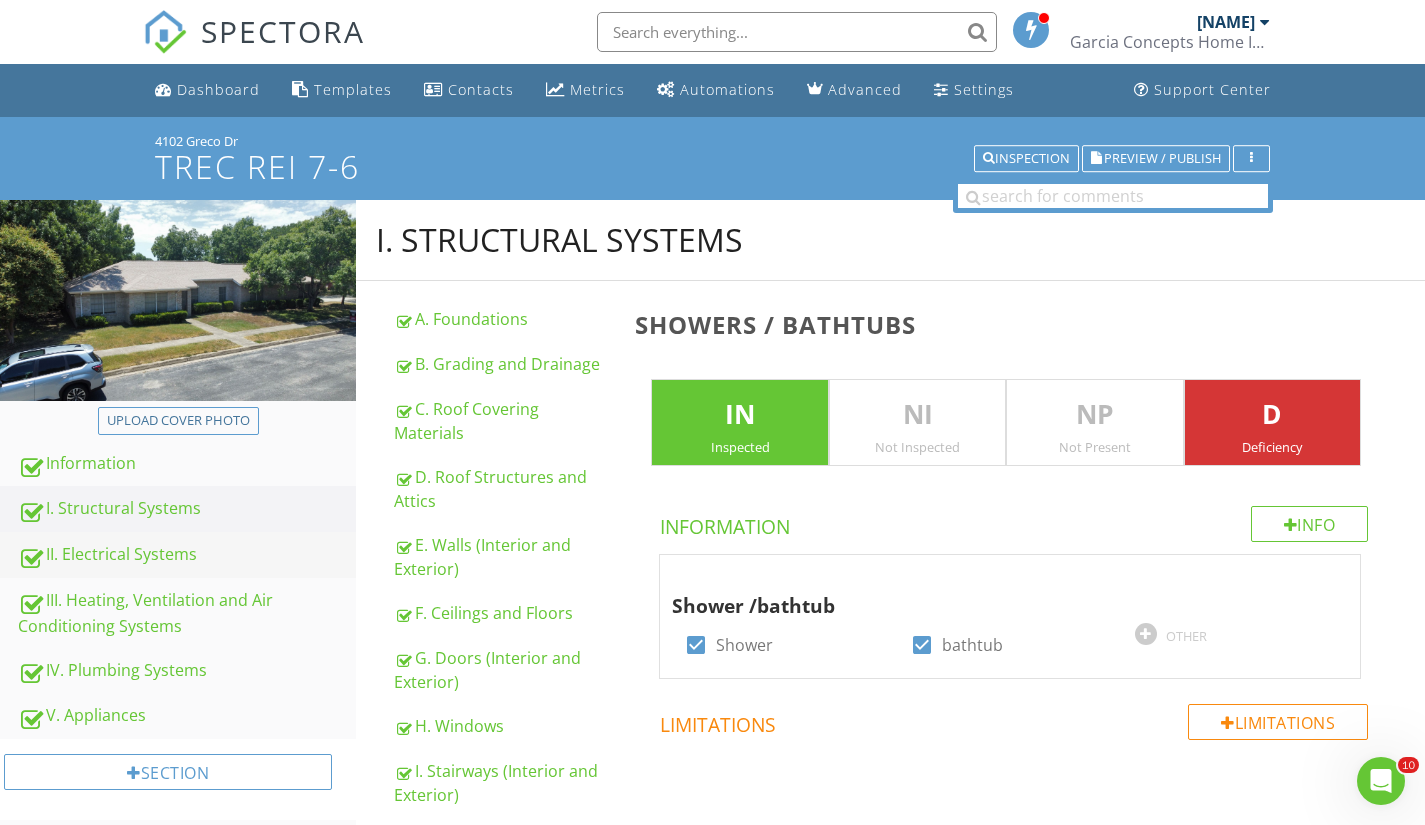 click on "II. Electrical Systems" at bounding box center (187, 555) 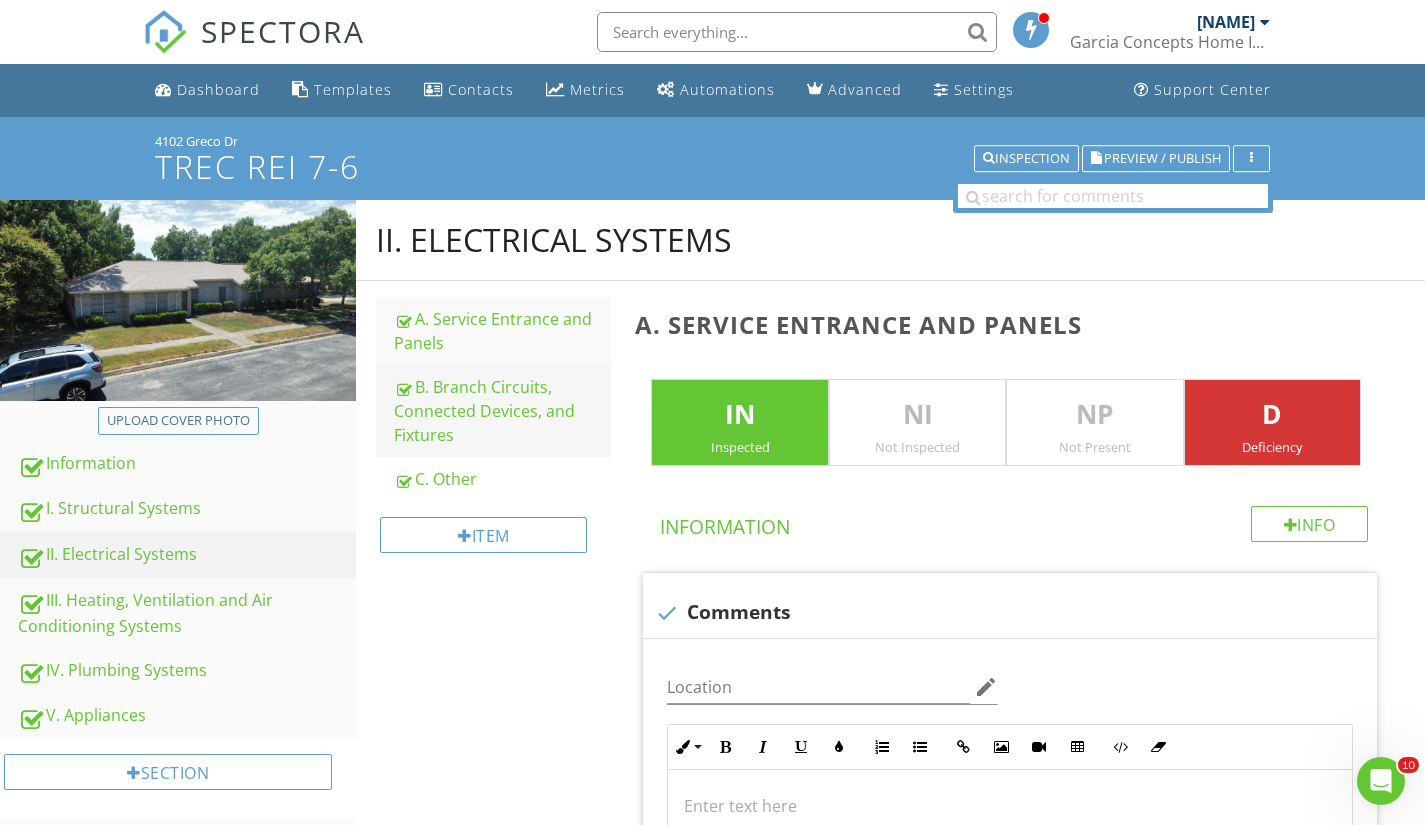 click on "B. Branch Circuits, Connected Devices, and Fixtures" at bounding box center [502, 411] 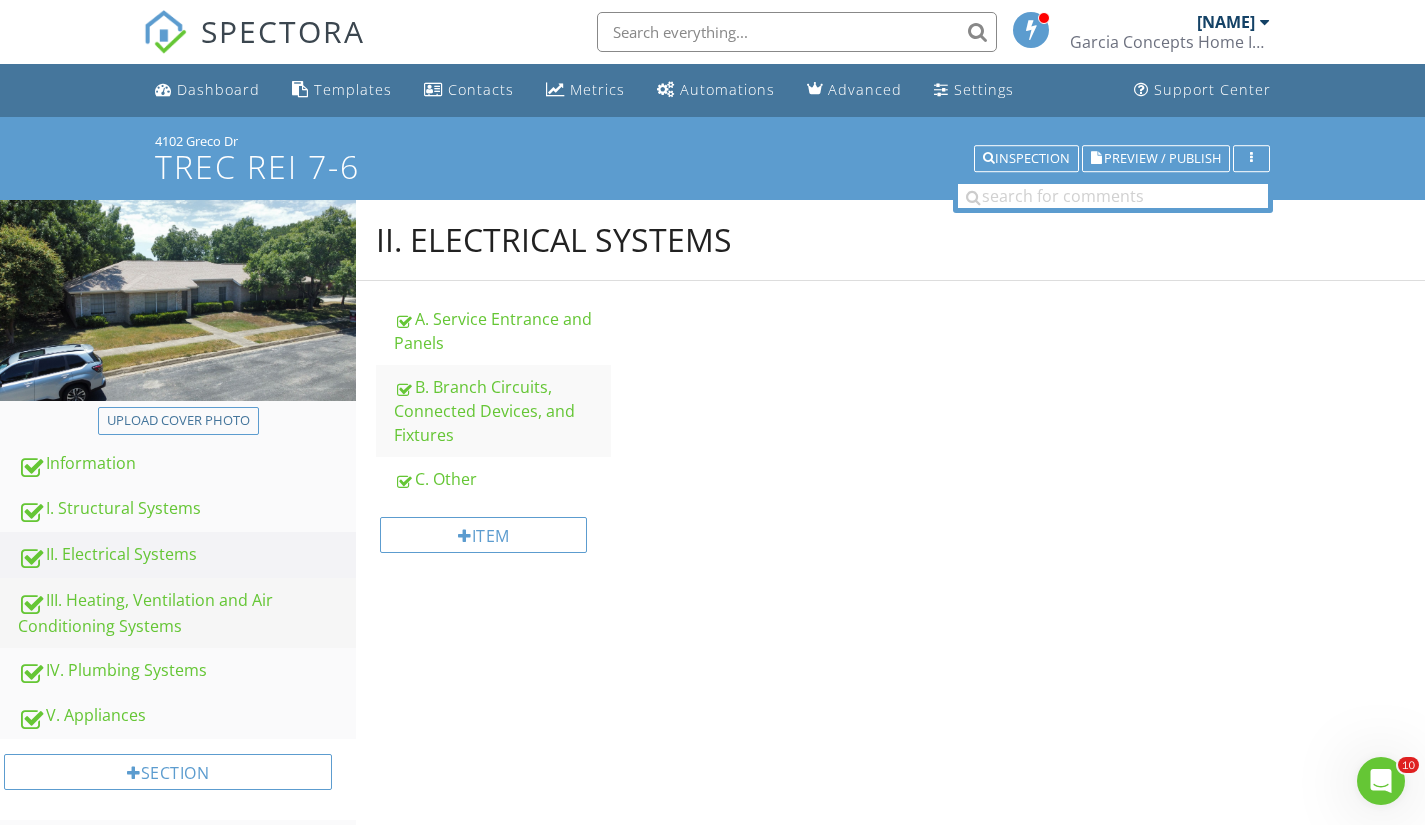 click on "III. Heating, Ventilation and Air Conditioning Systems" at bounding box center [187, 613] 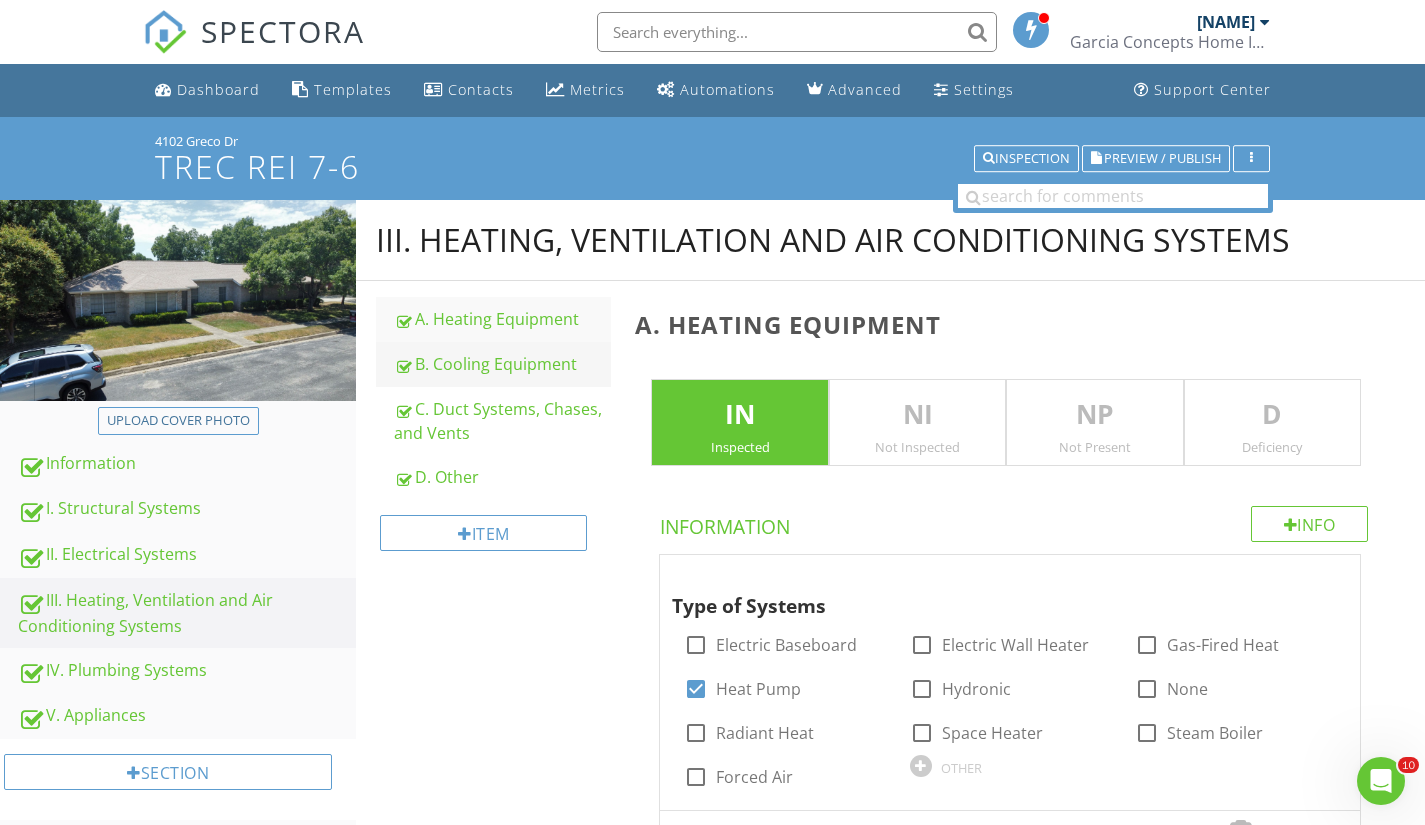 click on "B. Cooling Equipment" at bounding box center (502, 364) 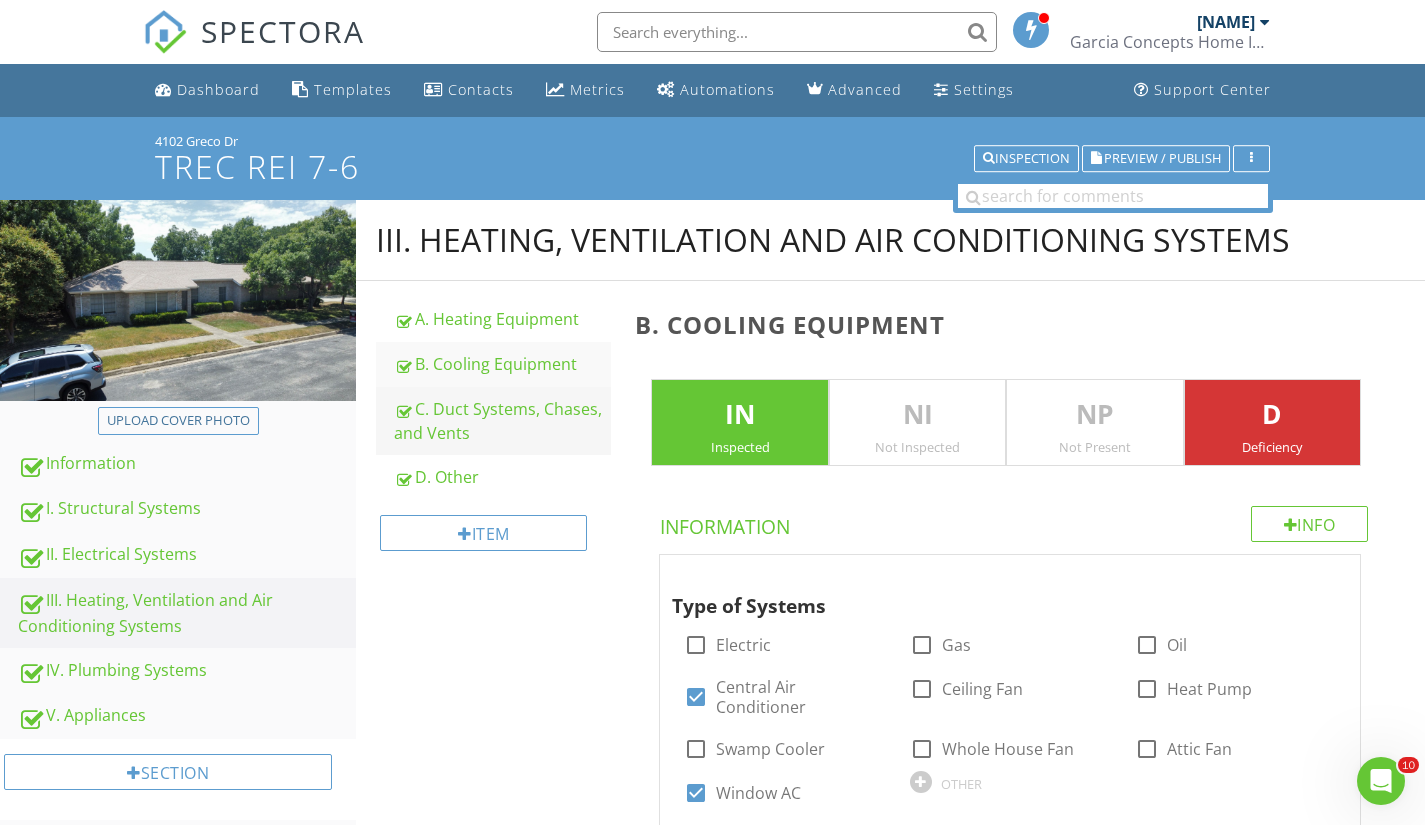 click on "C. Duct Systems, Chases, and Vents" at bounding box center (502, 421) 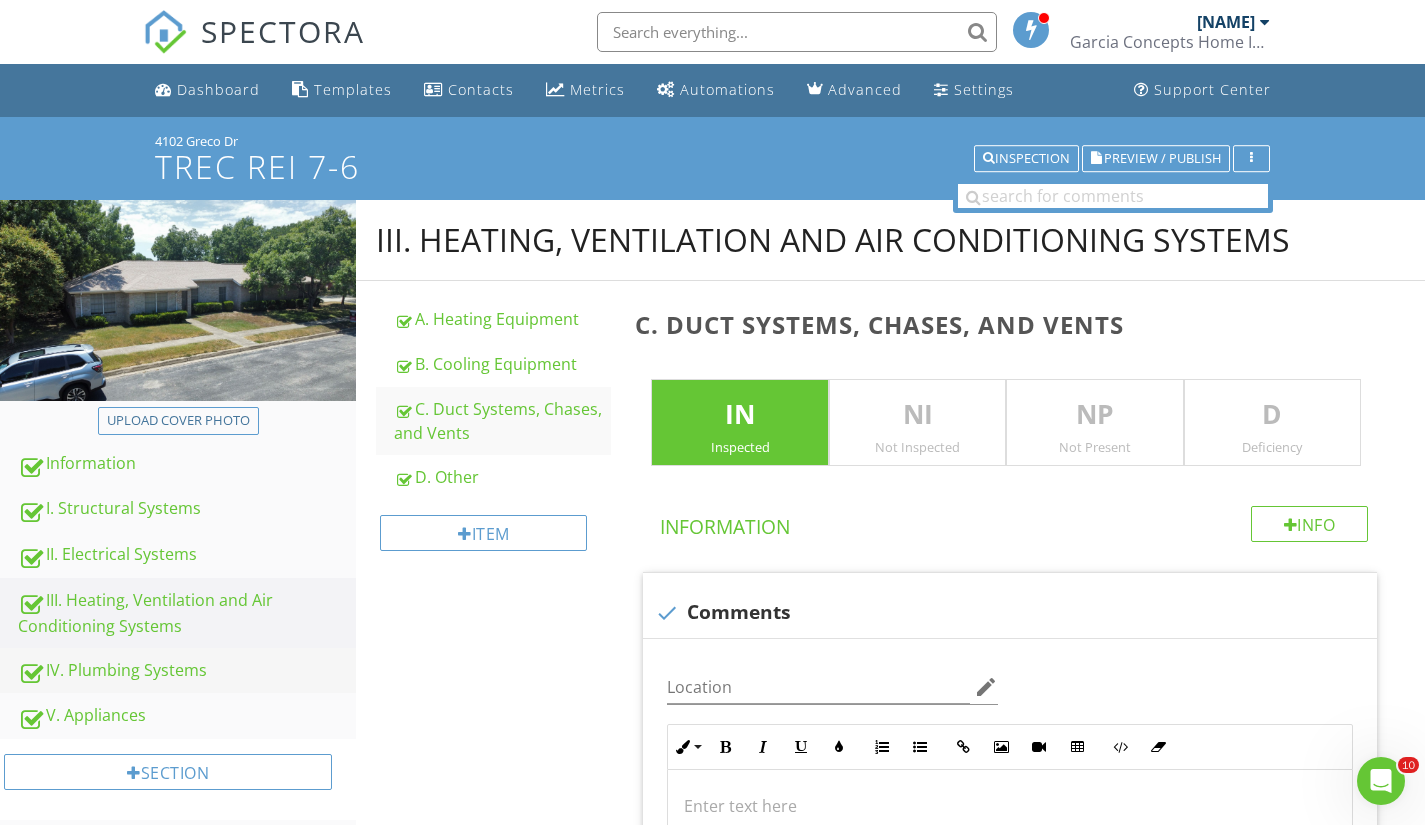 drag, startPoint x: 515, startPoint y: 419, endPoint x: 141, endPoint y: 675, distance: 453.224 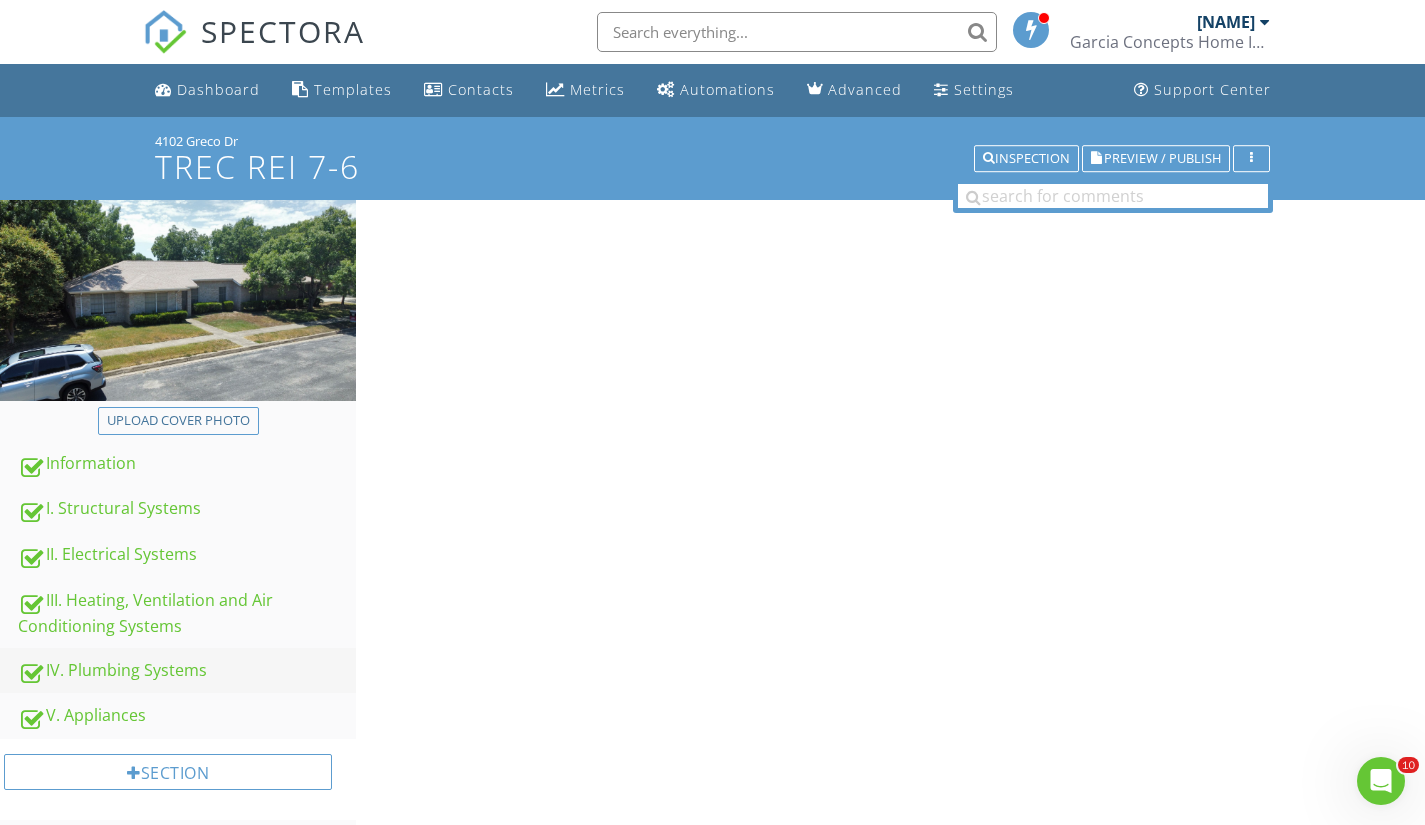click on "IV. Plumbing Systems" at bounding box center [187, 671] 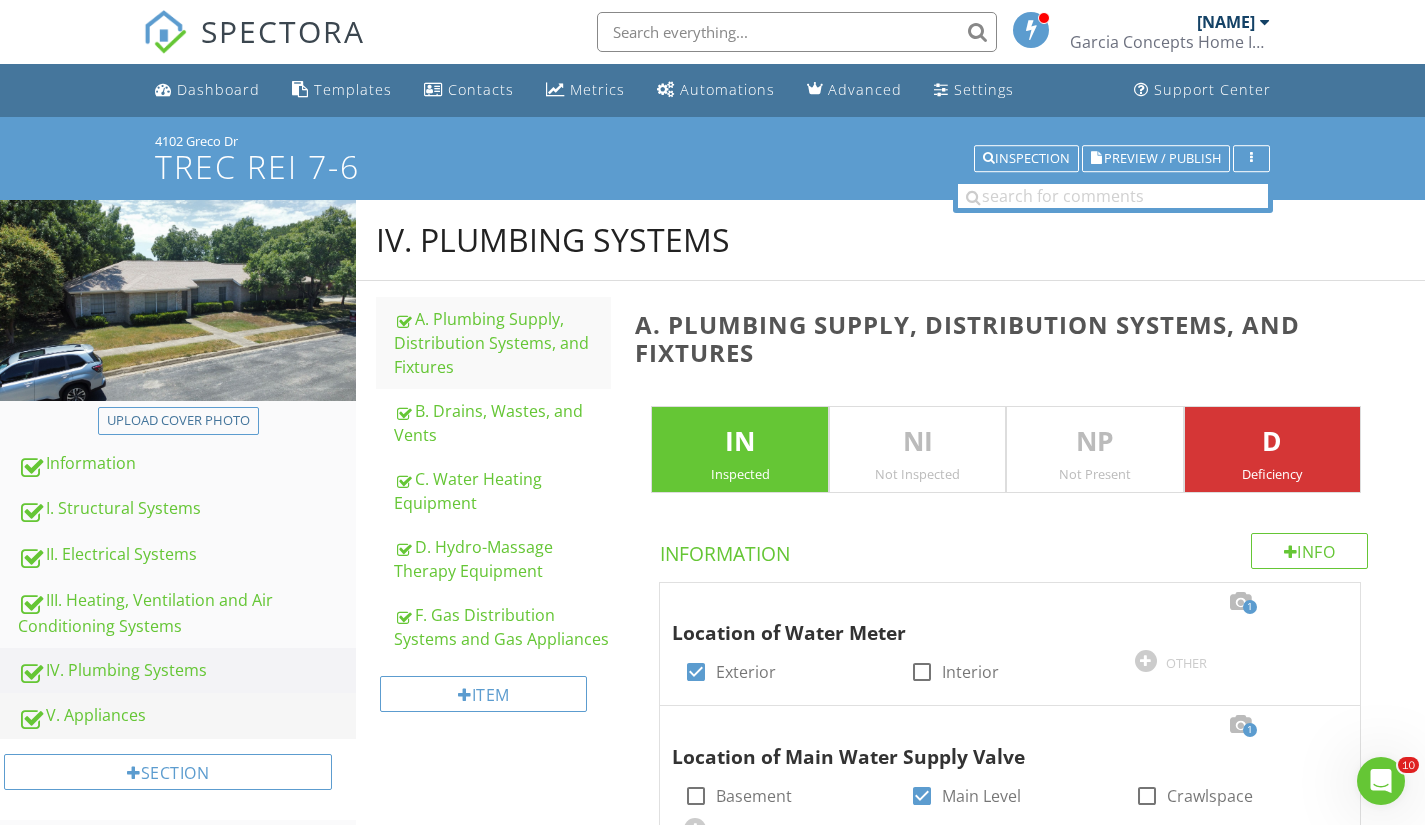 click on "V. Appliances" at bounding box center (187, 716) 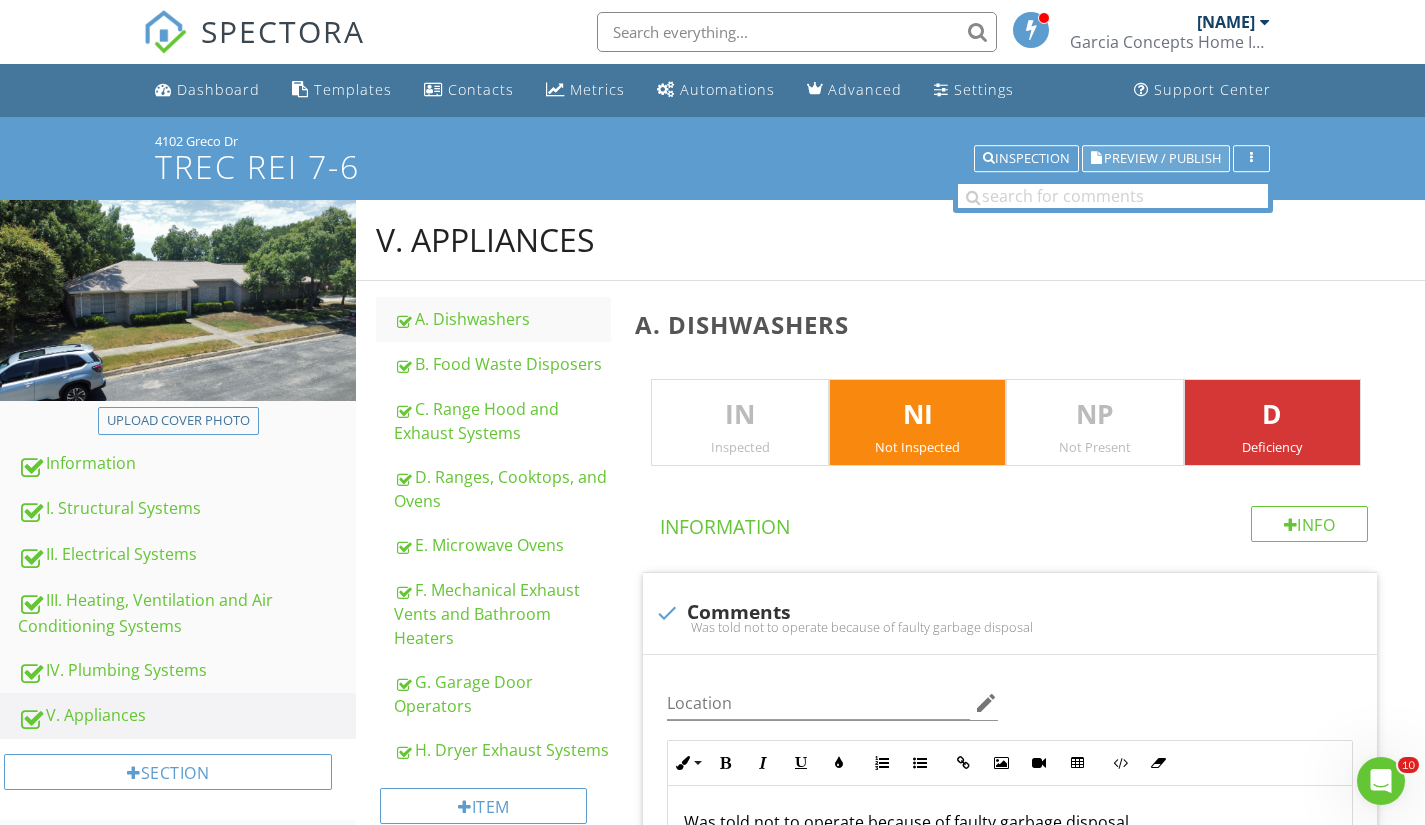 click at bounding box center (1096, 159) 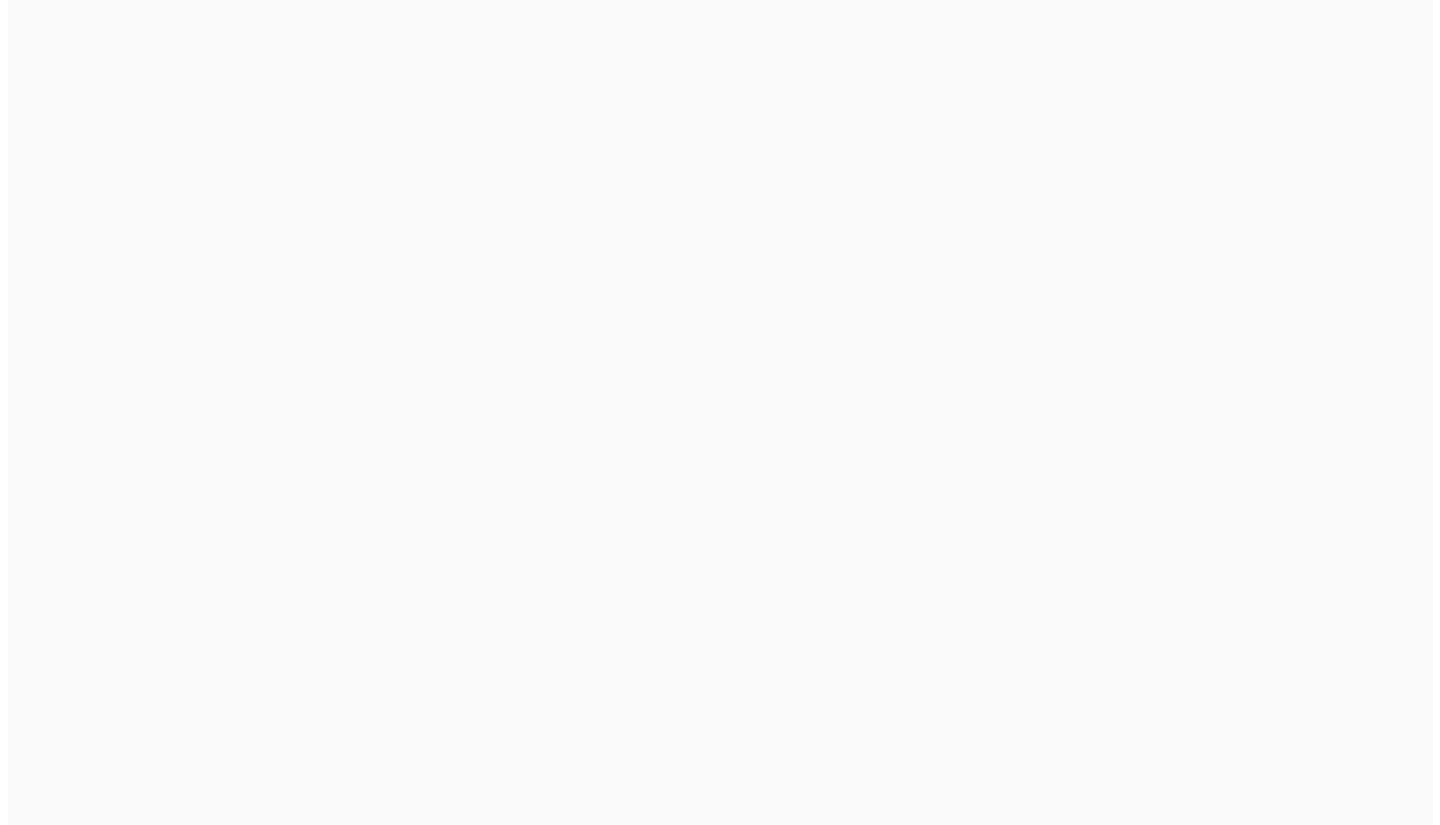 scroll, scrollTop: 0, scrollLeft: 0, axis: both 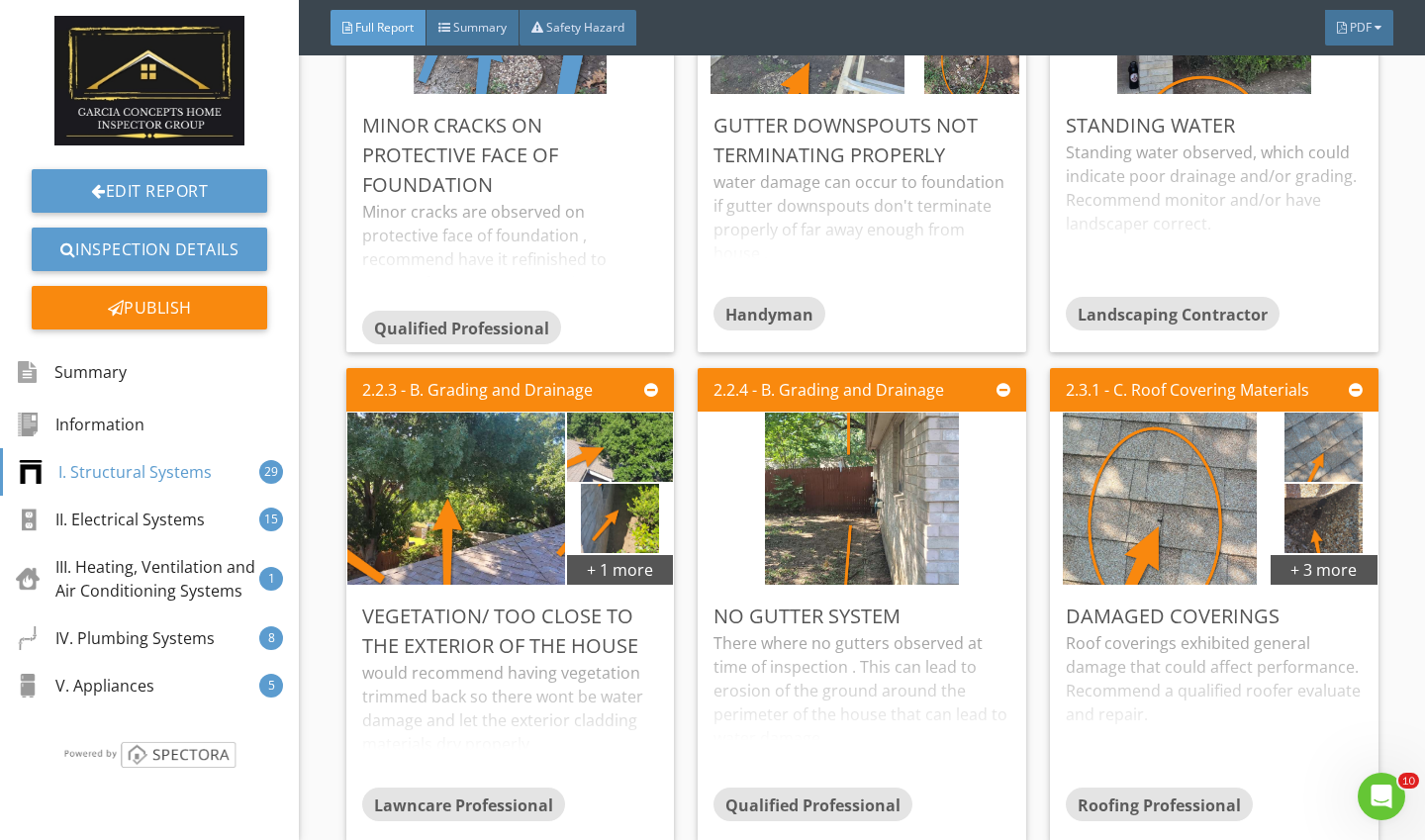click at bounding box center [1160, 499] 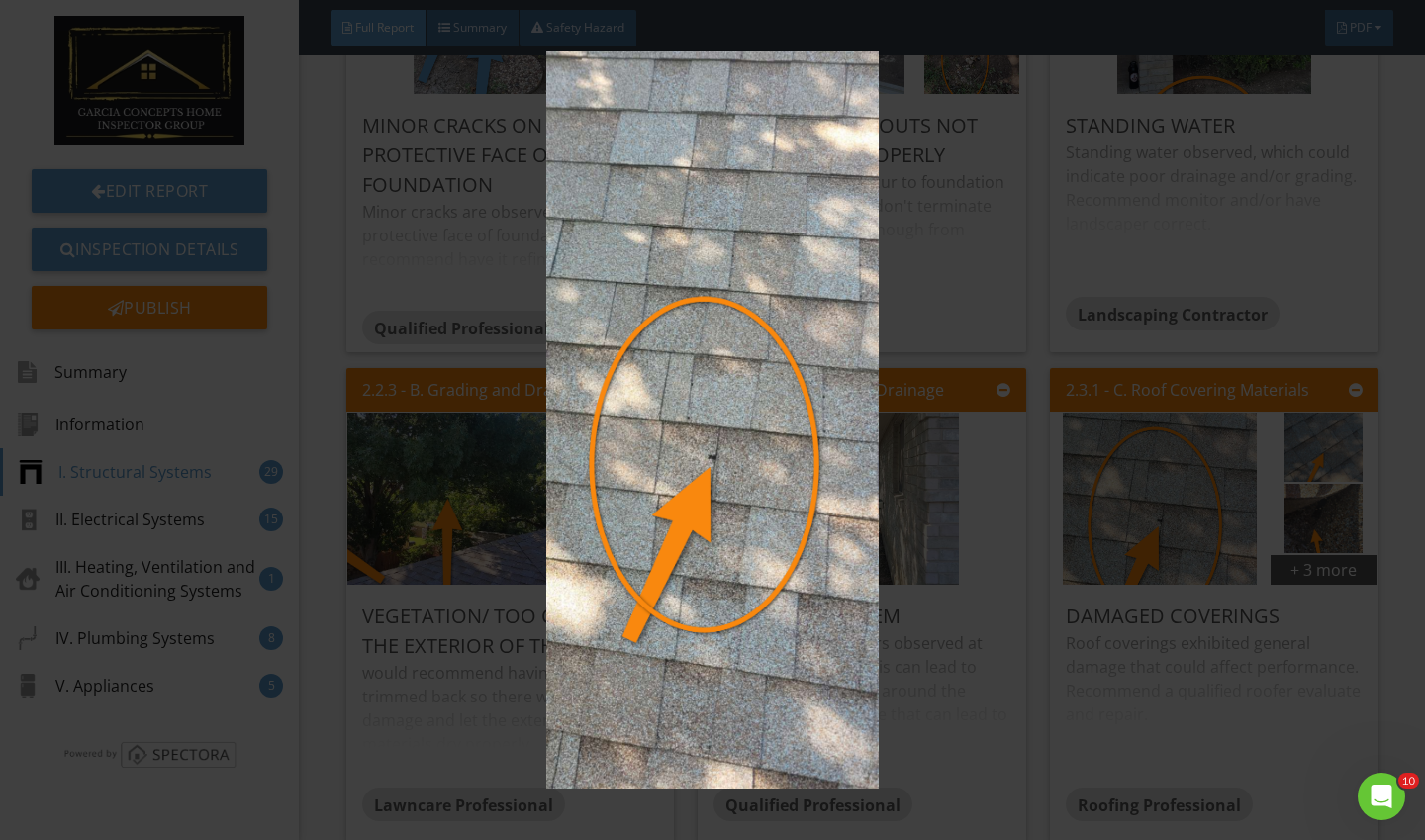 click at bounding box center [712, 420] 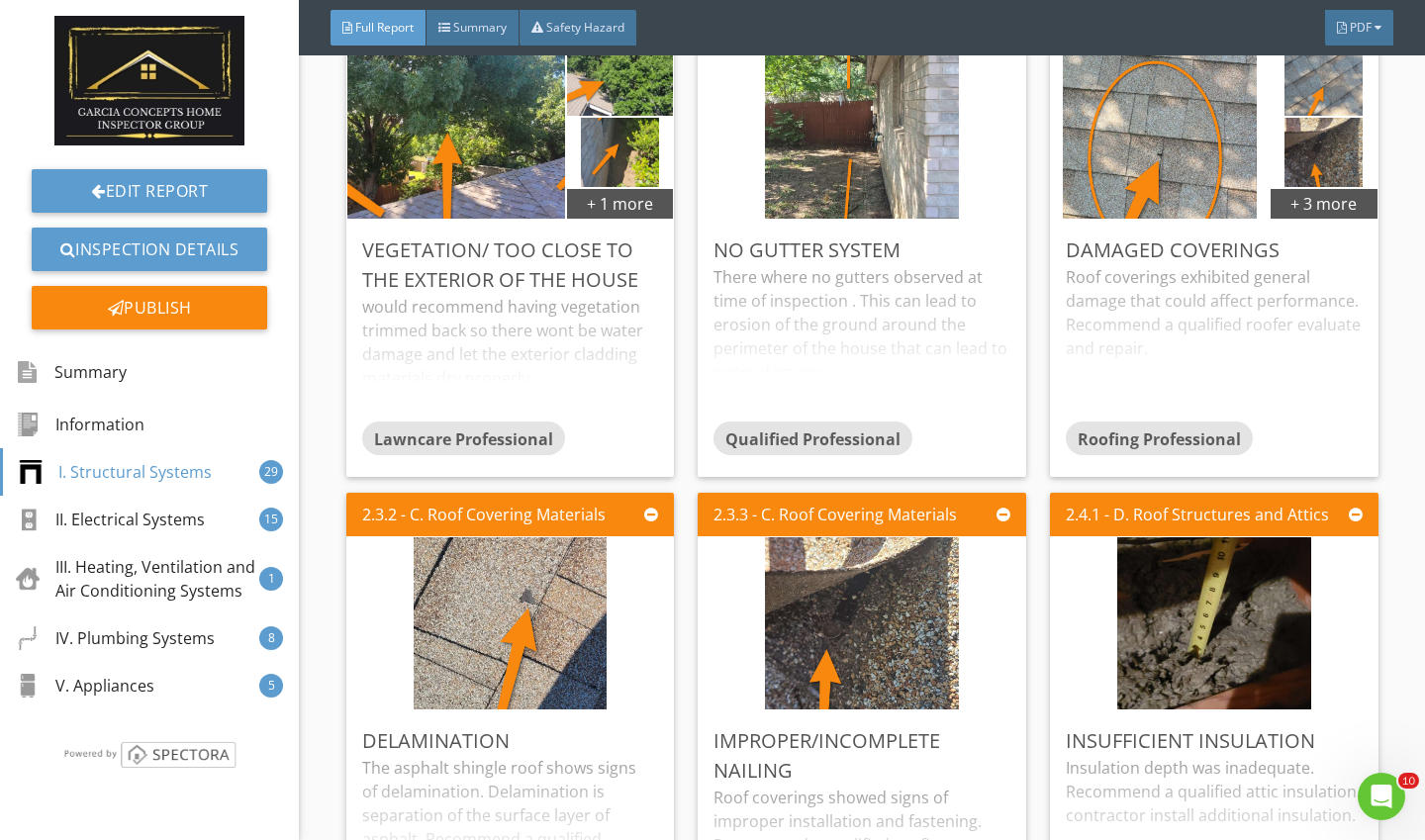 scroll, scrollTop: 2681, scrollLeft: 0, axis: vertical 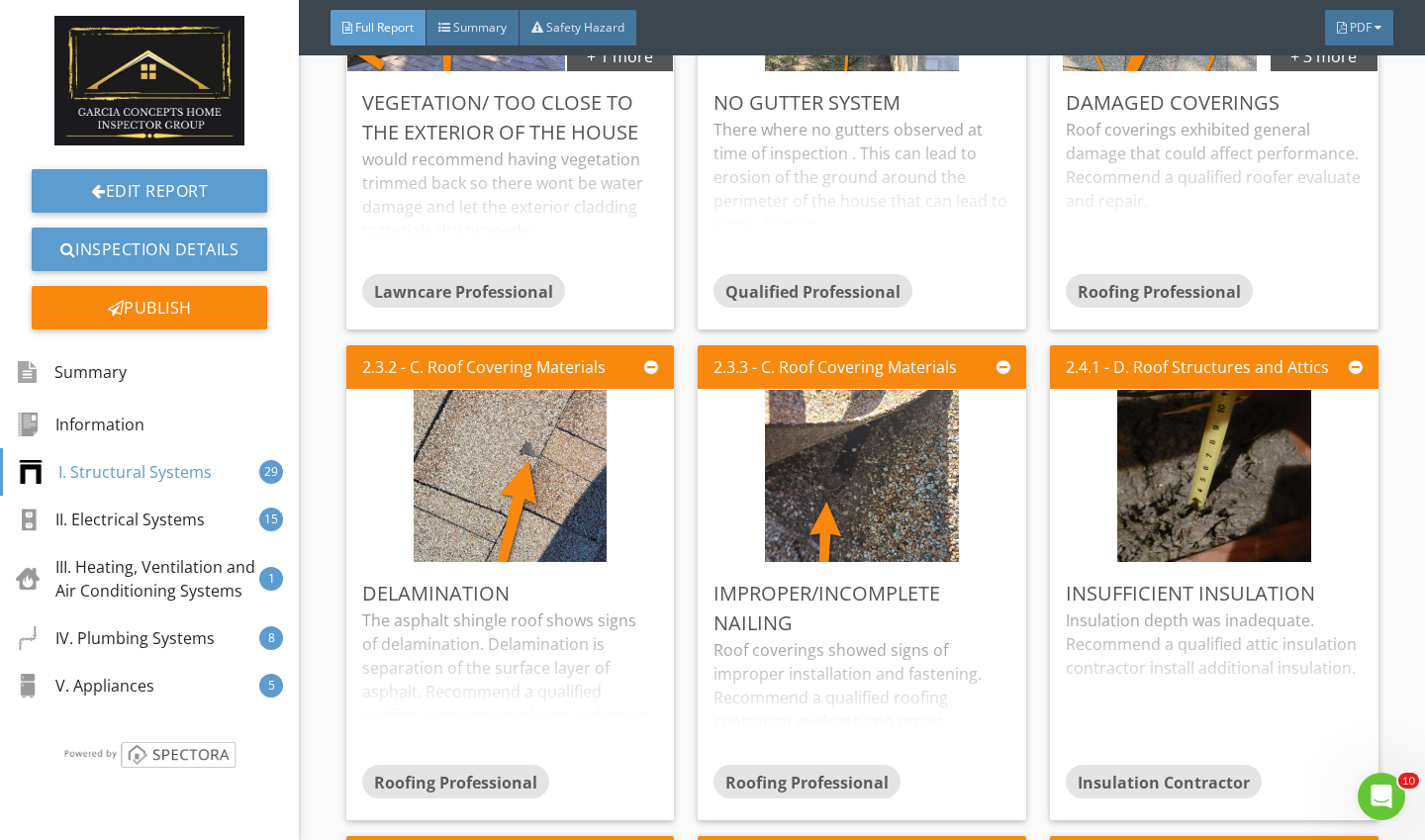 click at bounding box center (862, 476) 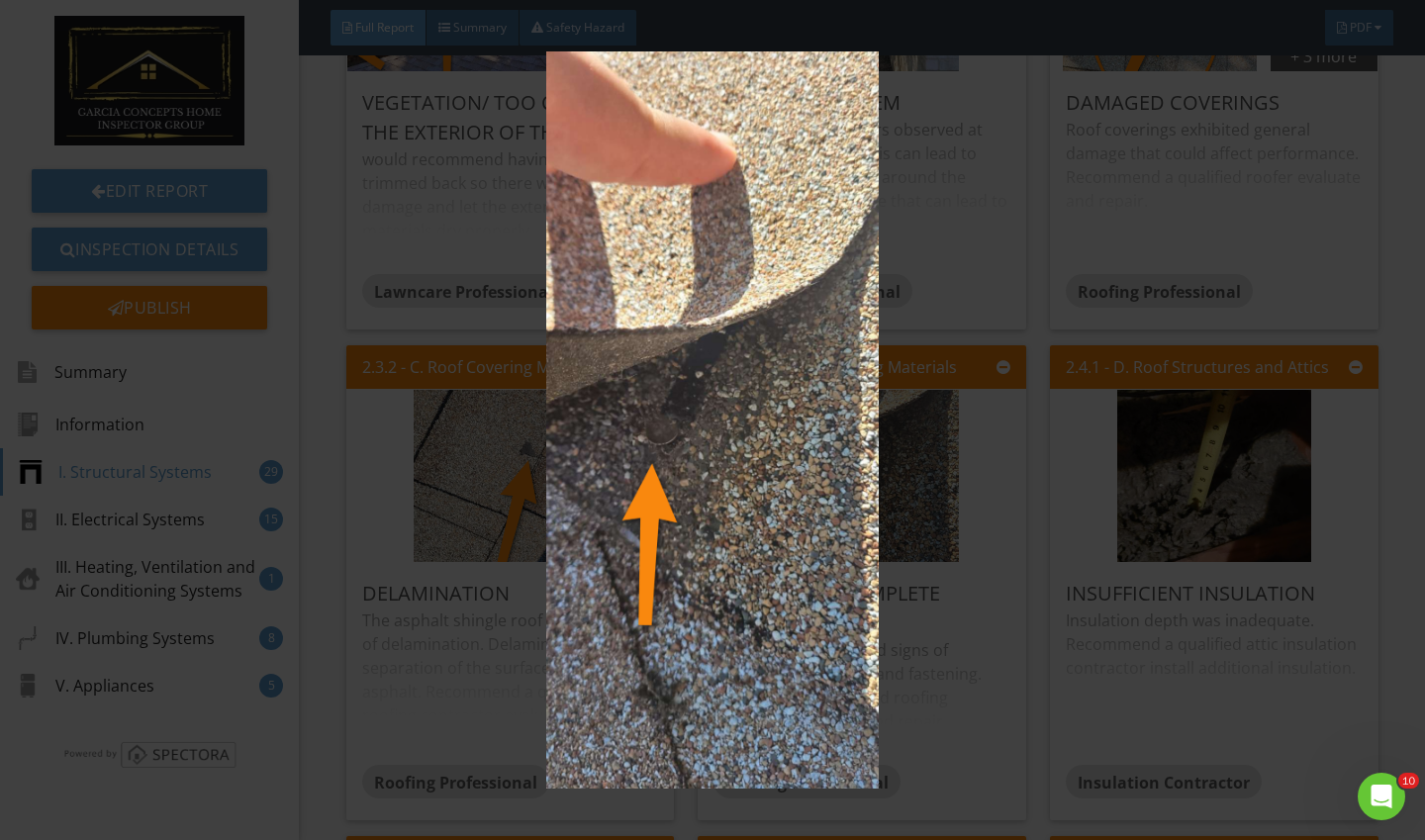 click at bounding box center (712, 420) 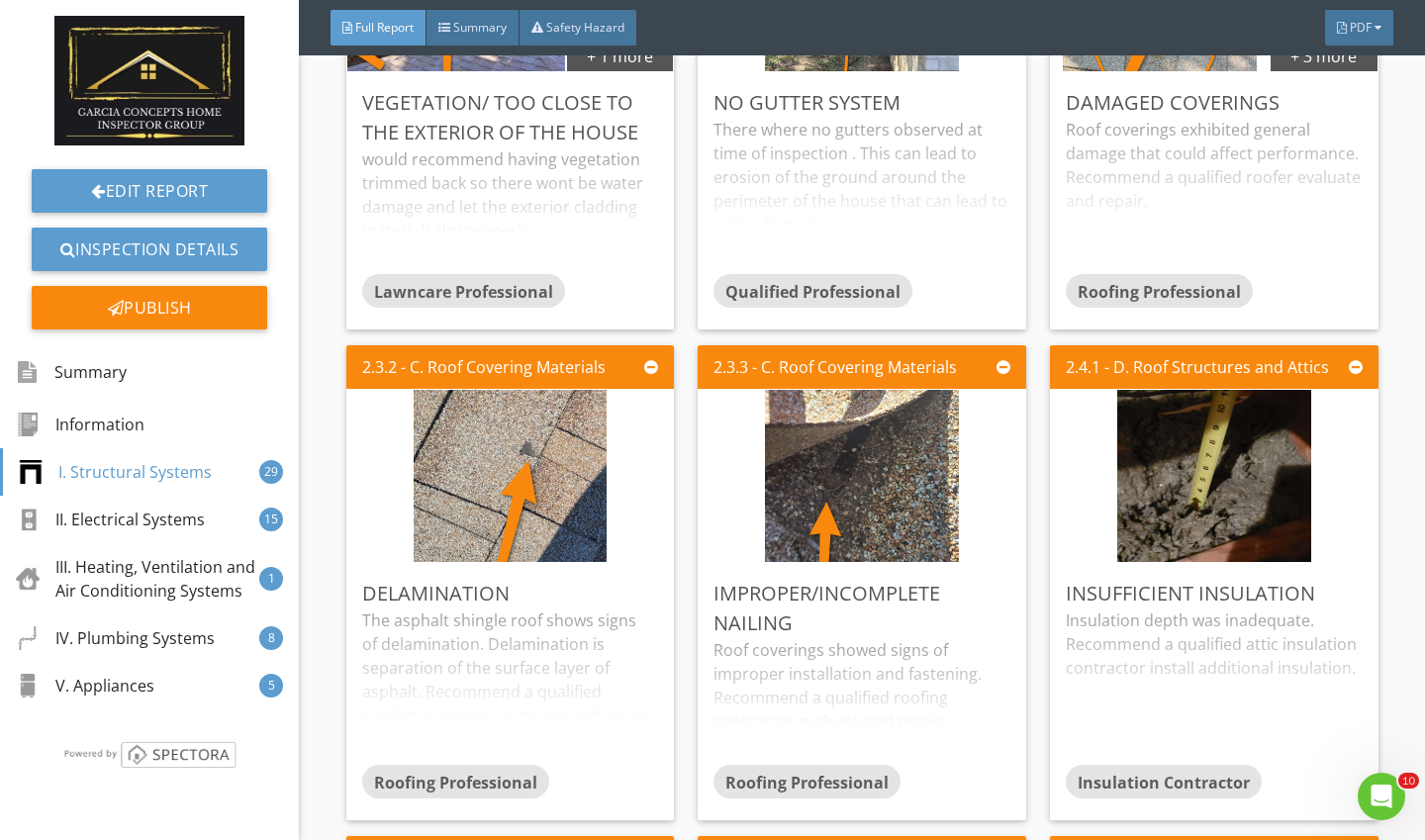 click at bounding box center (1214, 476) 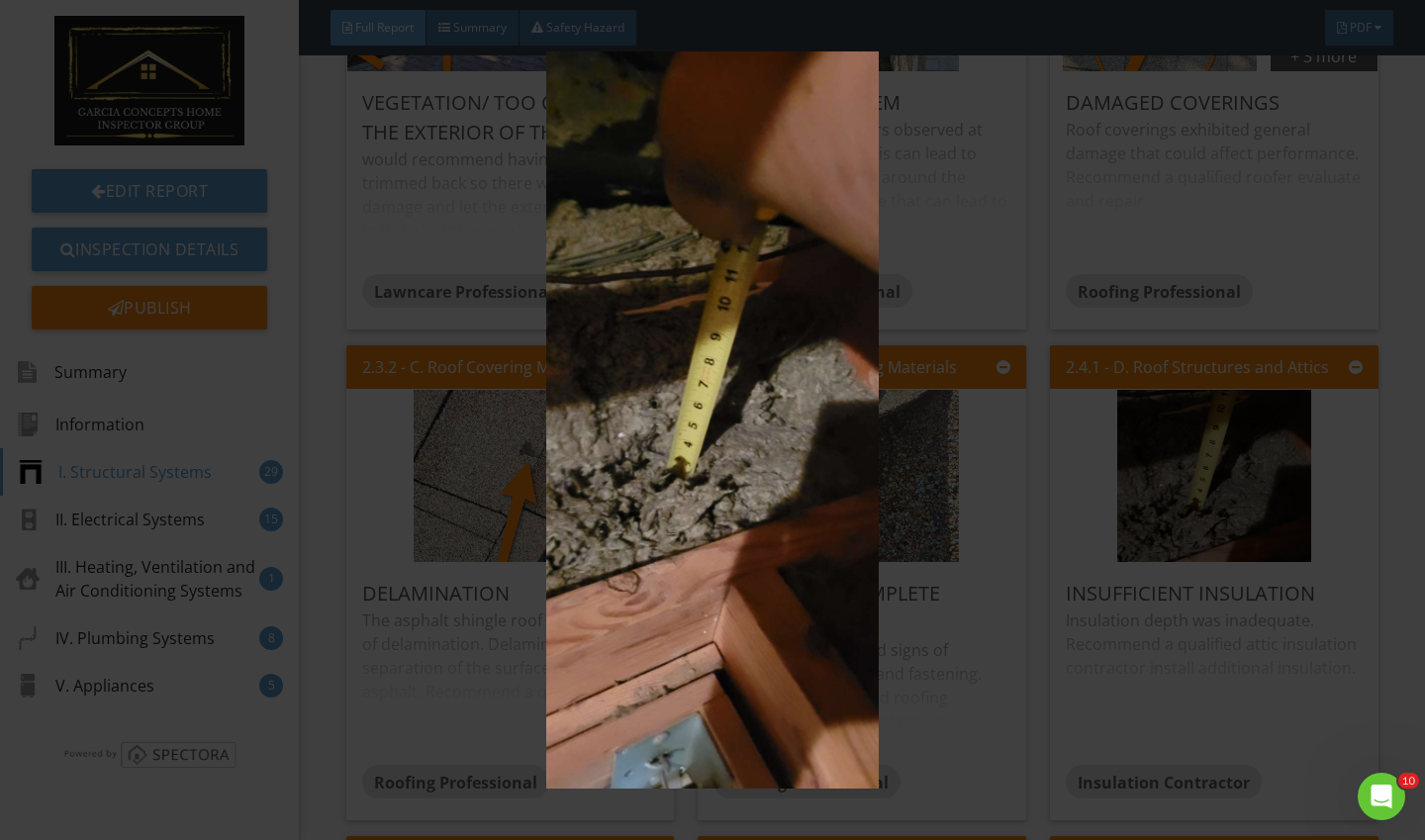 click at bounding box center (712, 420) 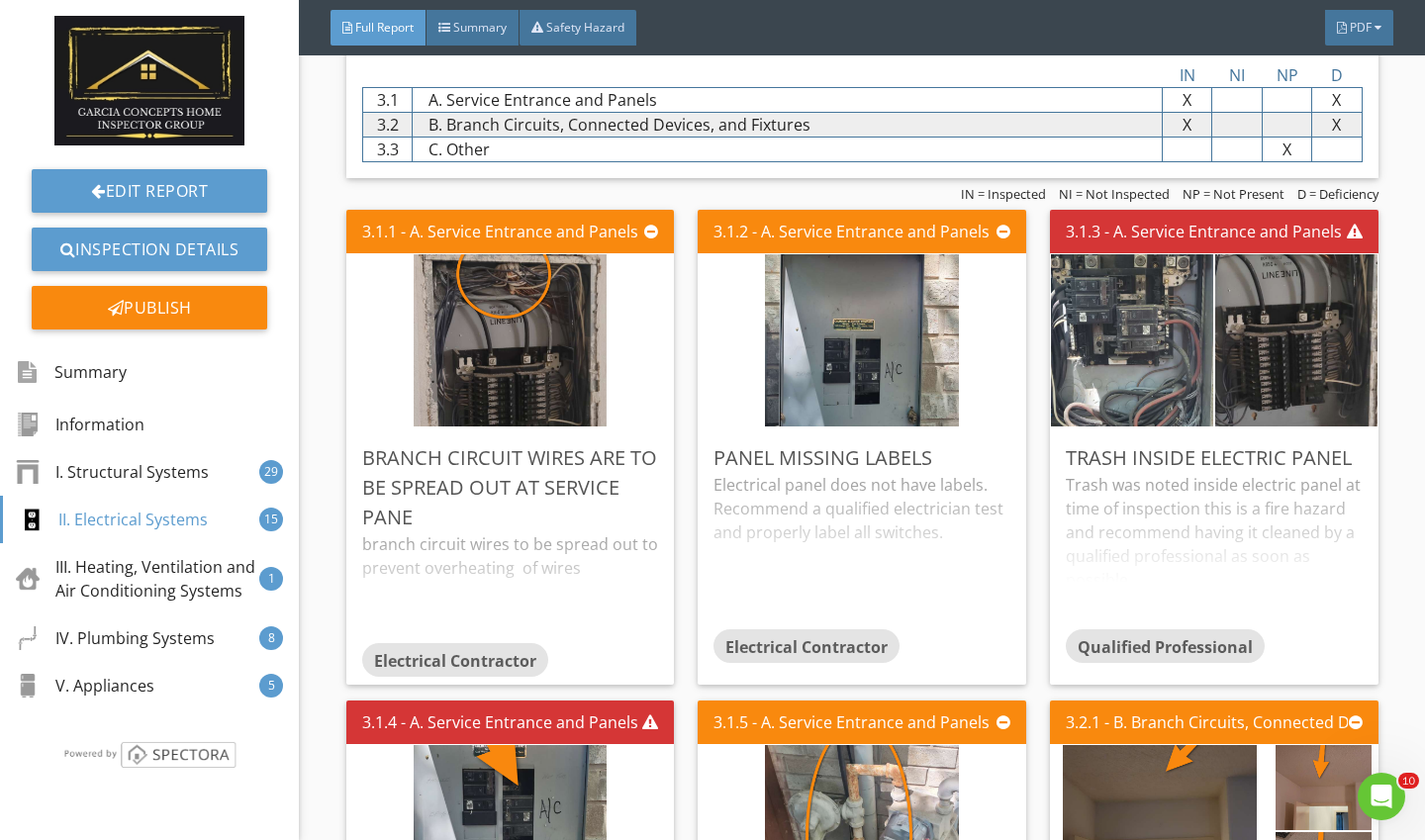 scroll, scrollTop: 6544, scrollLeft: 0, axis: vertical 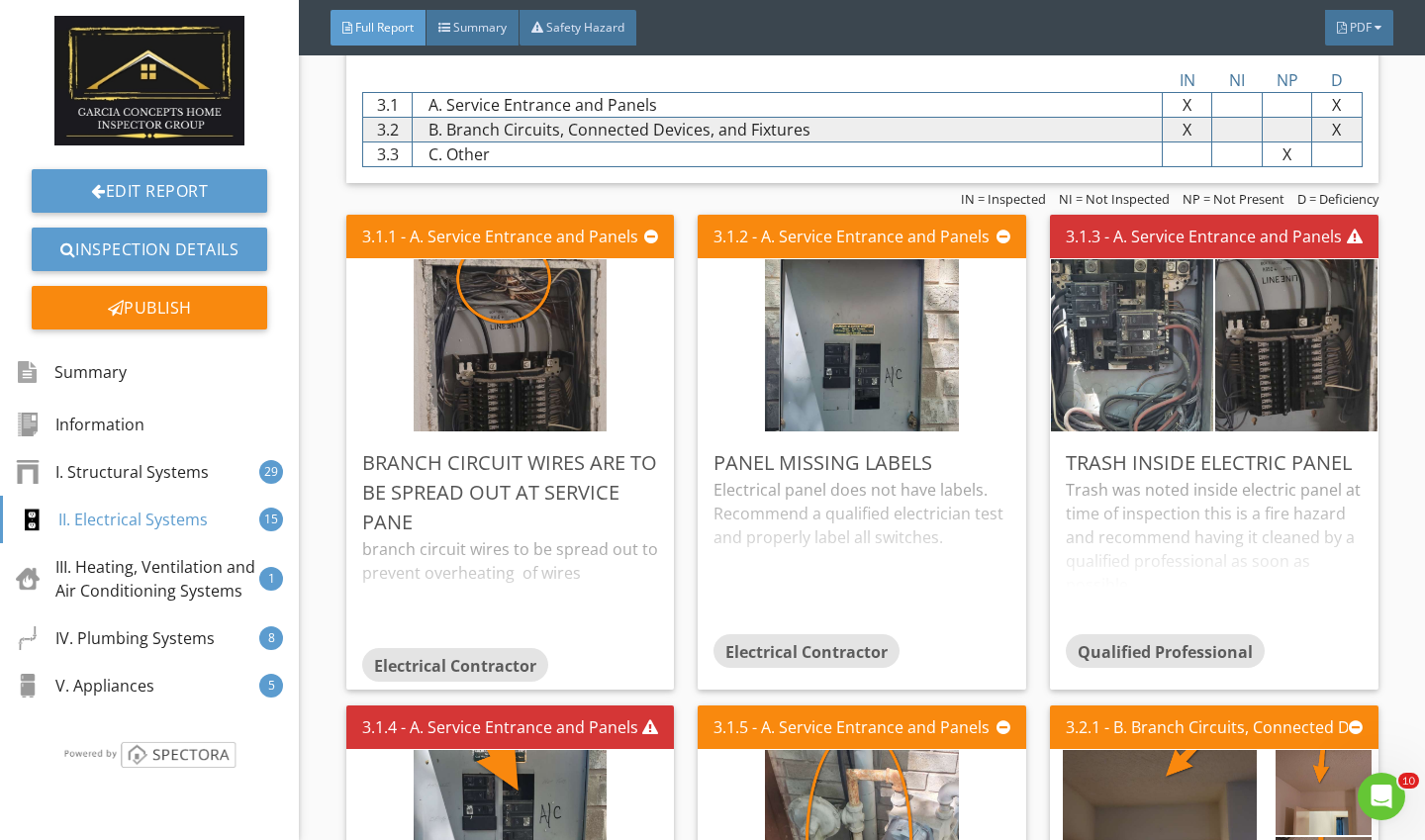 click at bounding box center (1132, 345) 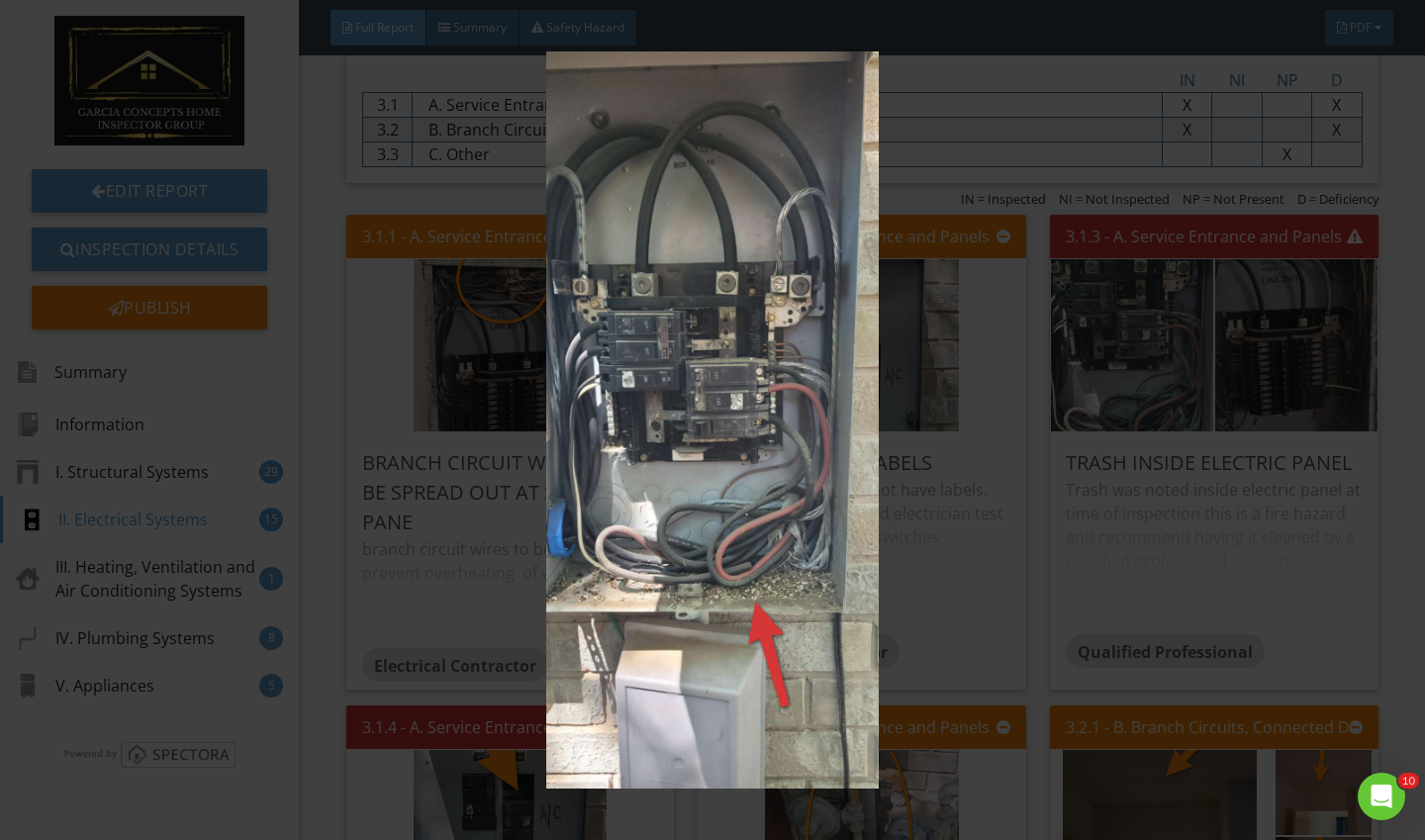 click at bounding box center (712, 420) 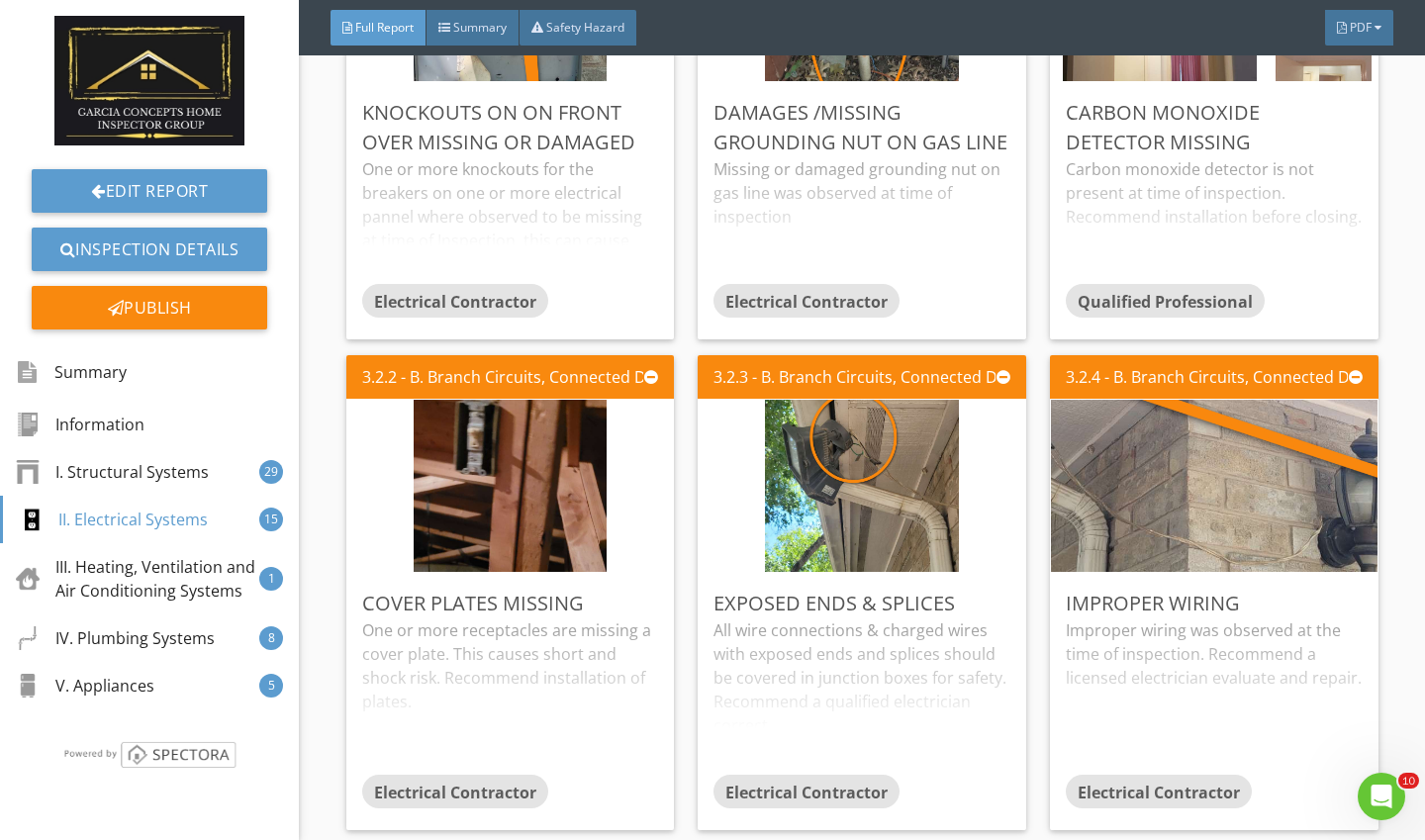scroll, scrollTop: 7431, scrollLeft: 0, axis: vertical 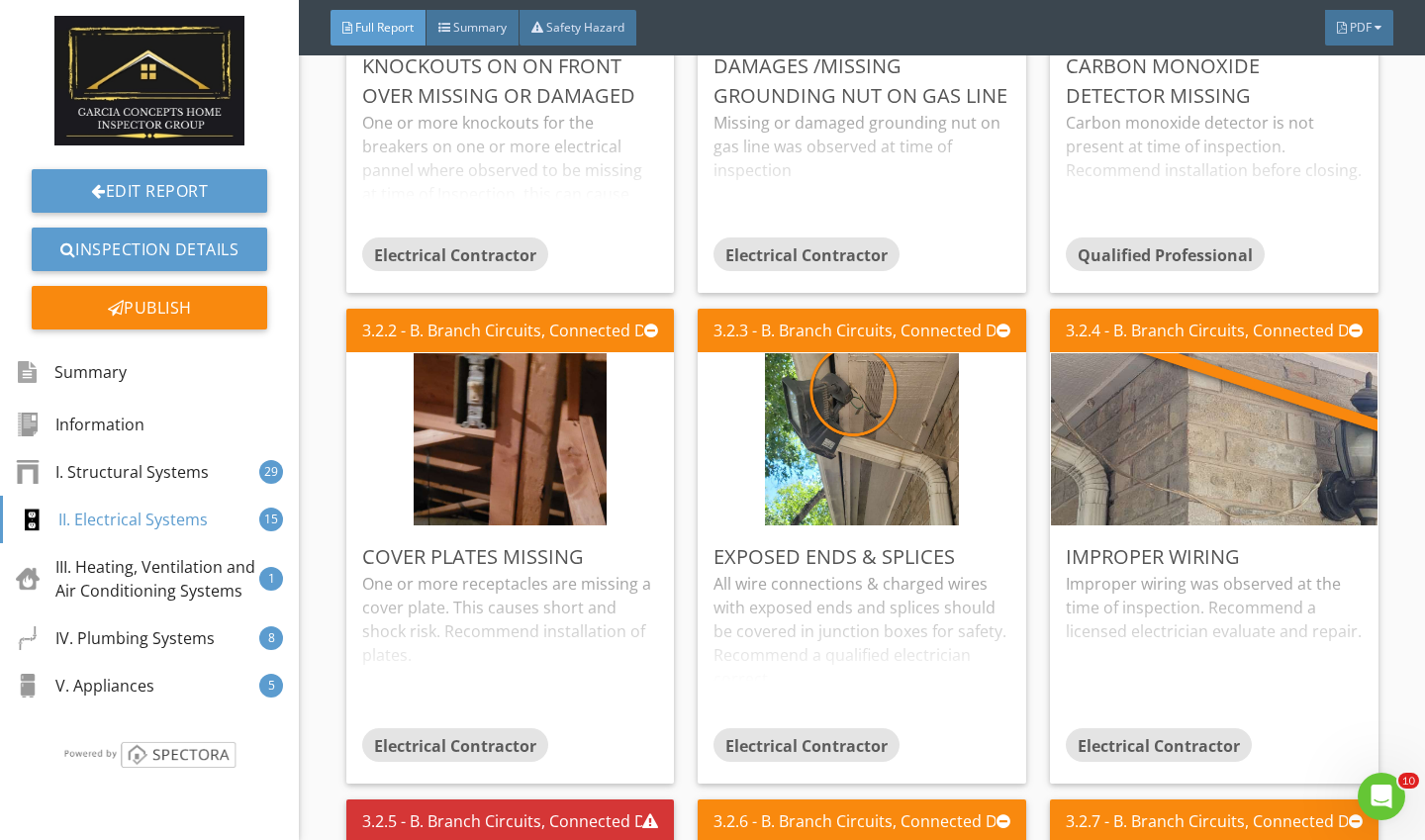 click at bounding box center (862, 439) 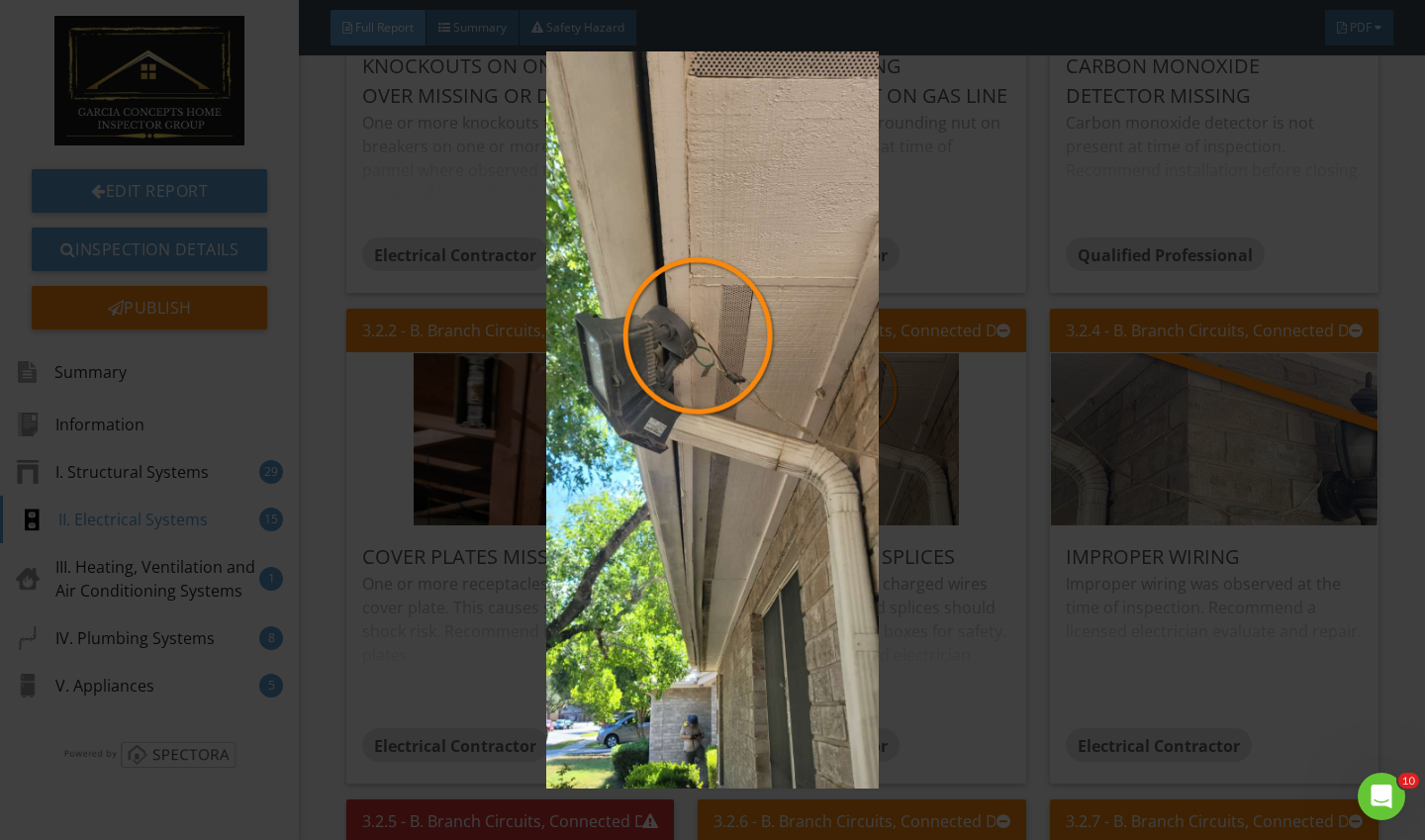 click at bounding box center [712, 420] 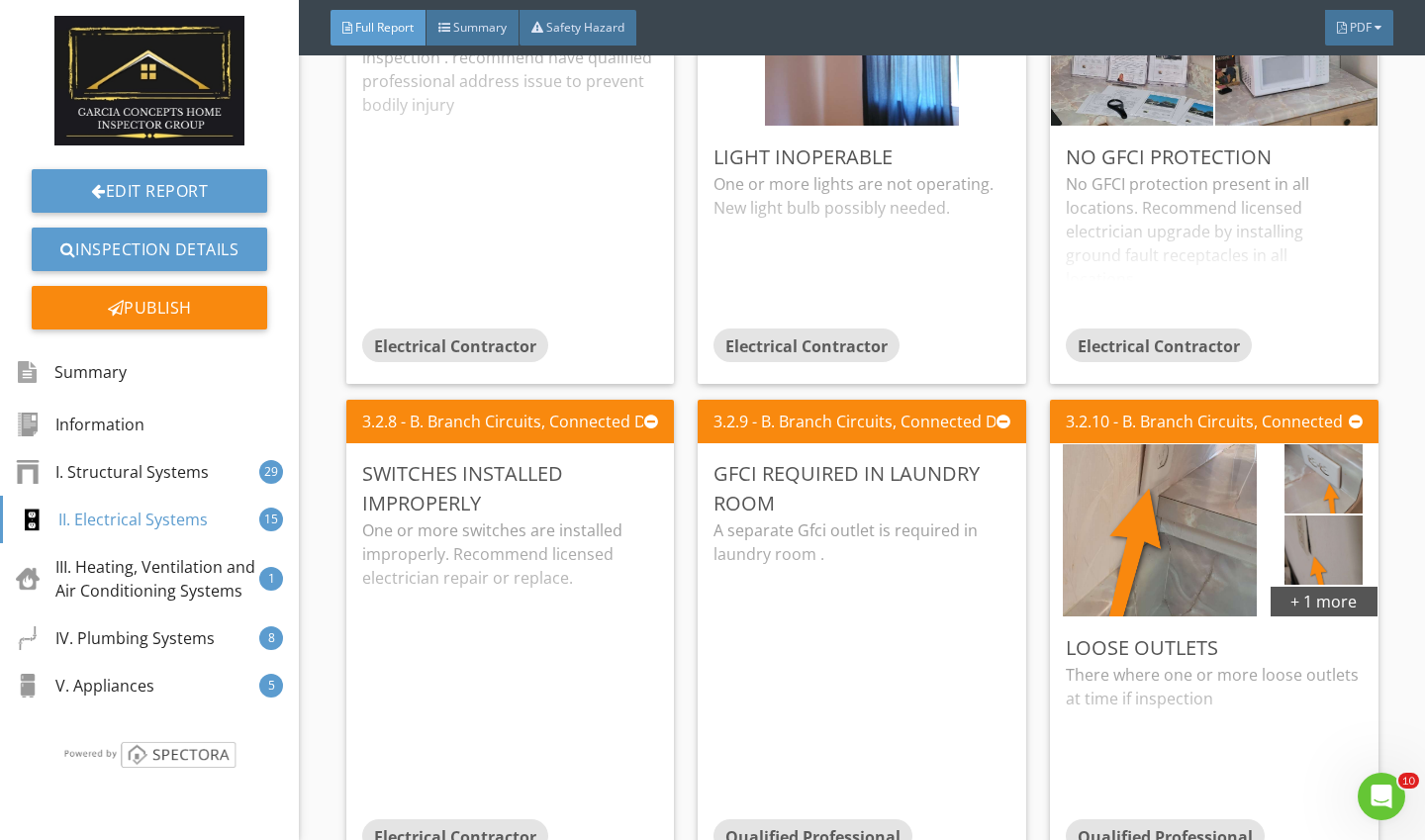 scroll, scrollTop: 8324, scrollLeft: 0, axis: vertical 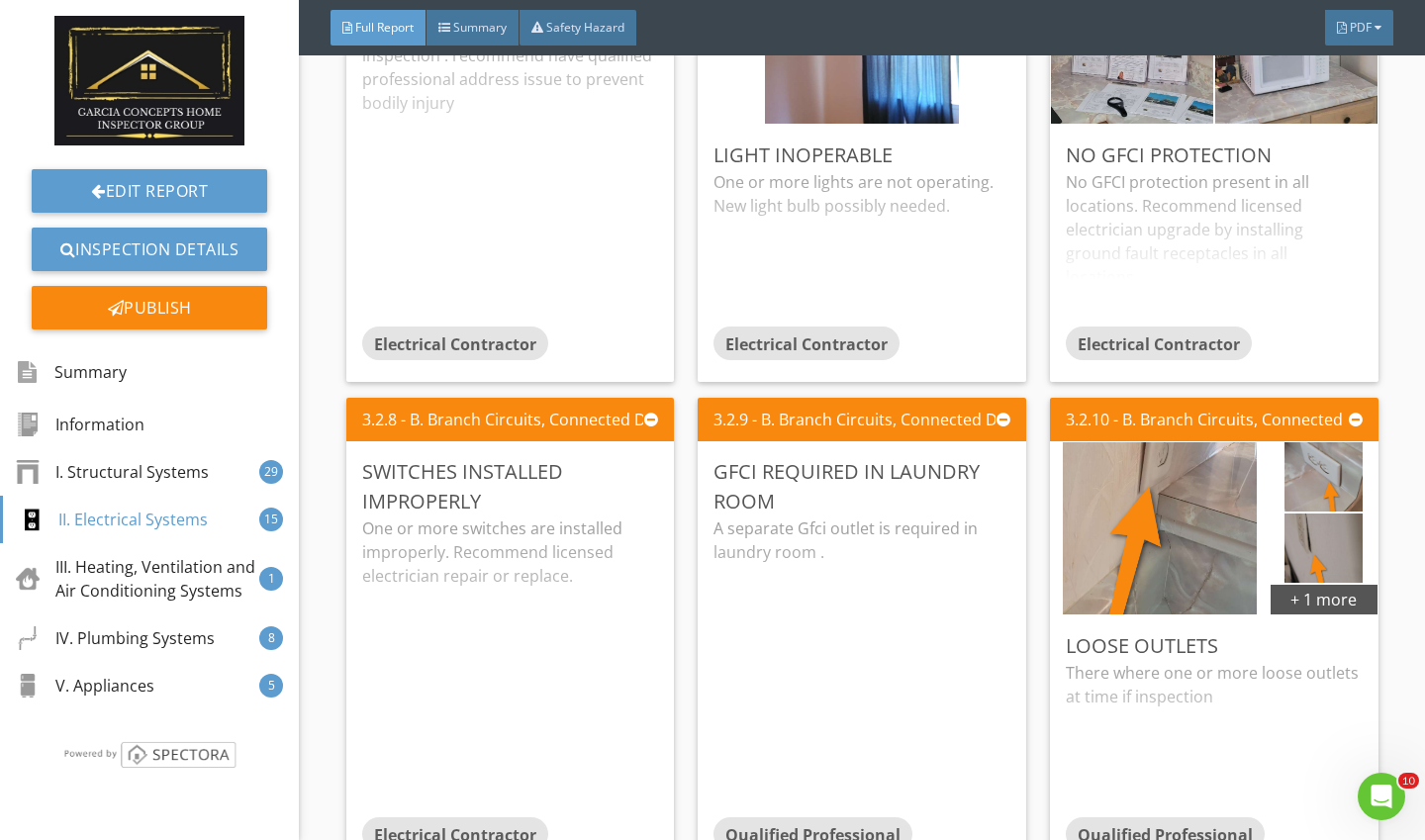 click at bounding box center (1160, 528) 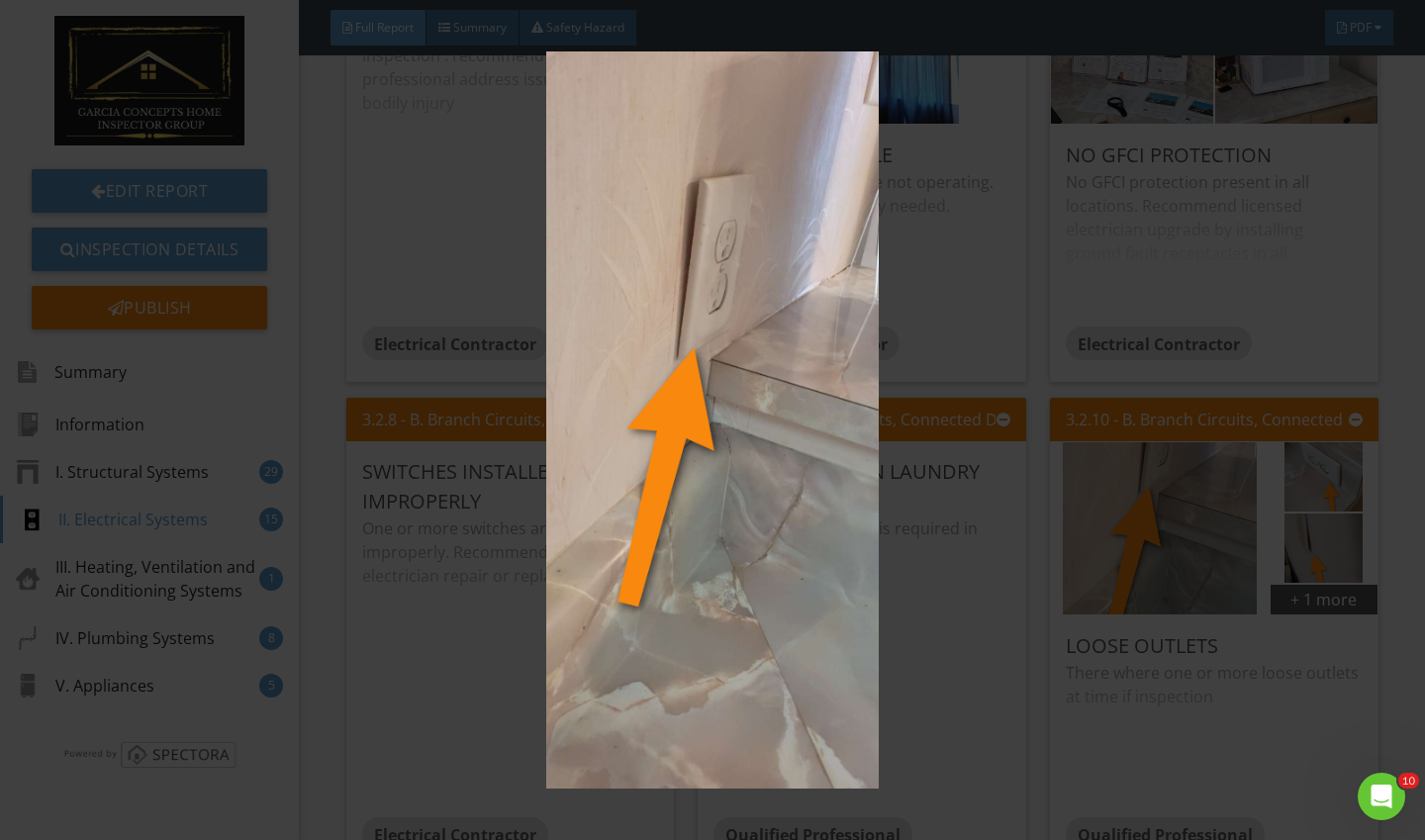 click at bounding box center (712, 420) 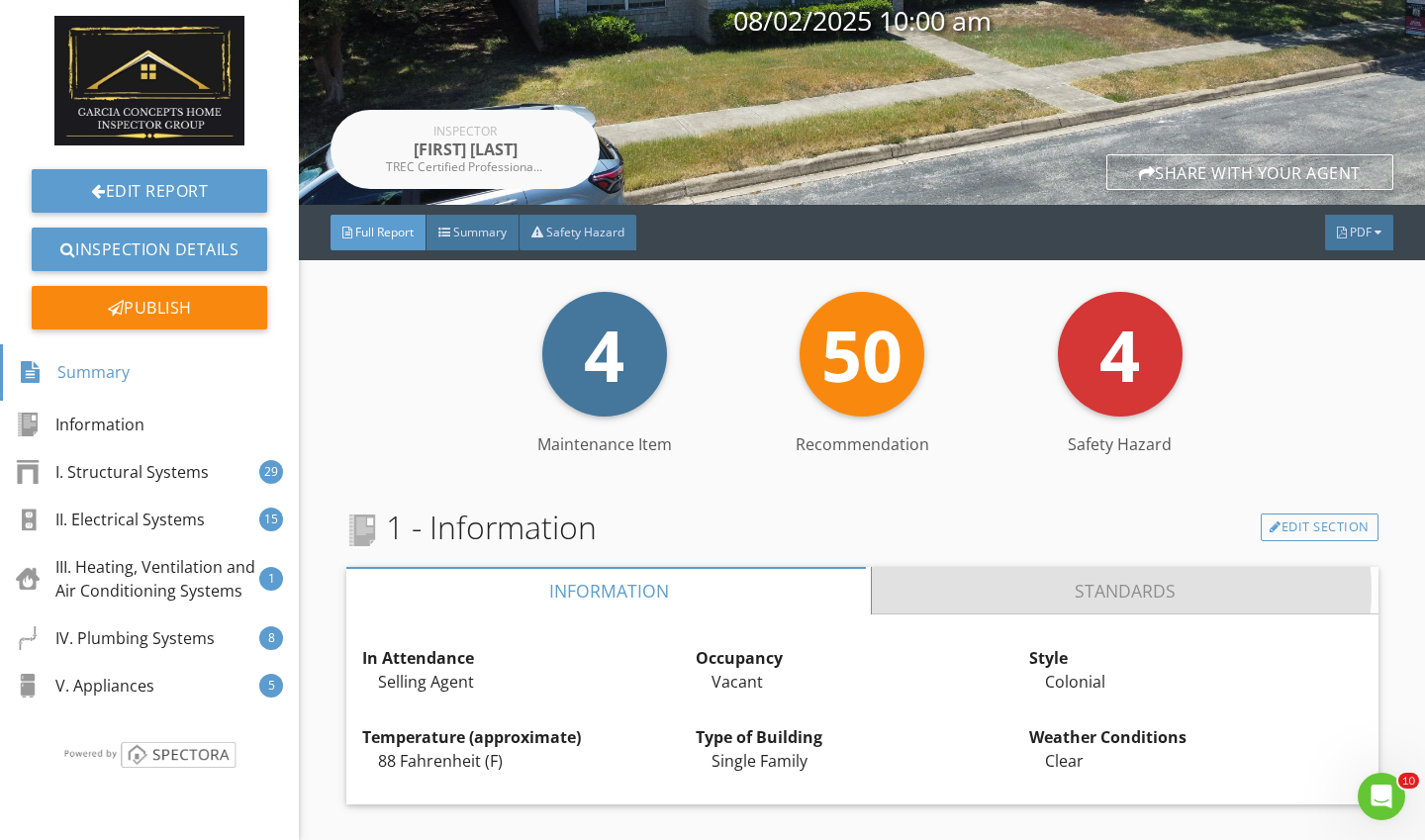 scroll, scrollTop: 271, scrollLeft: 0, axis: vertical 